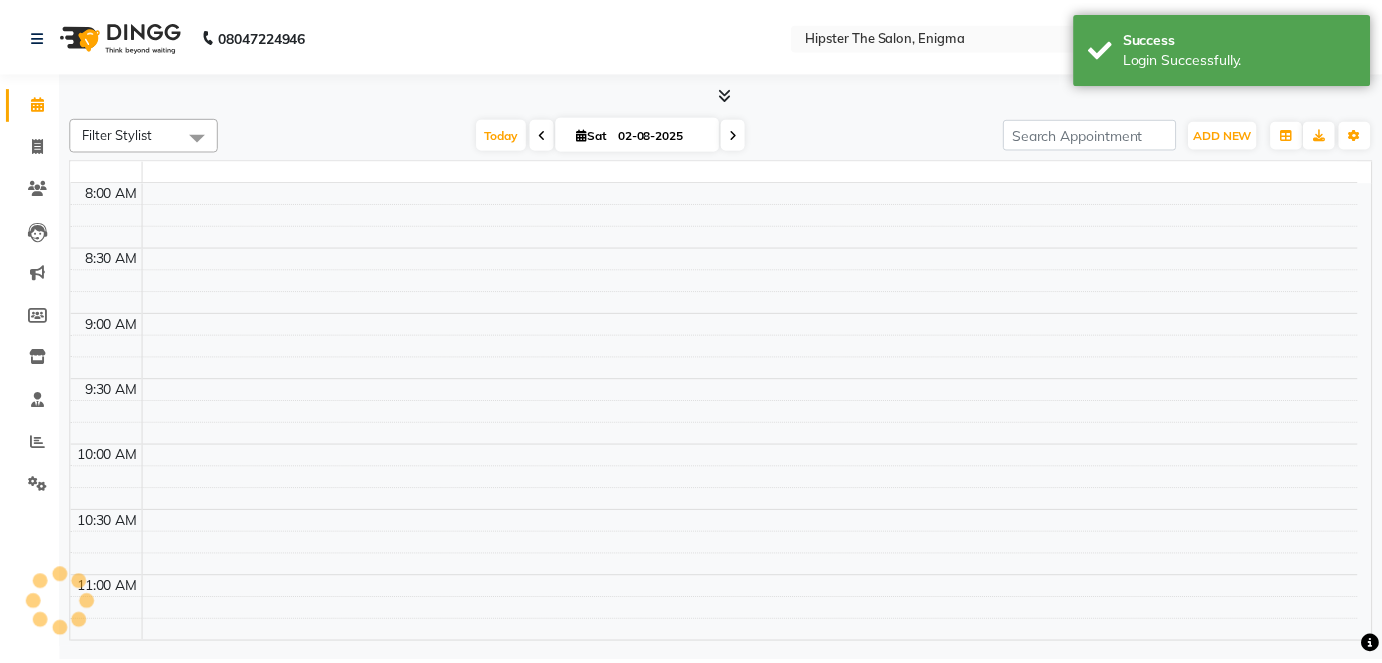 scroll, scrollTop: 0, scrollLeft: 0, axis: both 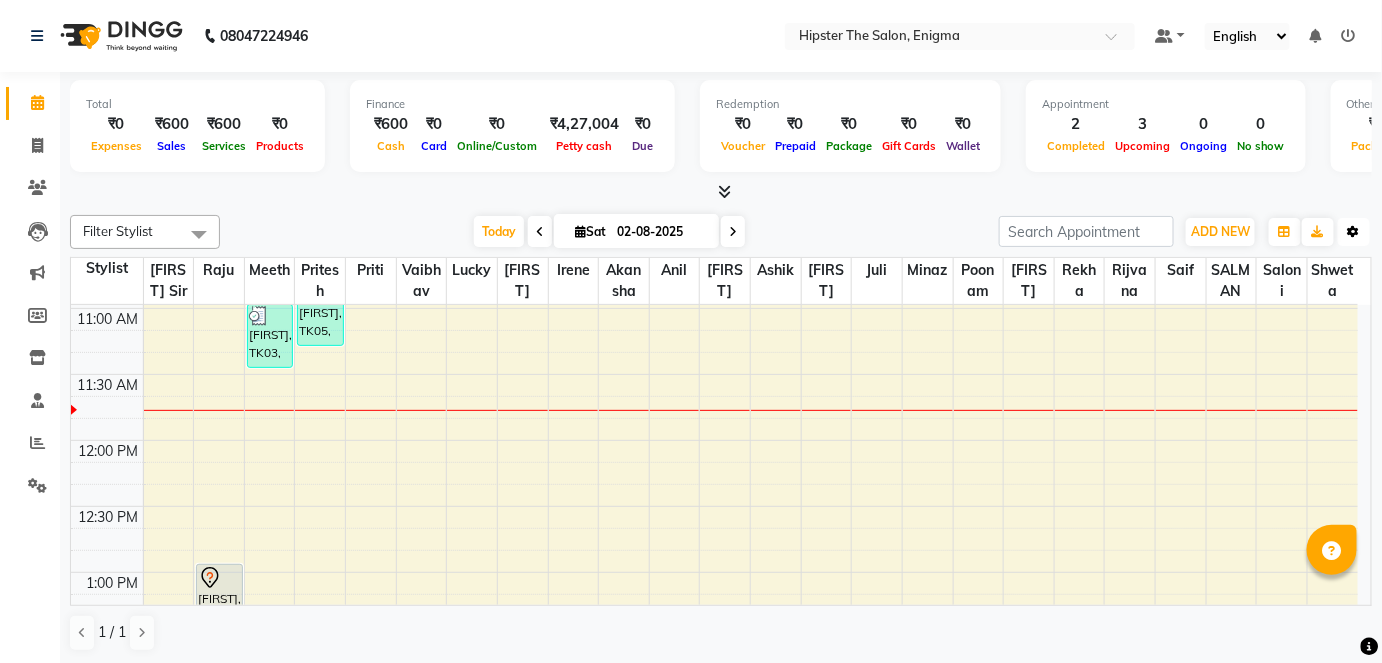 click on "Toggle Dropdown" at bounding box center (1354, 232) 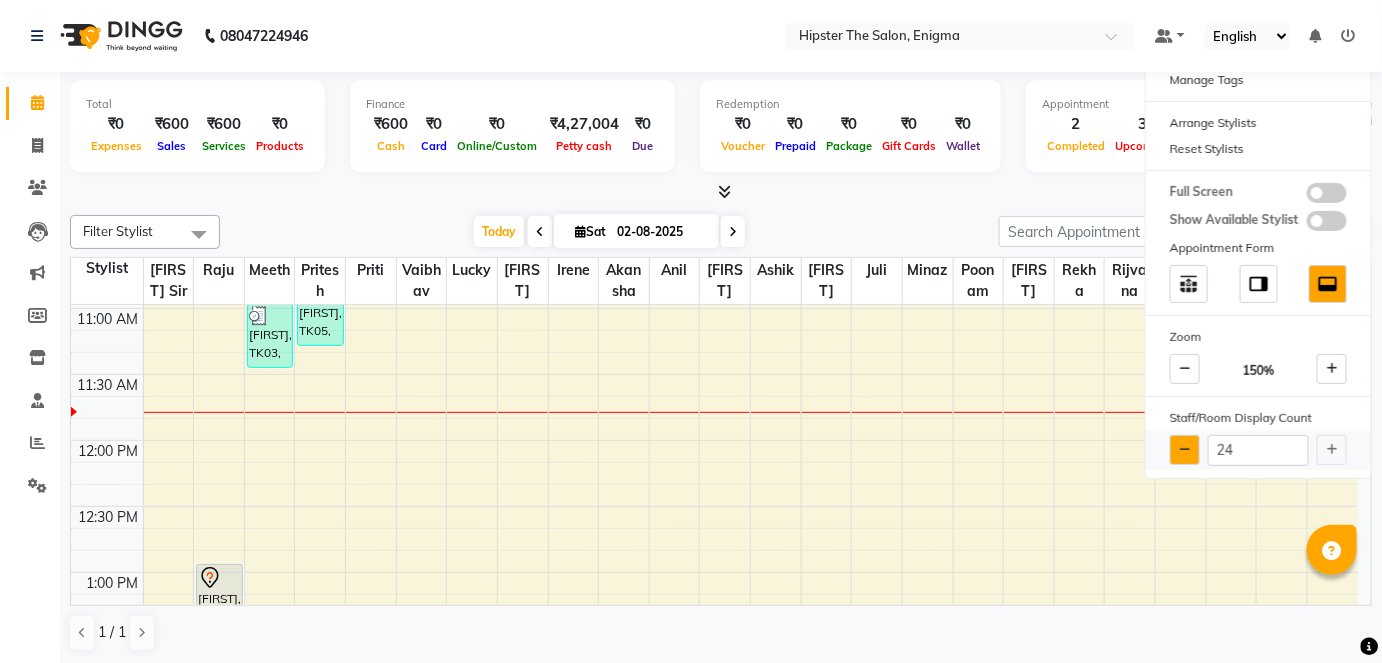 click at bounding box center (1185, 450) 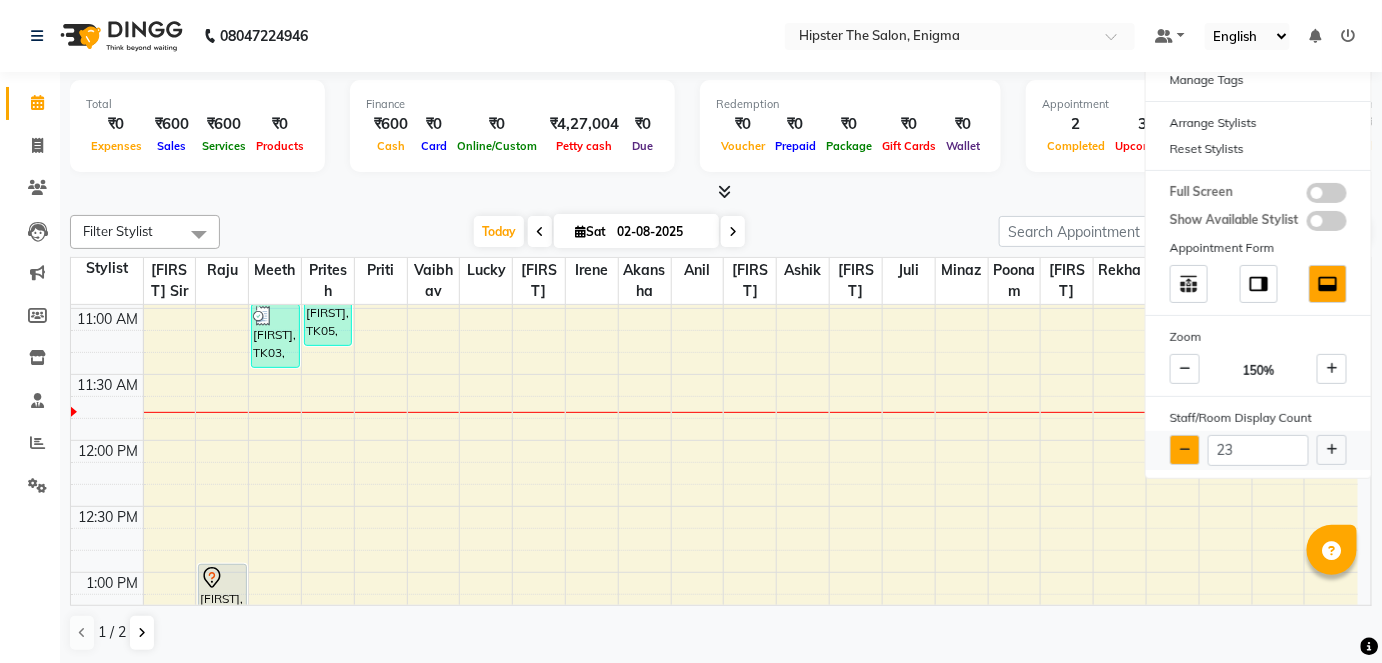 click at bounding box center [1185, 450] 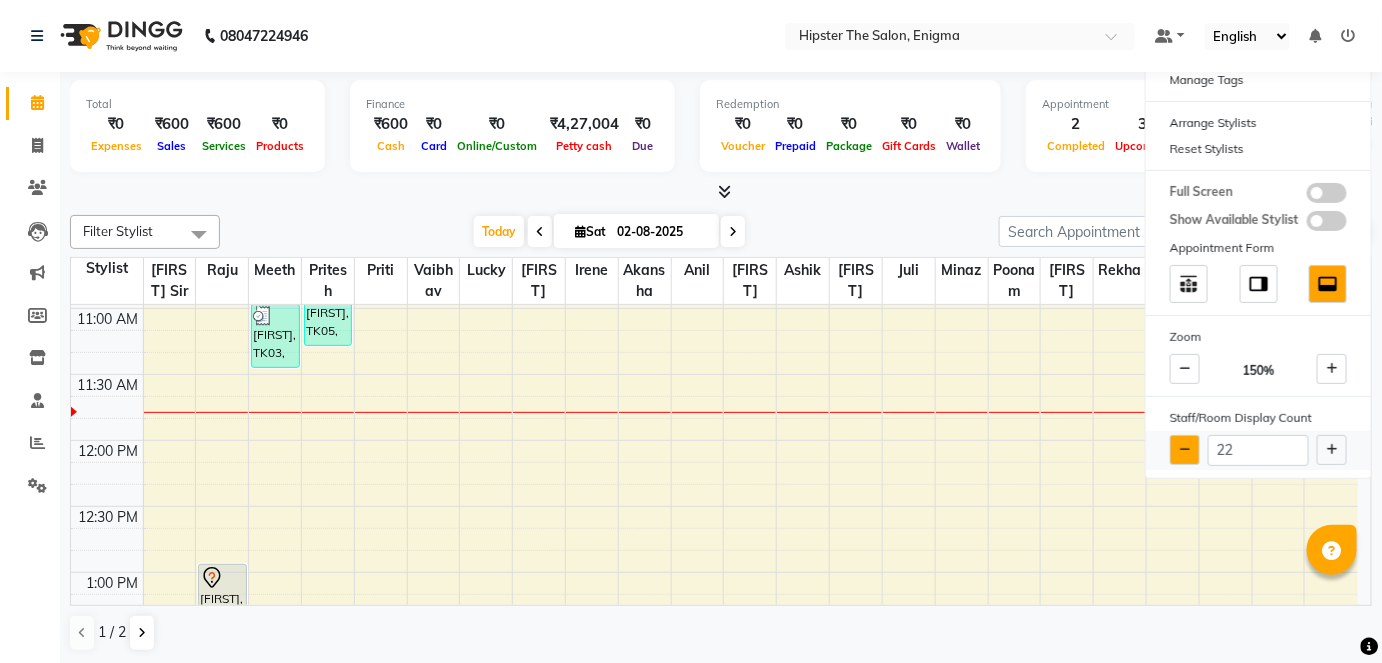 click at bounding box center [1185, 450] 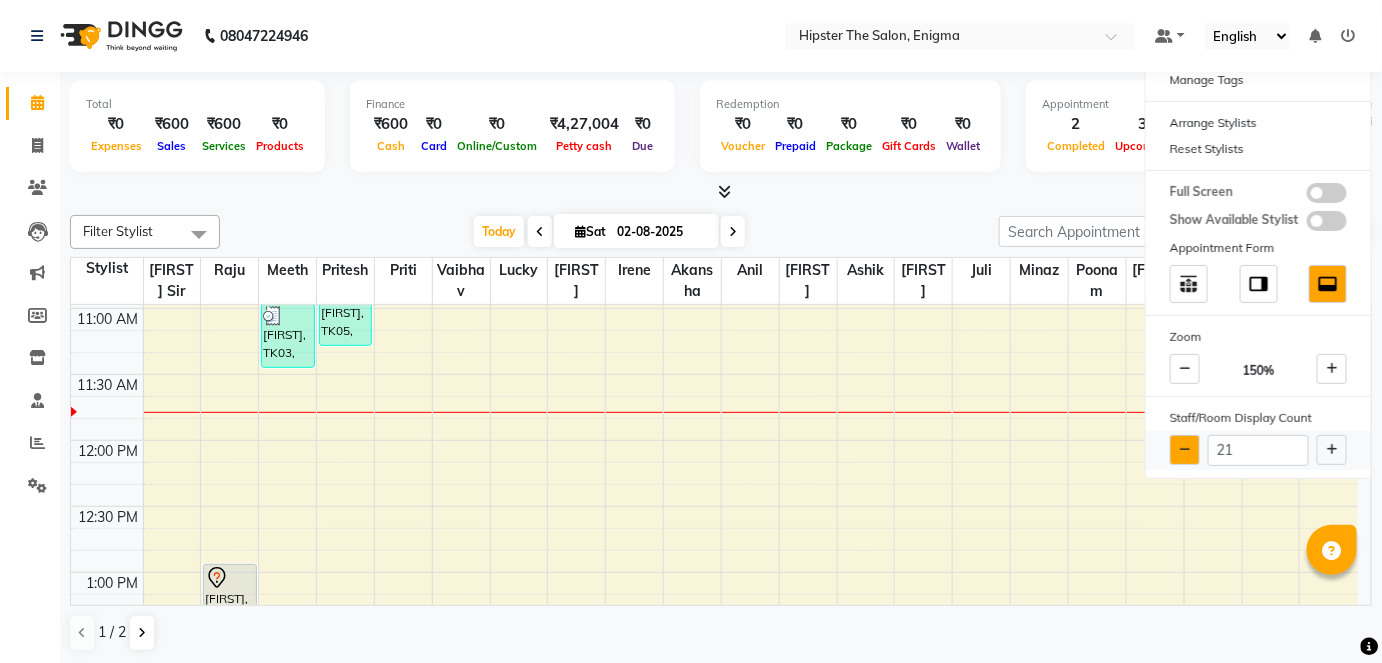 click at bounding box center [1185, 450] 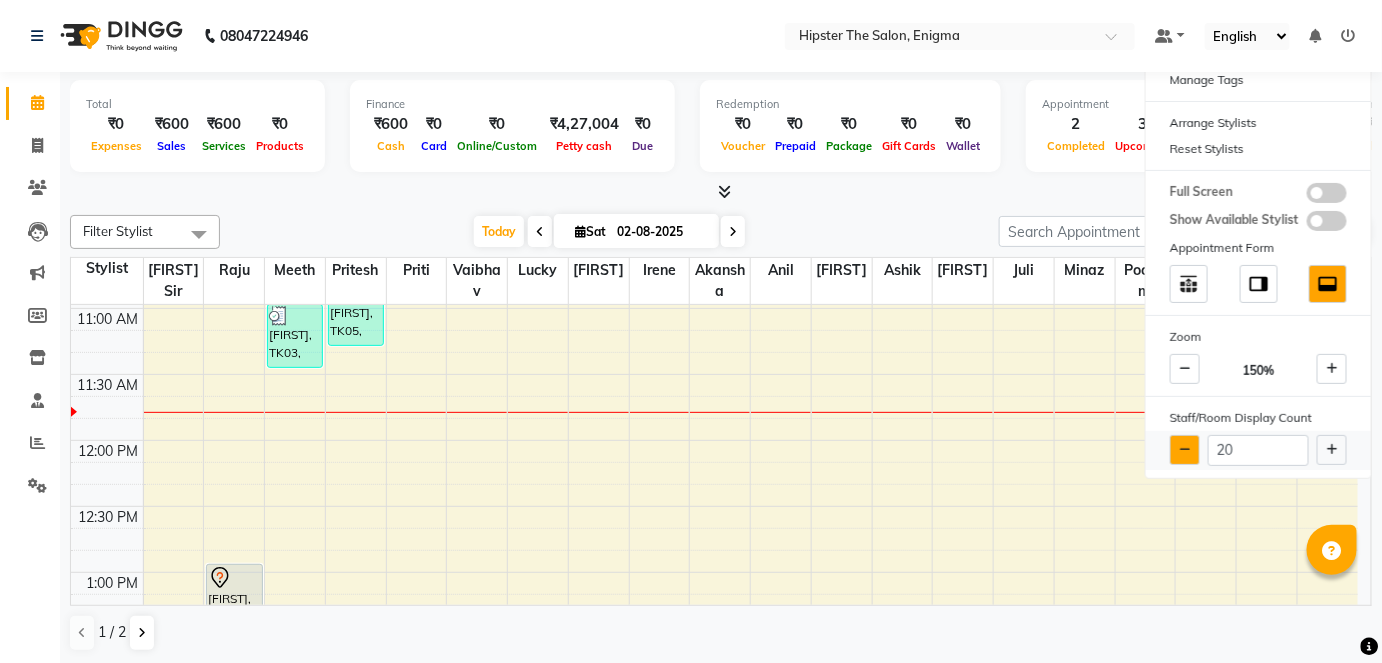 click at bounding box center (1185, 450) 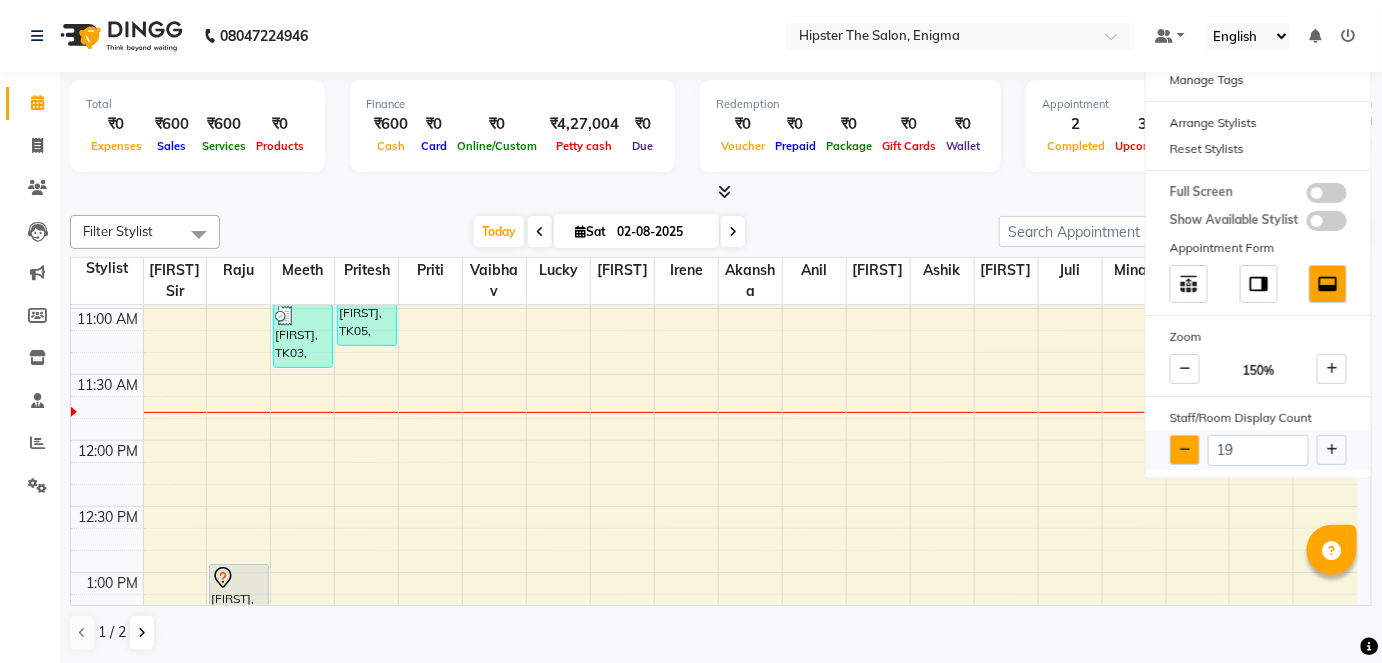 click at bounding box center (1185, 450) 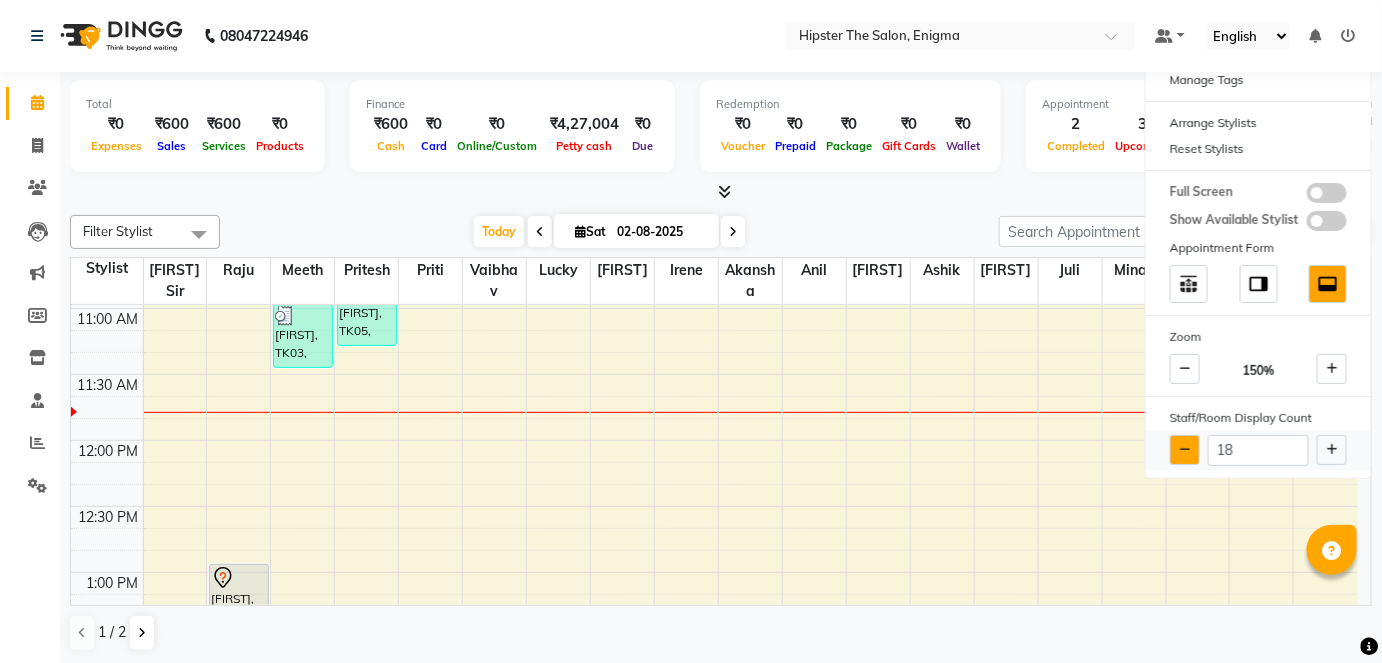 click at bounding box center (1185, 450) 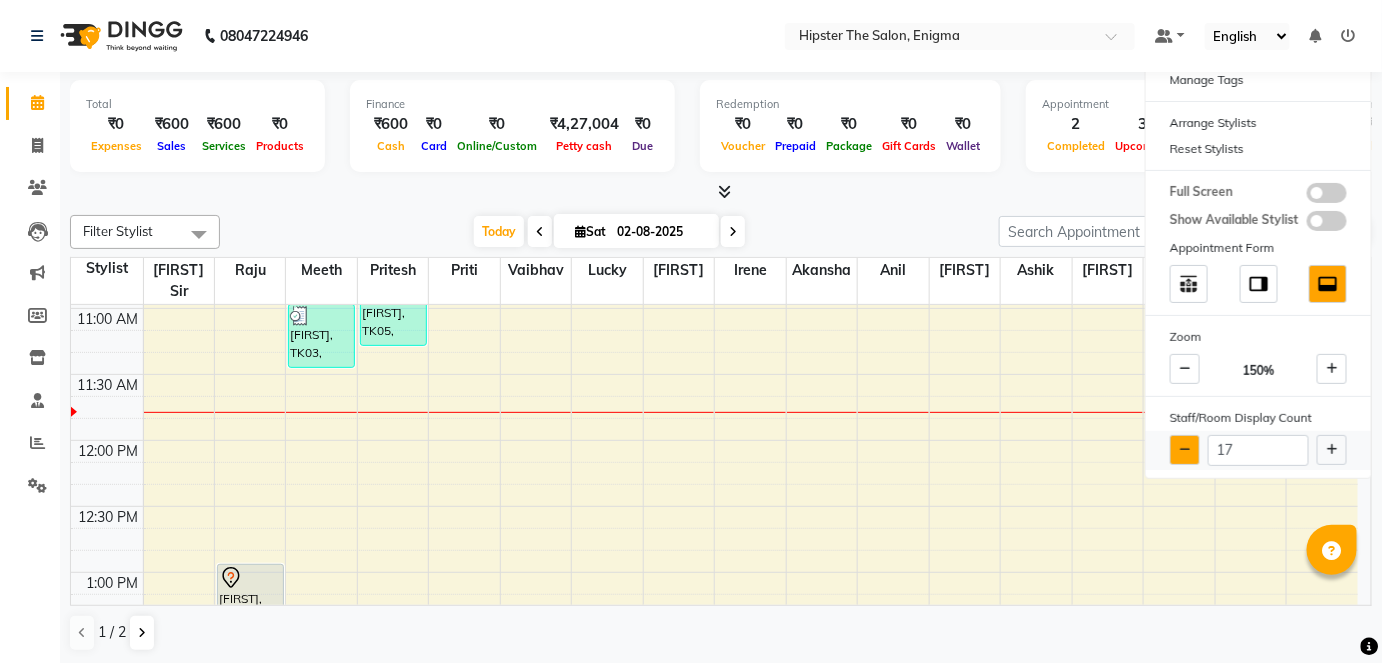 click at bounding box center (1185, 450) 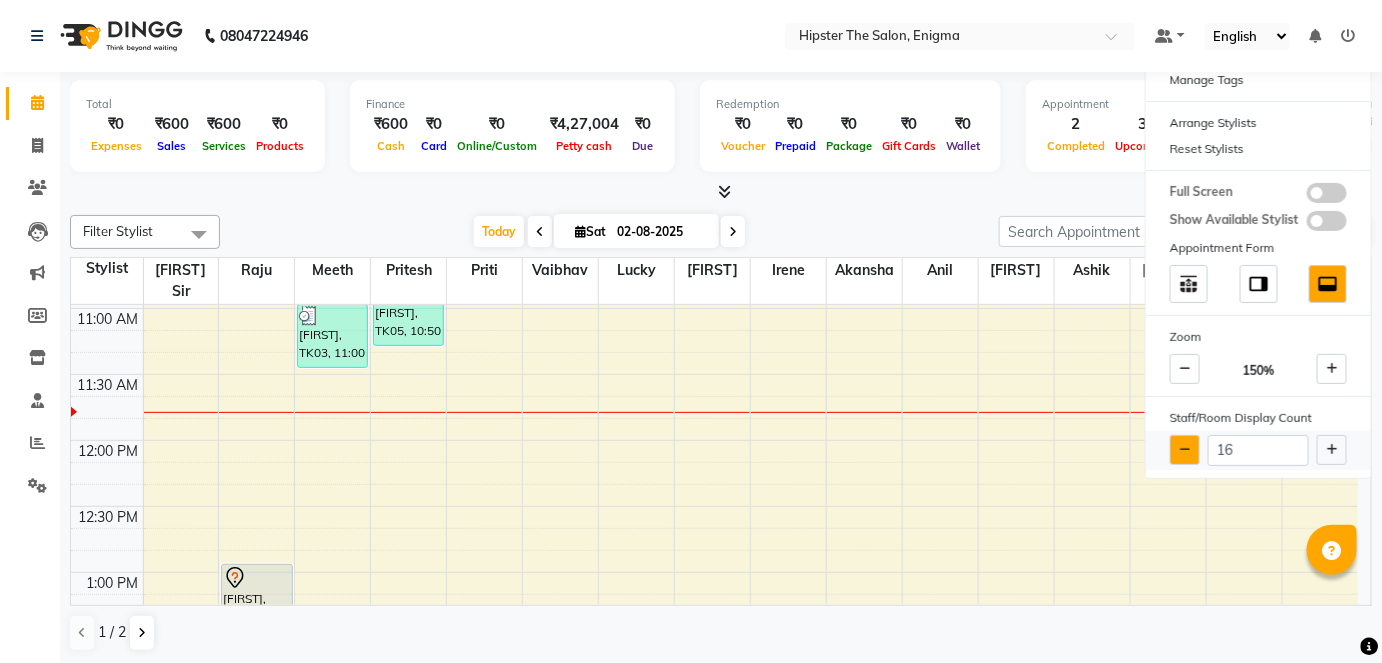 click at bounding box center (1185, 450) 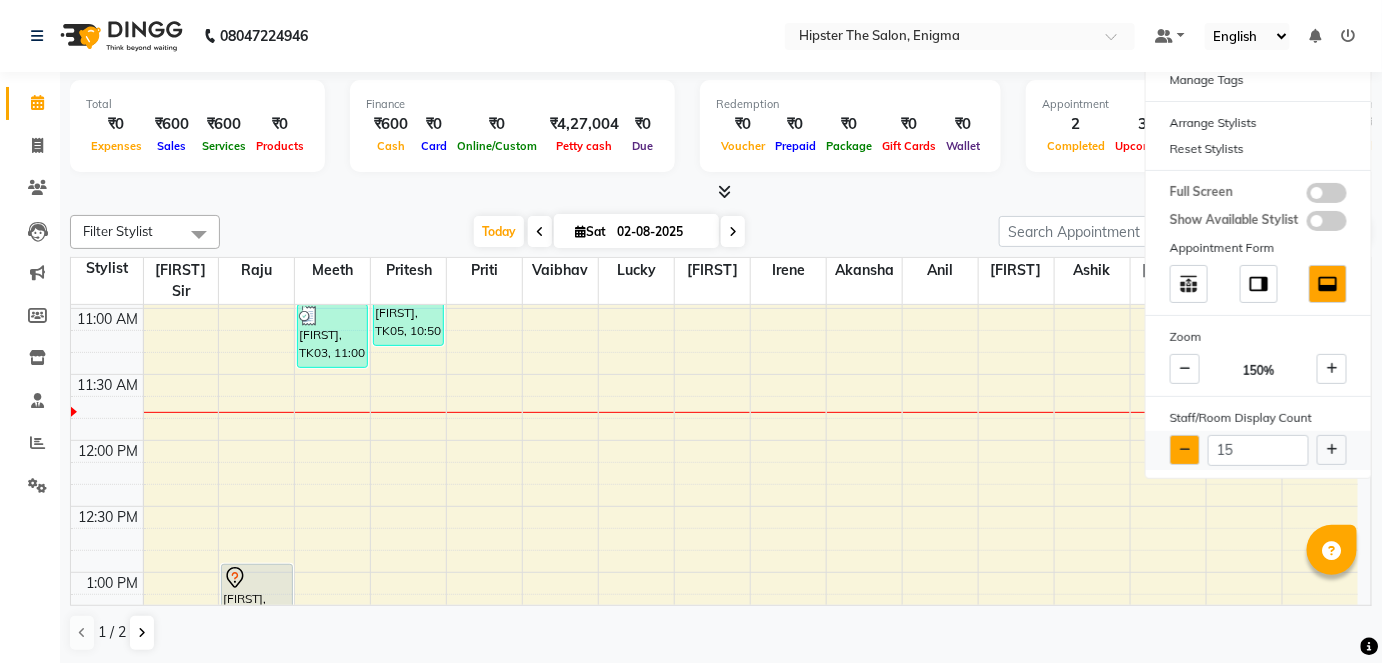 click at bounding box center (1185, 450) 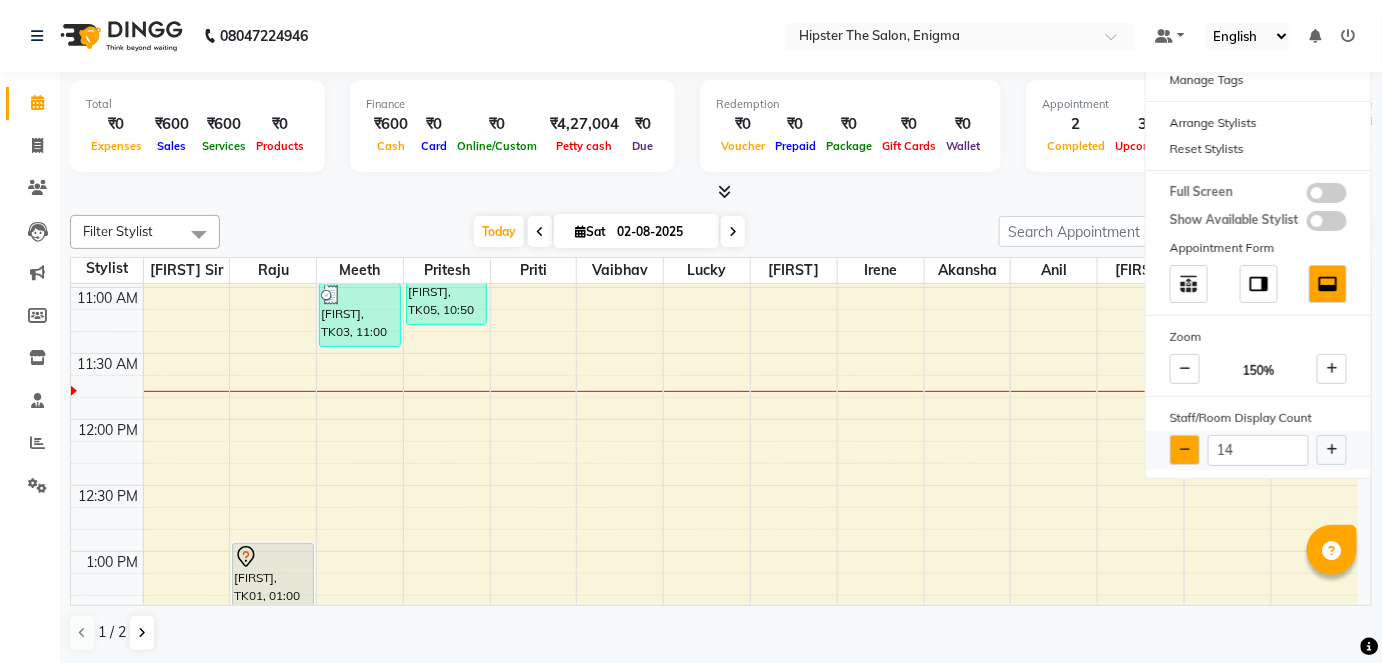 click at bounding box center (1185, 450) 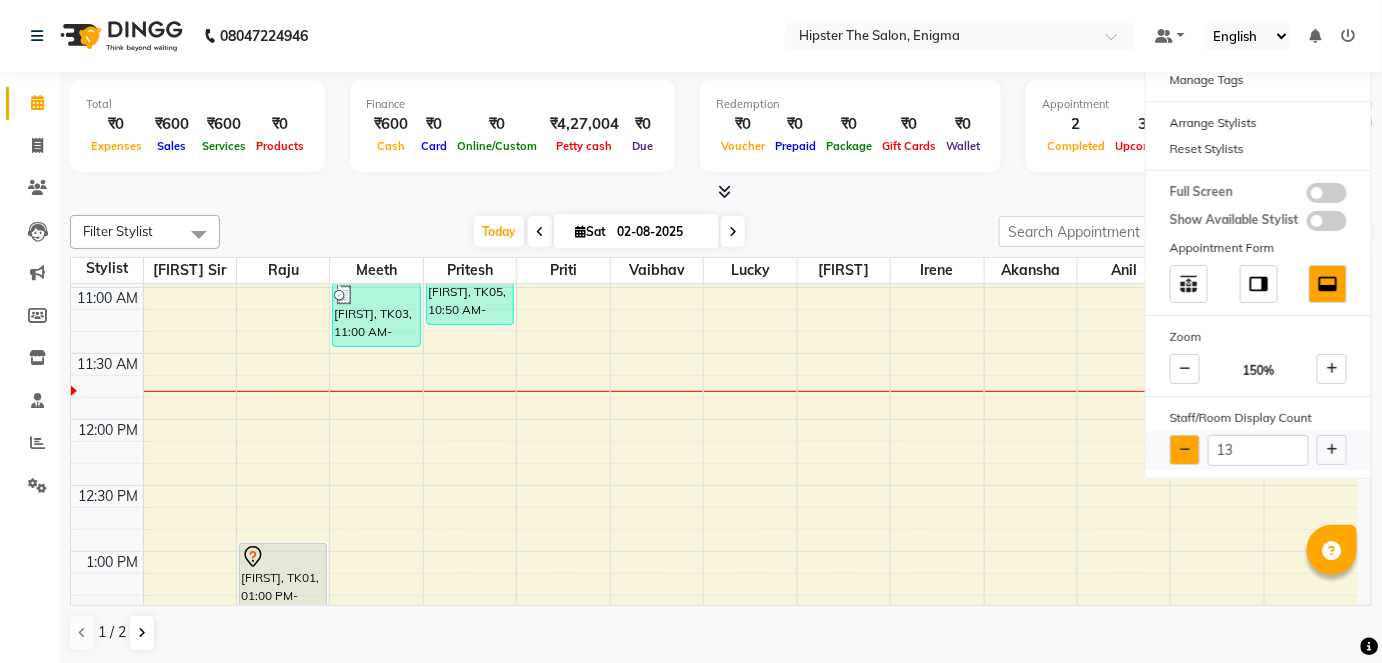 click at bounding box center (1185, 450) 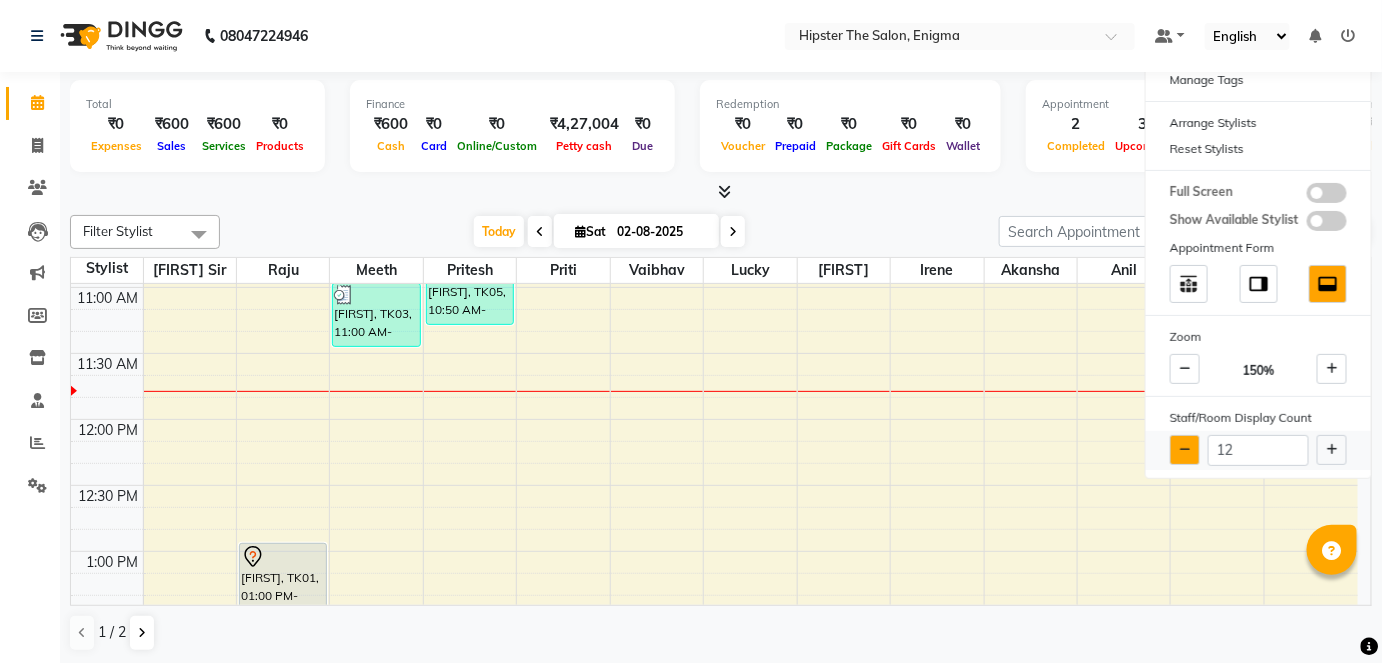 click at bounding box center (1185, 450) 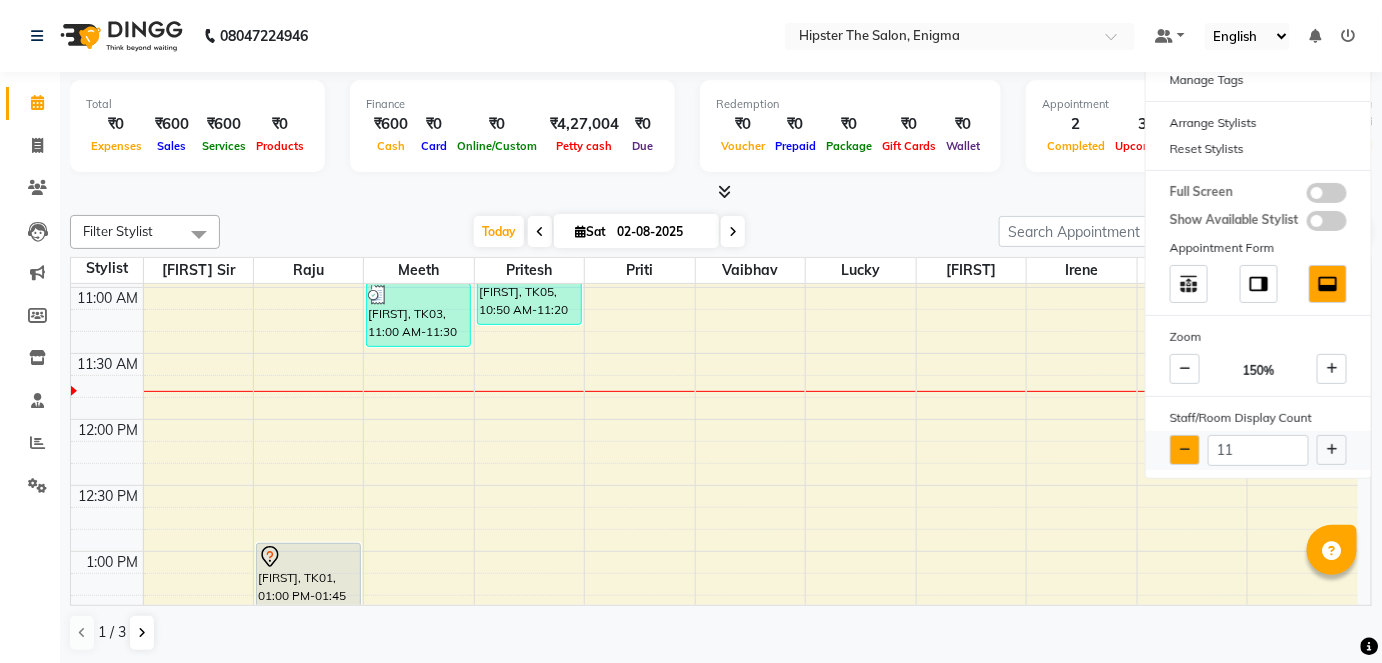 click at bounding box center [1185, 450] 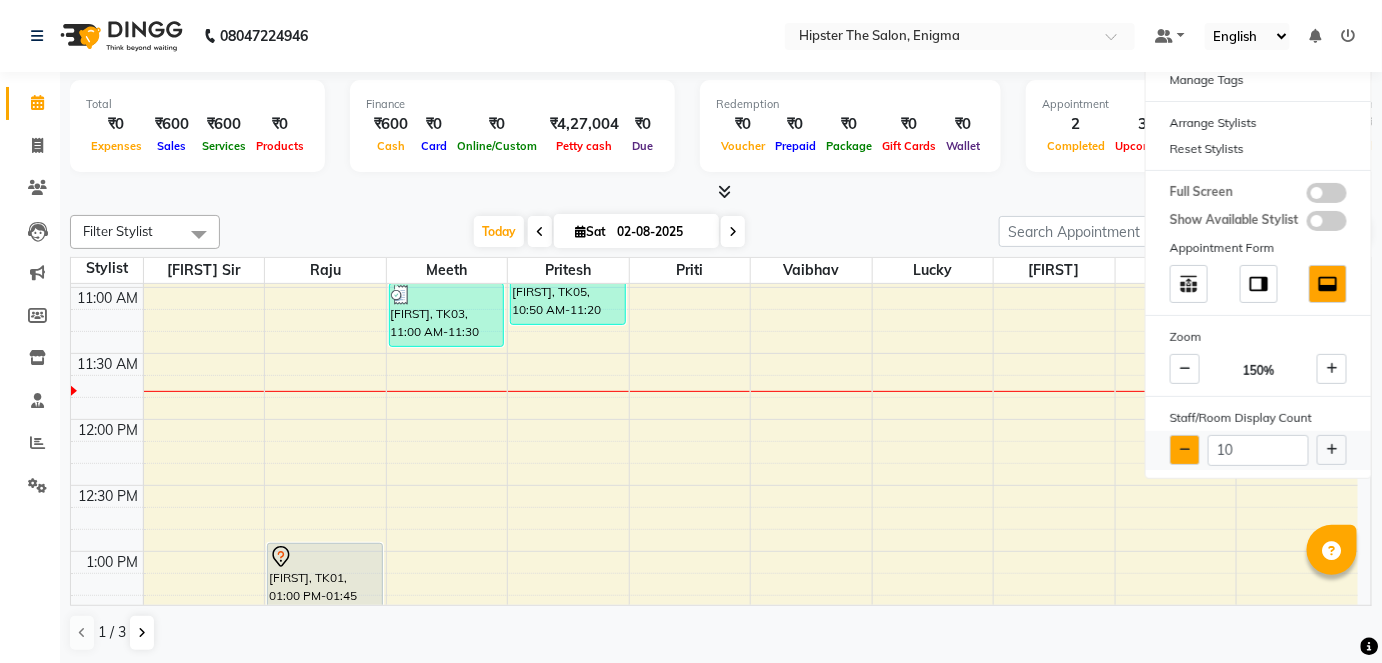 click at bounding box center [1185, 450] 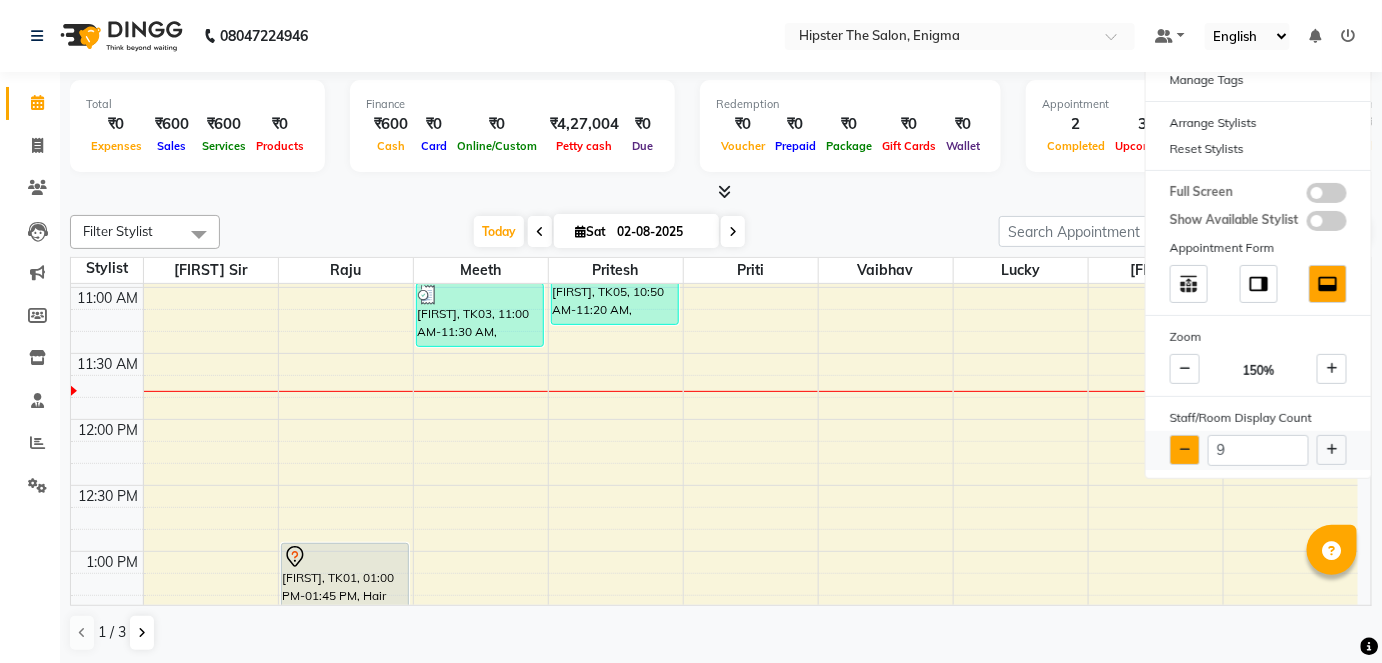 click at bounding box center [1185, 450] 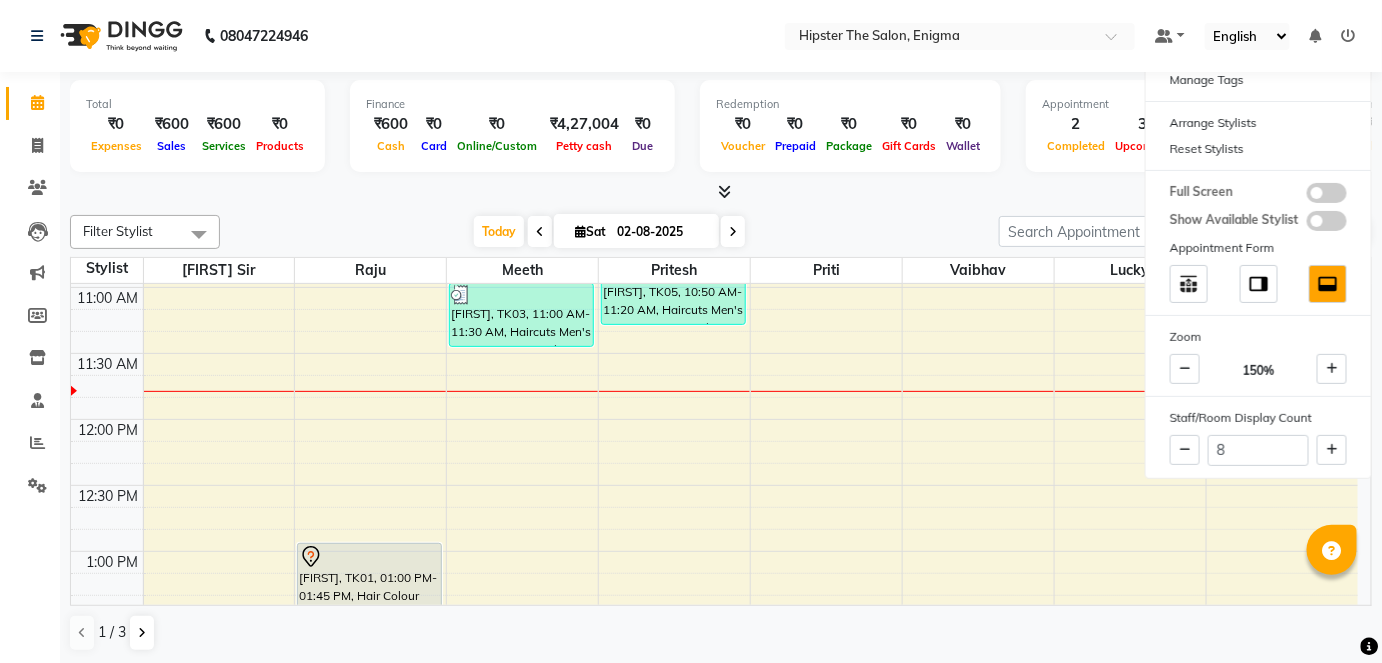 click on "Total  ₹0  Expenses ₹600  Sales ₹600  Services ₹0  Products Finance  ₹600  Cash ₹0  Card ₹0  Online/Custom ₹4,27,004 Petty cash ₹0 Due  Redemption  ₹0 Voucher ₹0 Prepaid ₹0 Package ₹0  Gift Cards ₹0  Wallet  Appointment  2 Completed 3 Upcoming 0 Ongoing 0 No show  Other sales  ₹0  Packages ₹0  Memberships ₹0  Vouchers ₹0  Prepaids ₹0  Gift Cards" at bounding box center (721, 129) 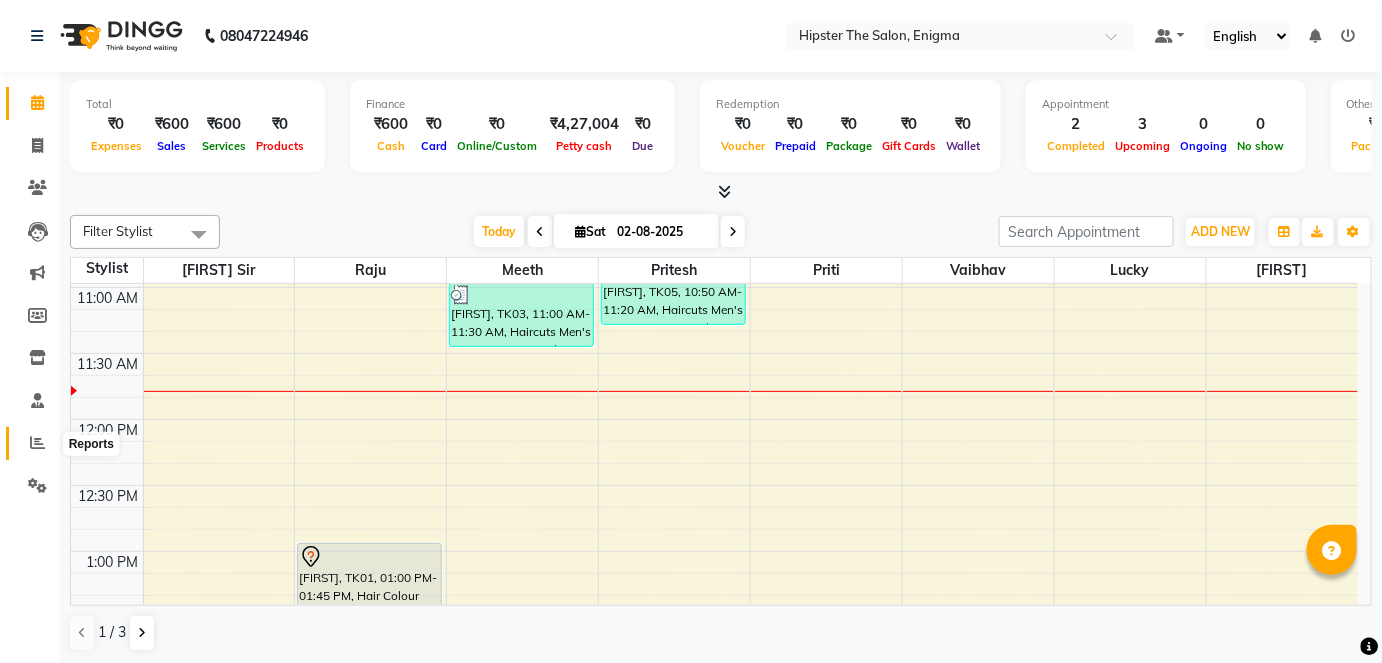 click 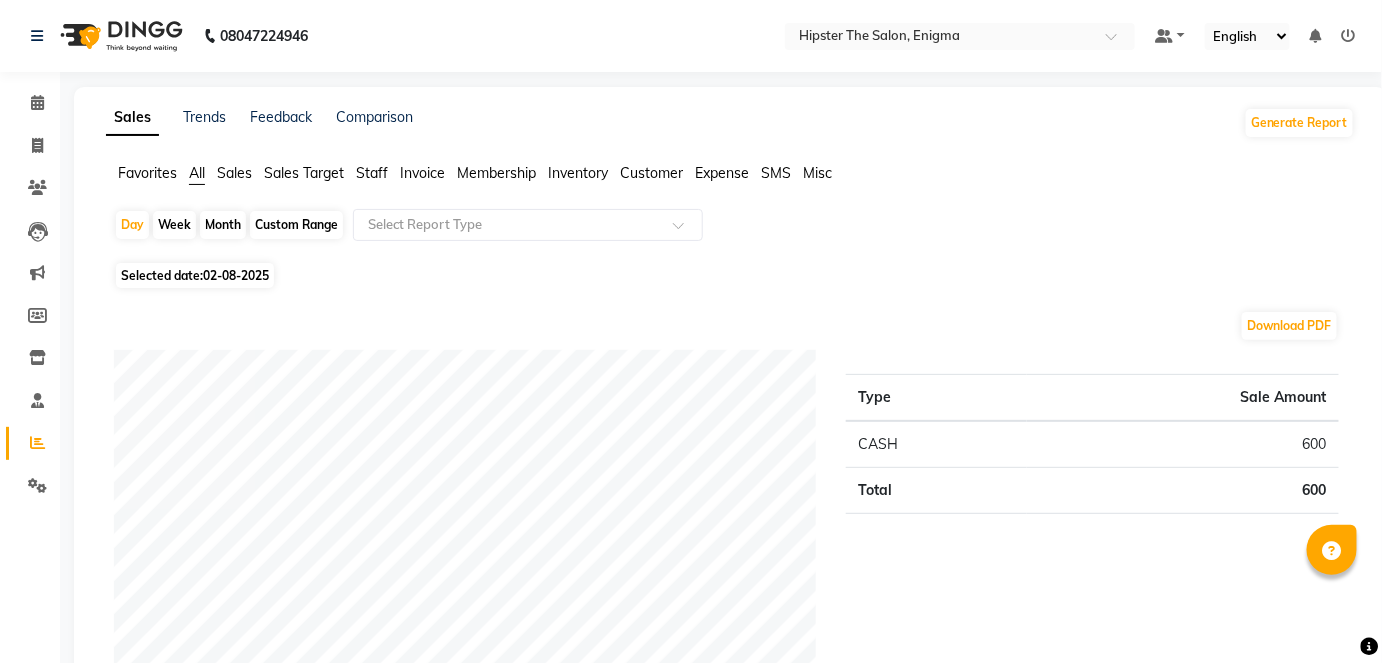 click on "Staff" 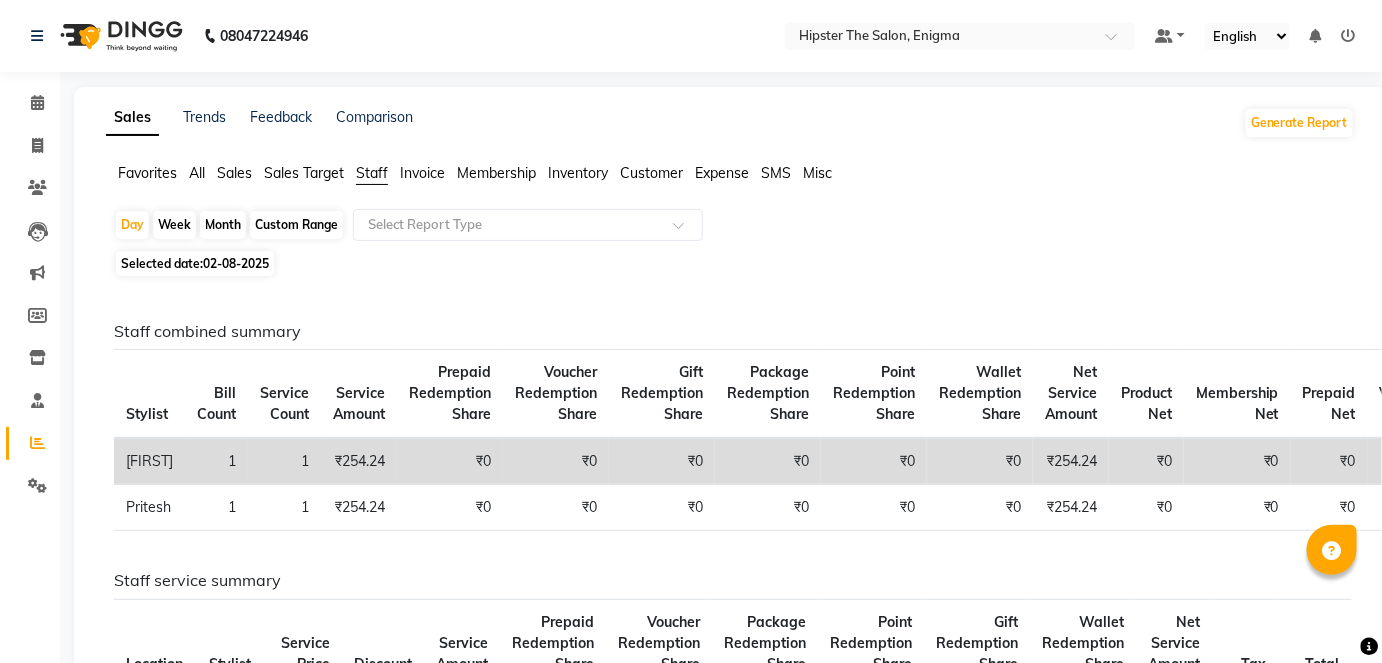 click on "Custom Range" 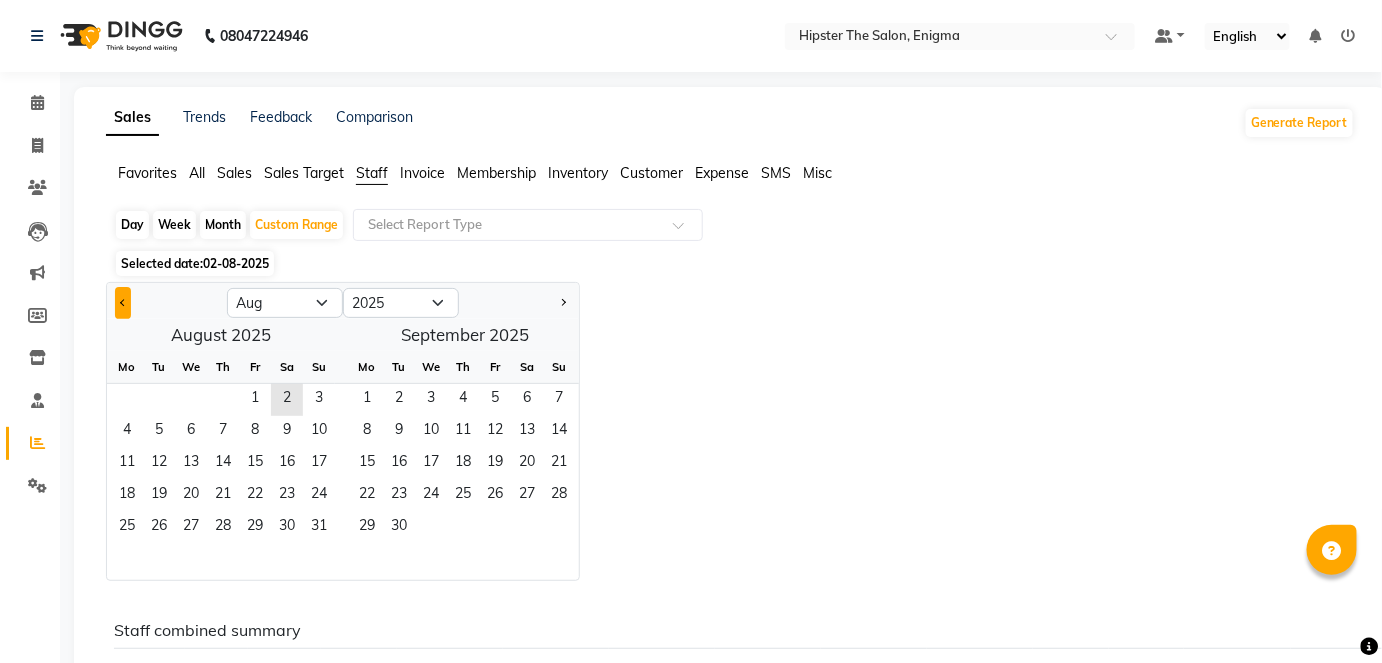 click 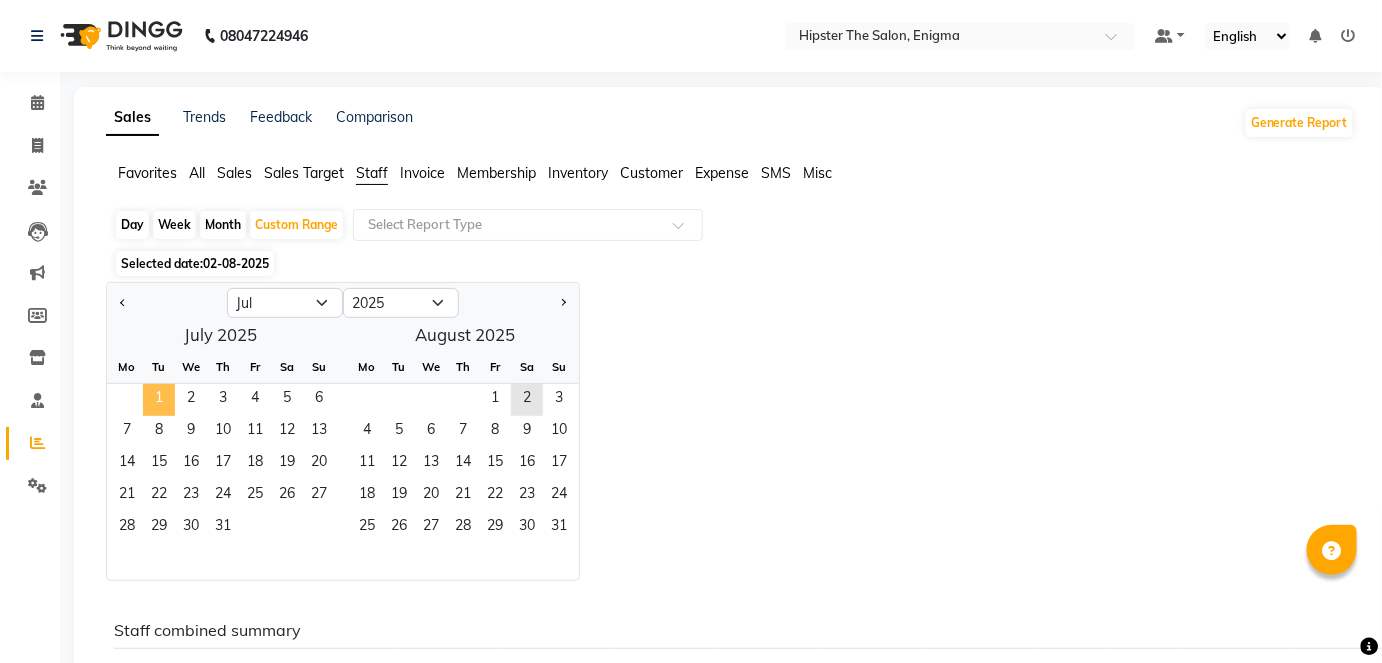 click on "1" 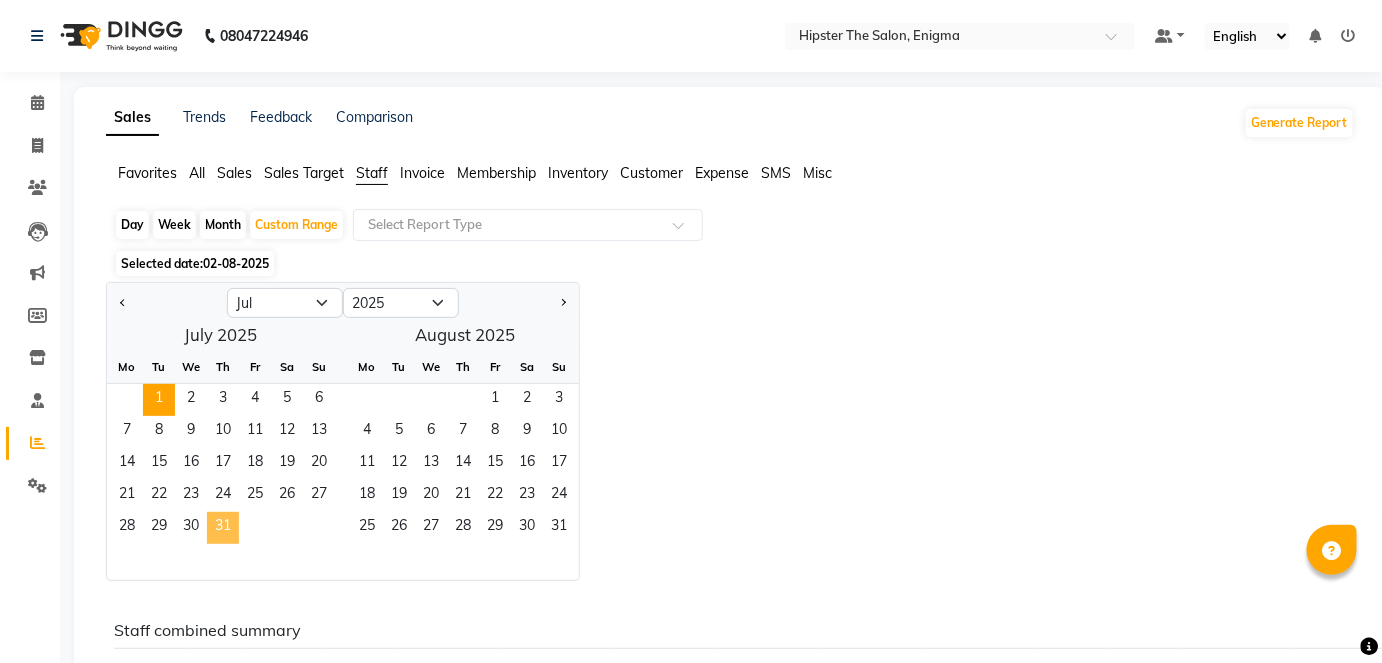 click on "31" 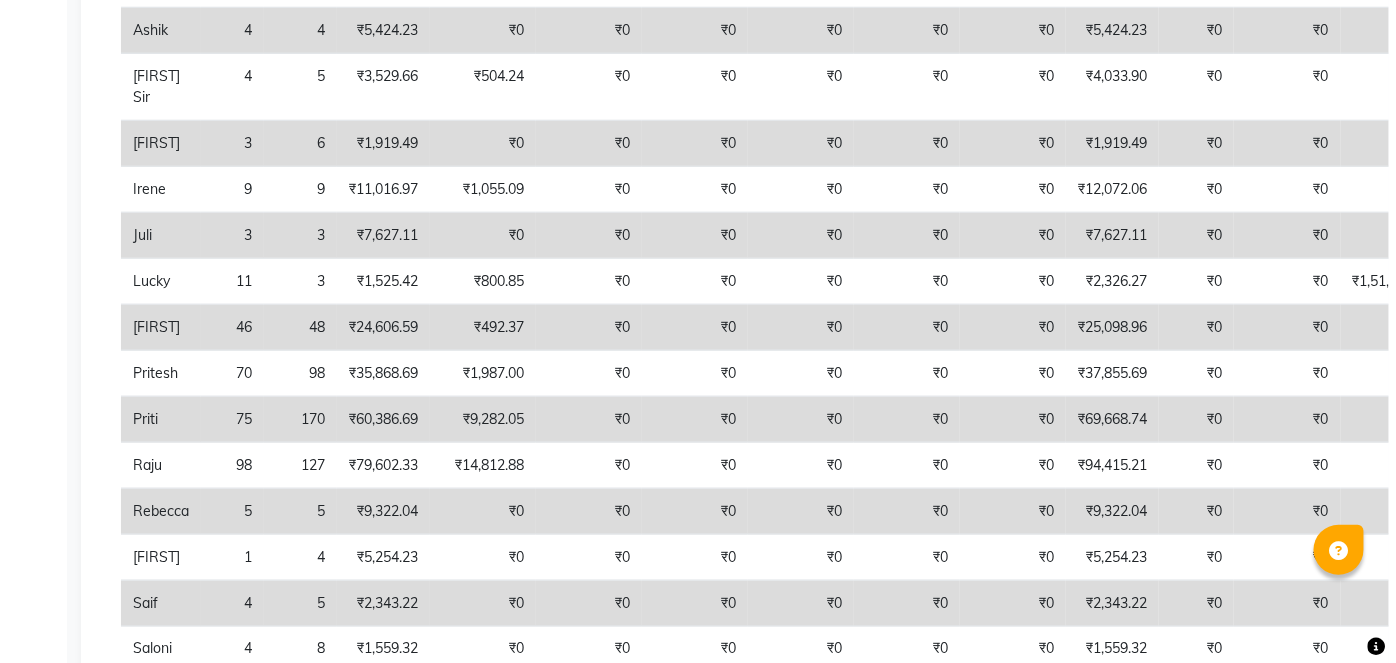 scroll, scrollTop: 0, scrollLeft: 0, axis: both 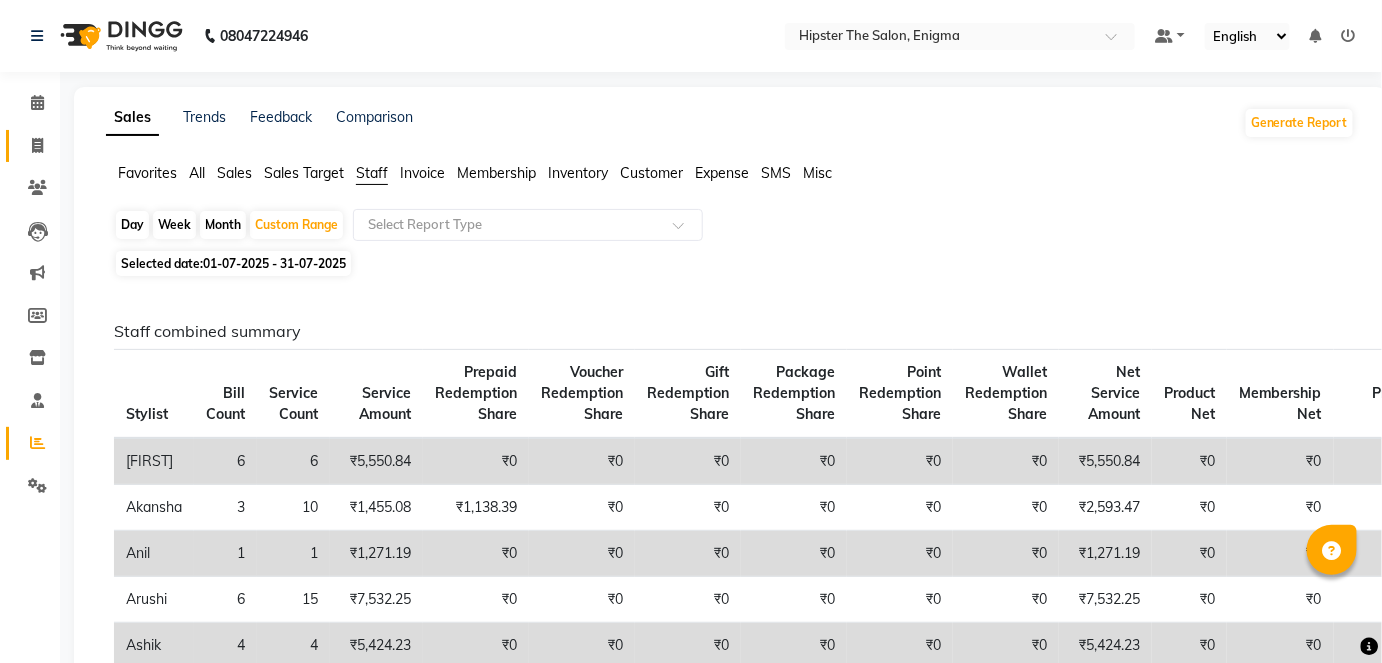 click on "Invoice" 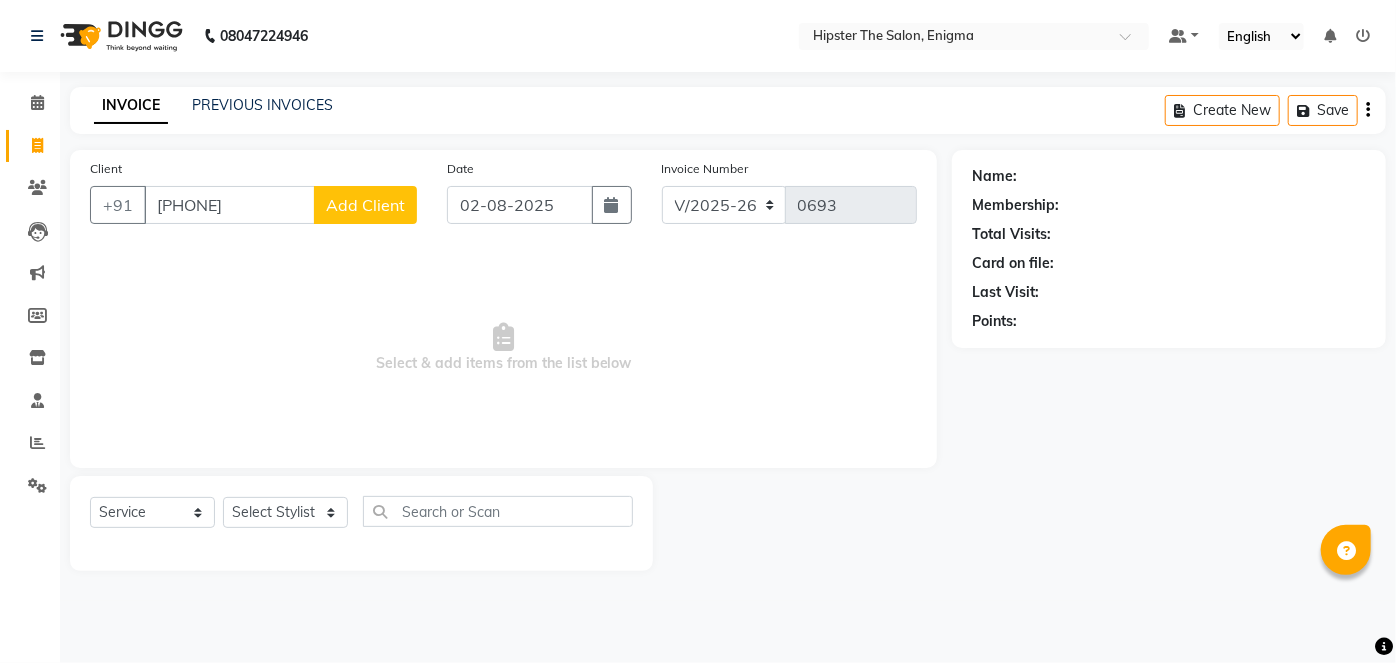 type on "[PHONE]" 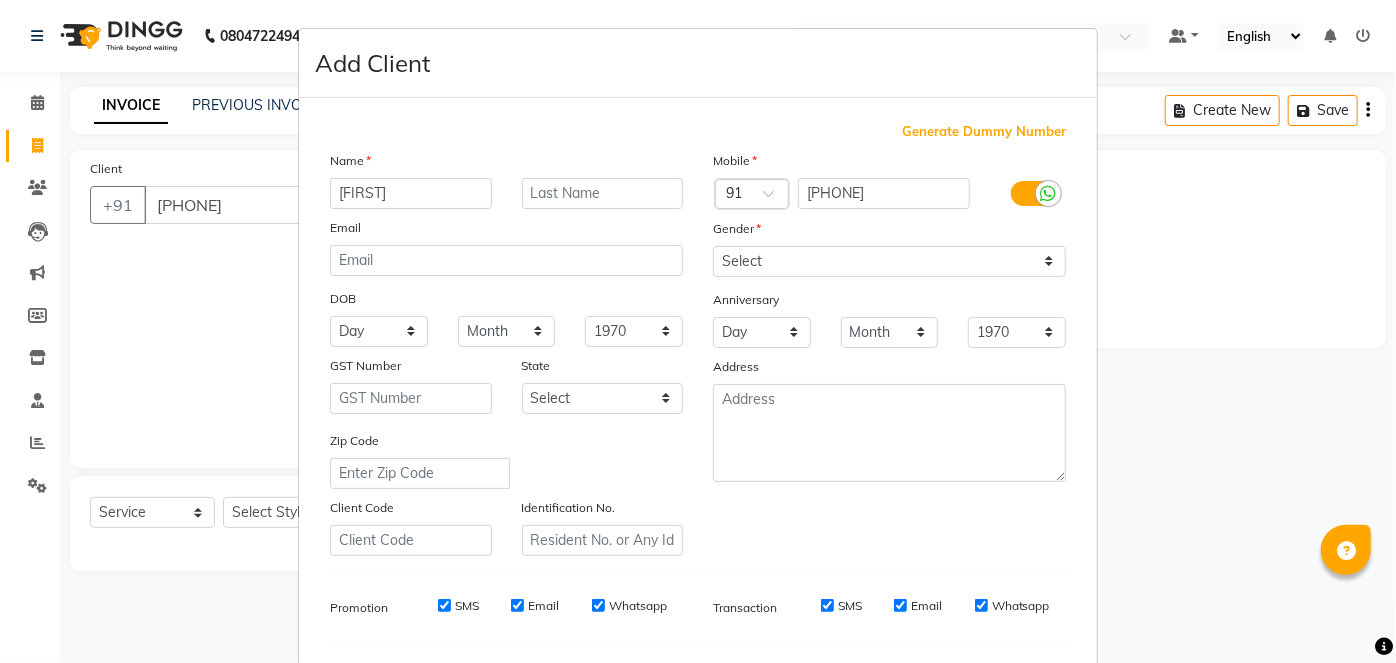 type on "[FIRST]" 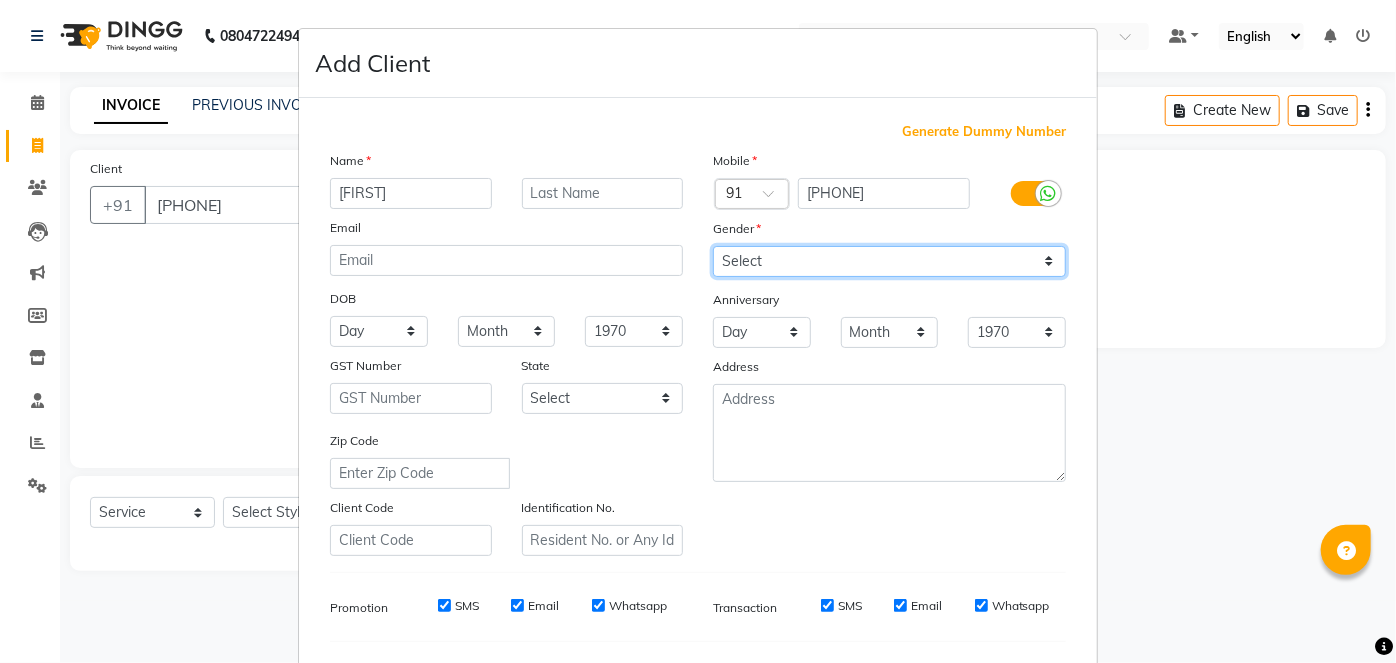 click on "Select Male Female Other Prefer Not To Say" at bounding box center [889, 261] 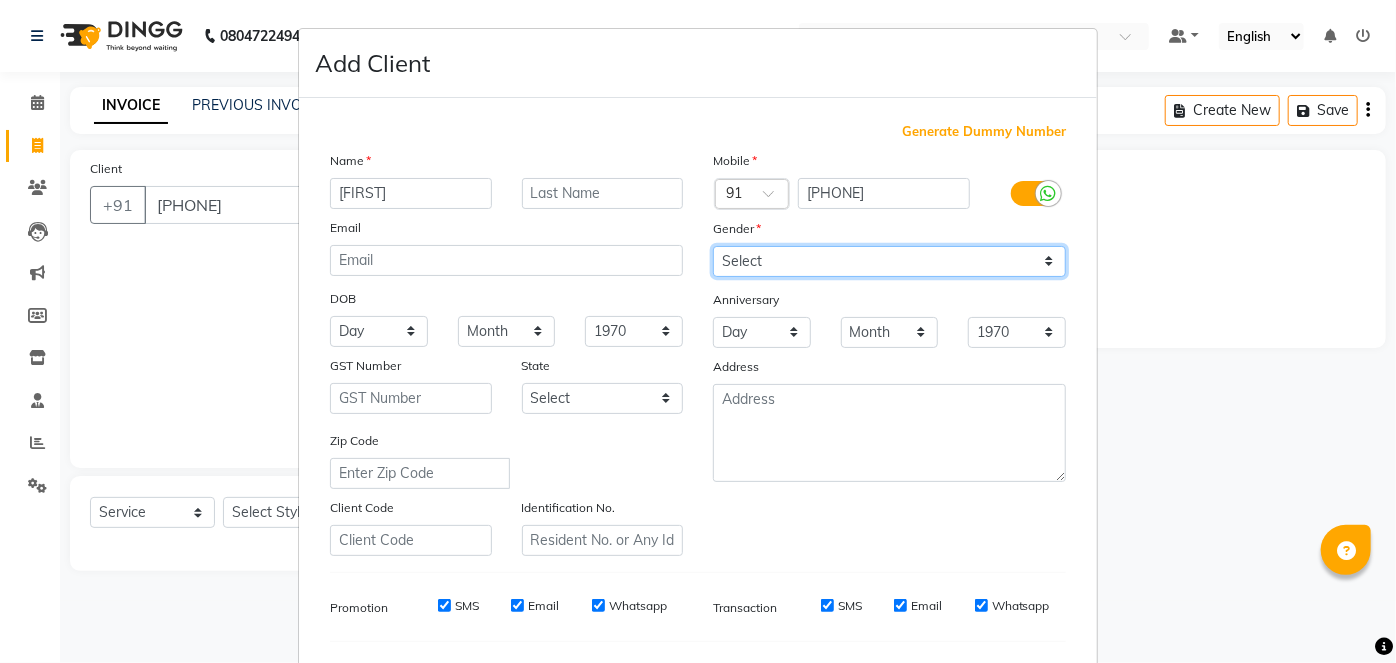 select on "female" 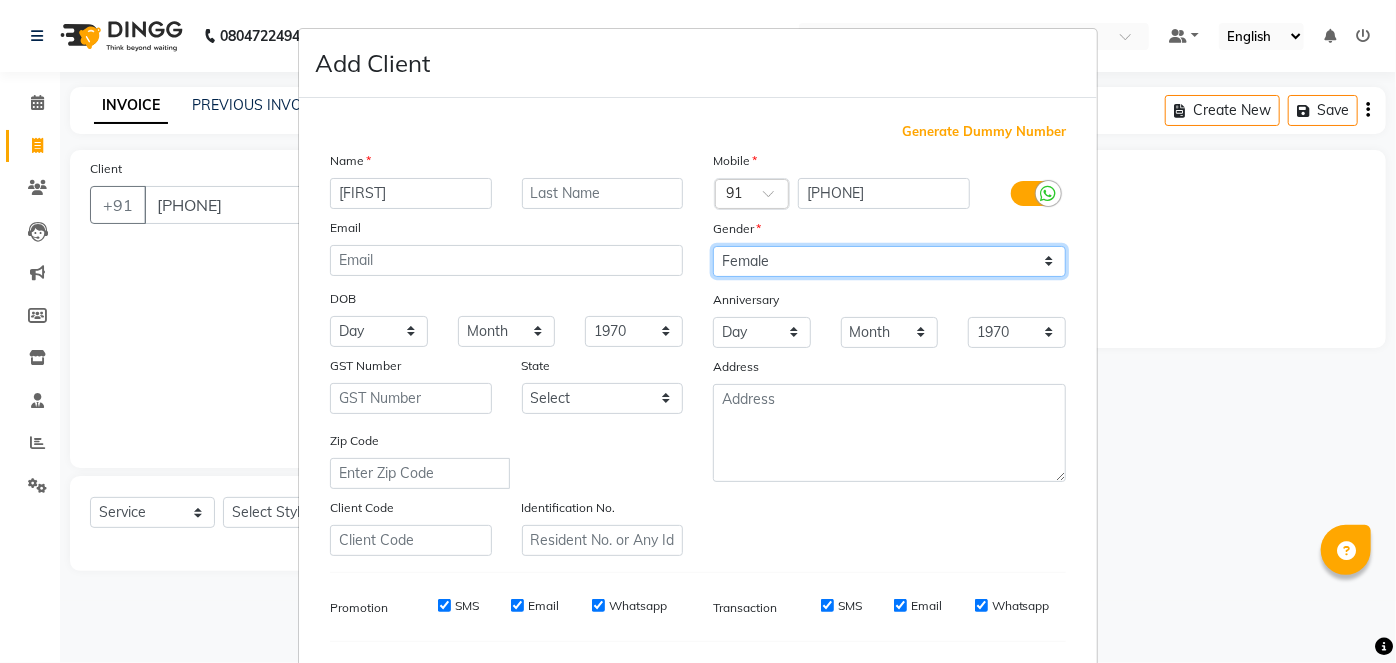 click on "Select Male Female Other Prefer Not To Say" at bounding box center [889, 261] 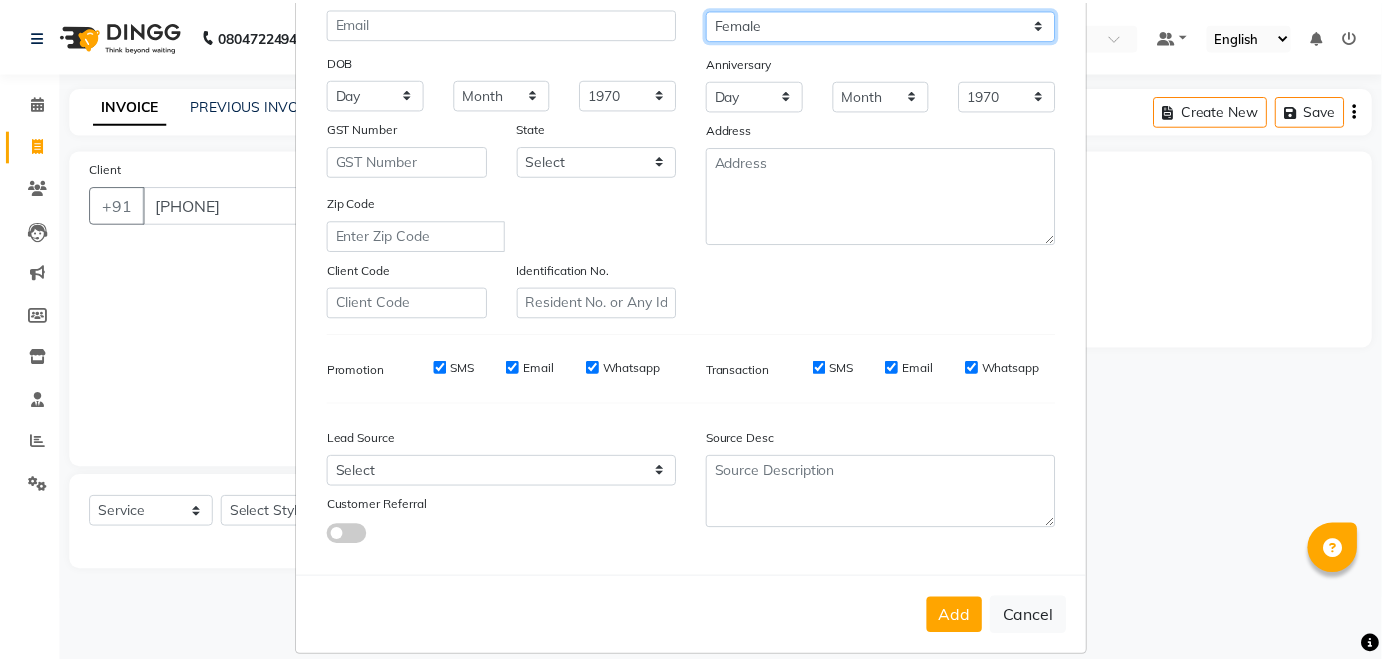 scroll, scrollTop: 255, scrollLeft: 0, axis: vertical 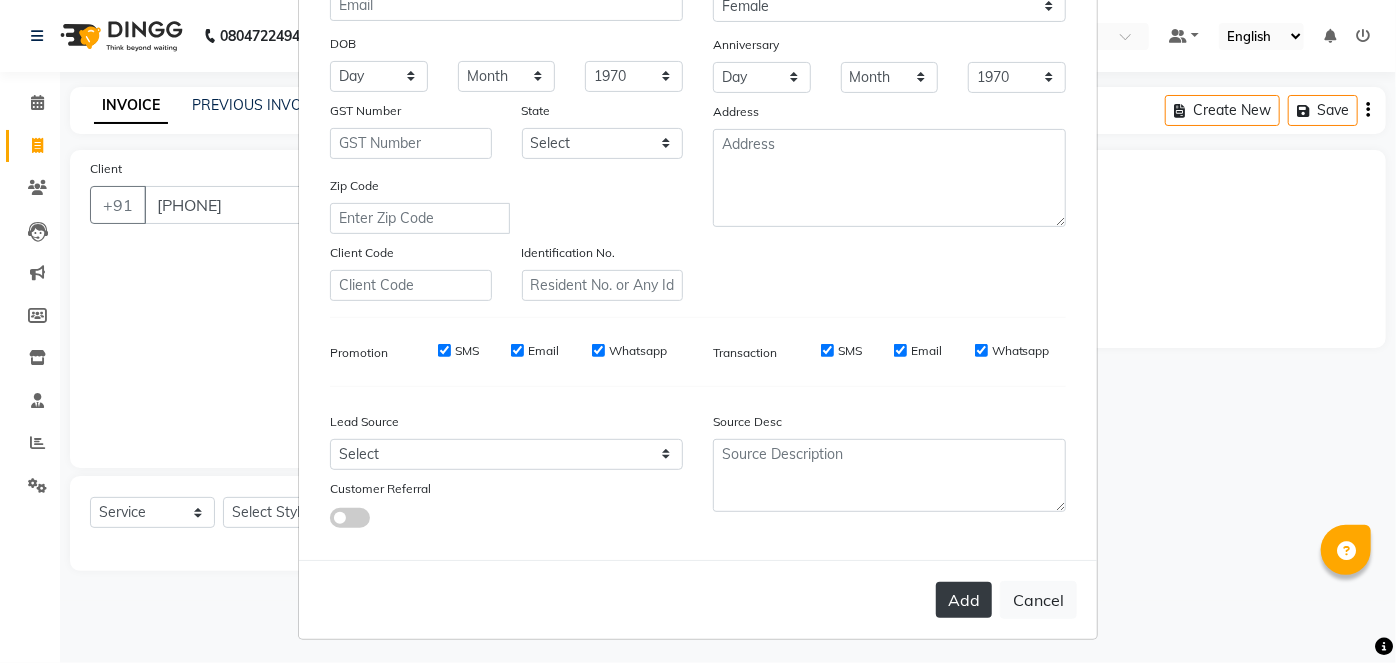 click on "Add" at bounding box center (964, 600) 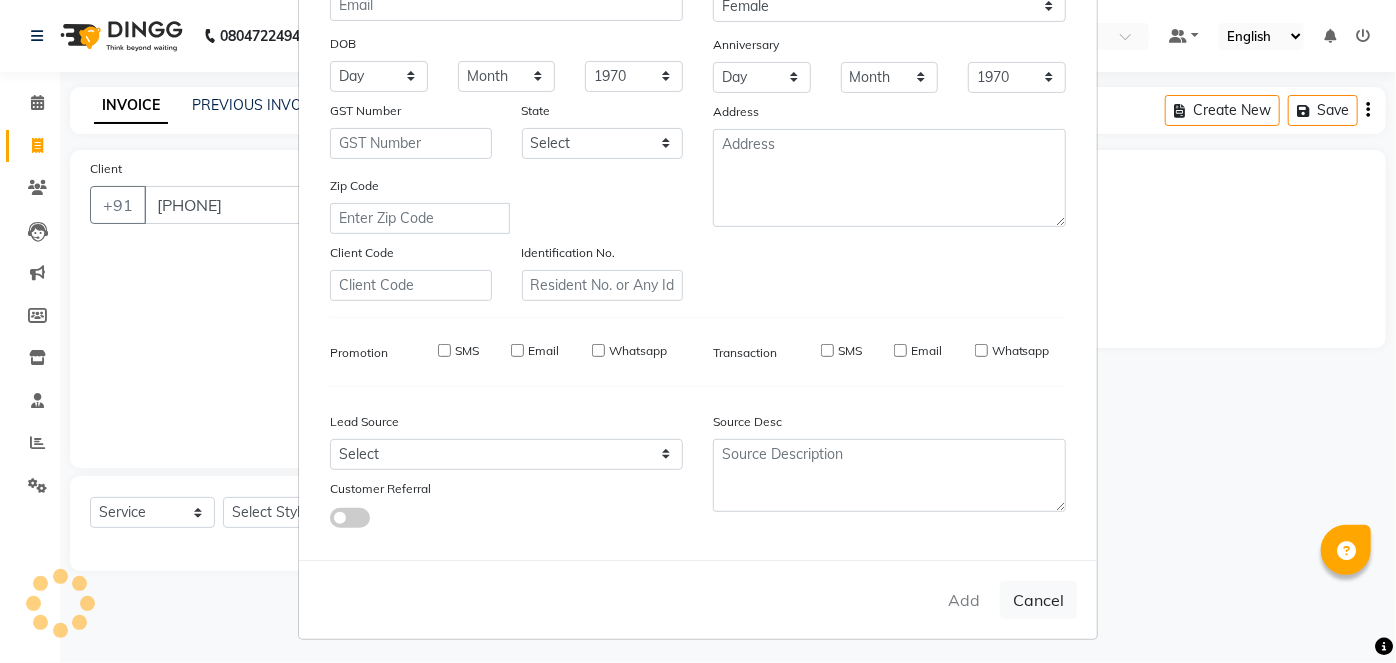 type 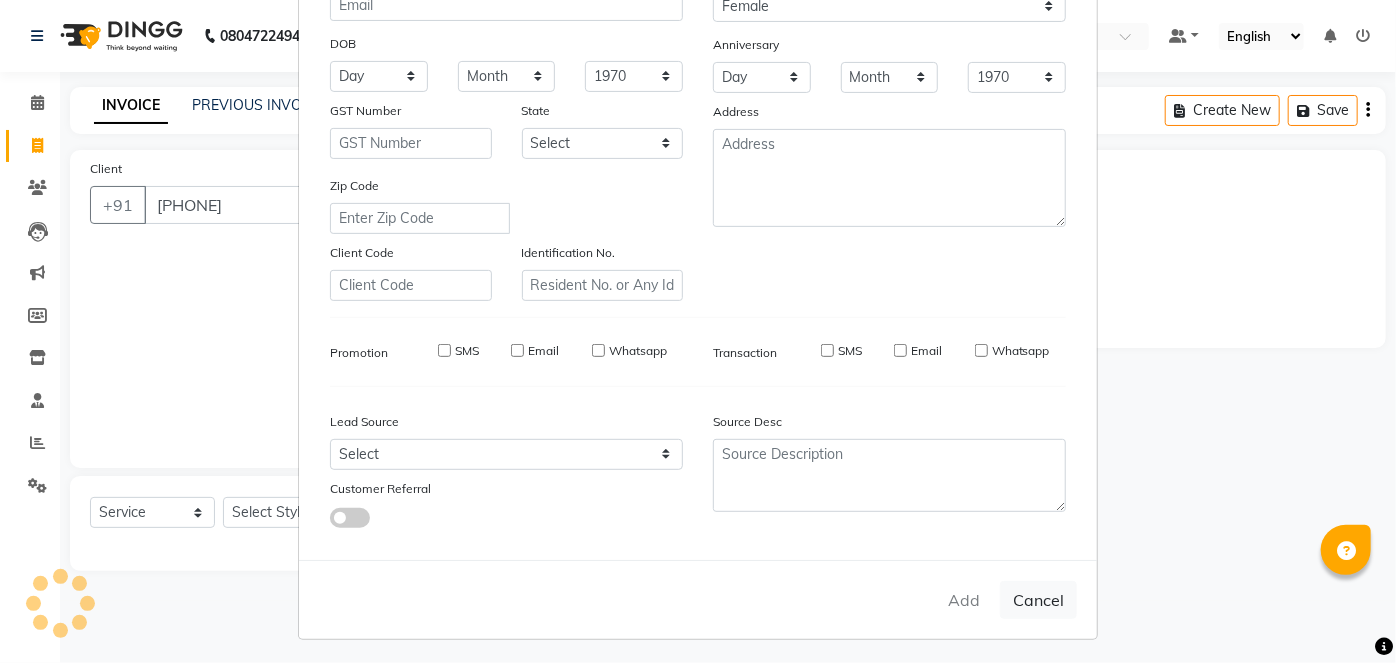 select 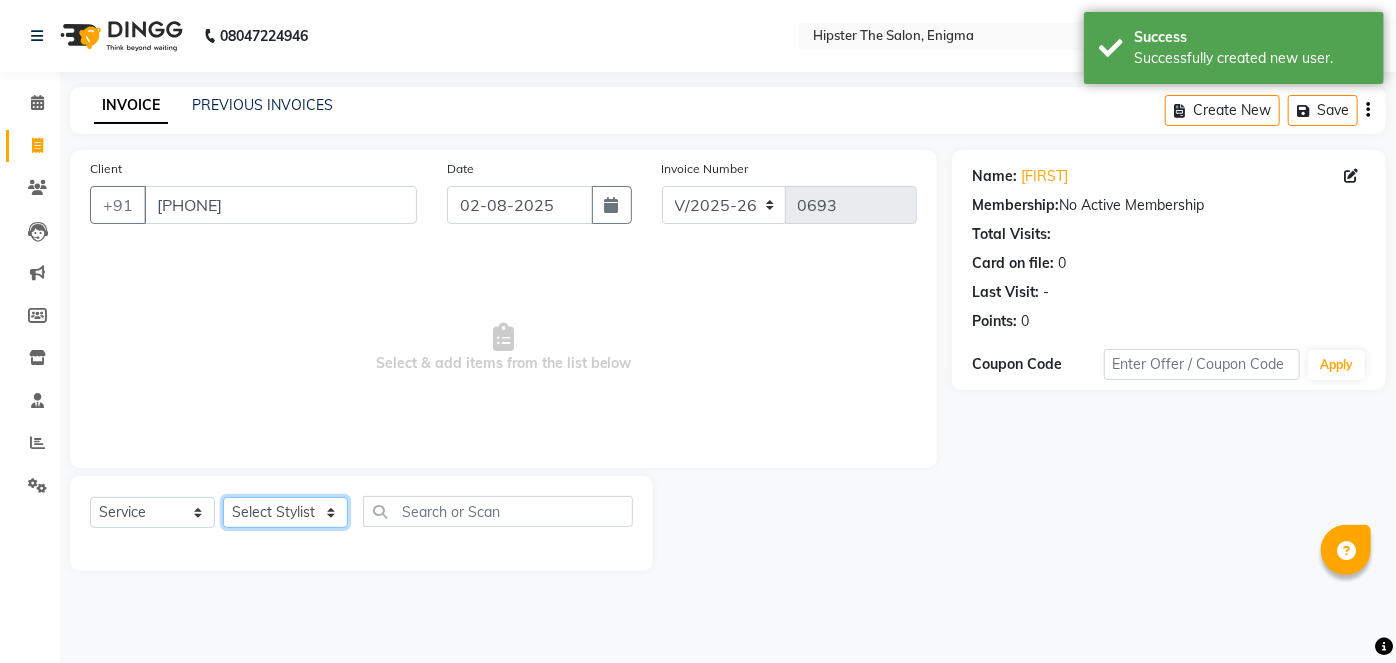 click on "Select Stylist [NAME] [NAME] [NAME] [NAME] [NAME] [NAME] sir [NAME] [NAME] [NAME] [NAME] [NAME] [NAME] [NAME] [NAME] [NAME] [NAME] [NAME] [NAME] [NAME] [NAME] [NAME]    [NAME]    [NAME]   [NAME]   [NAME]   [NAME]" 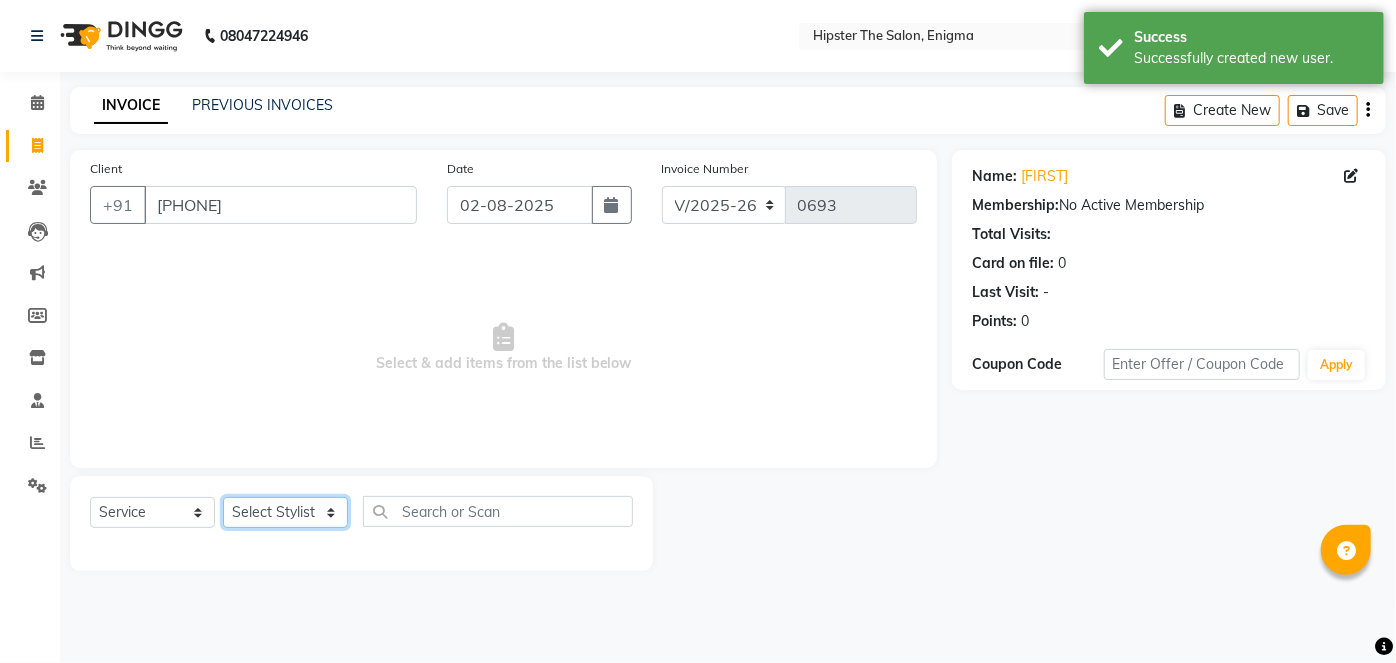 select on "85797" 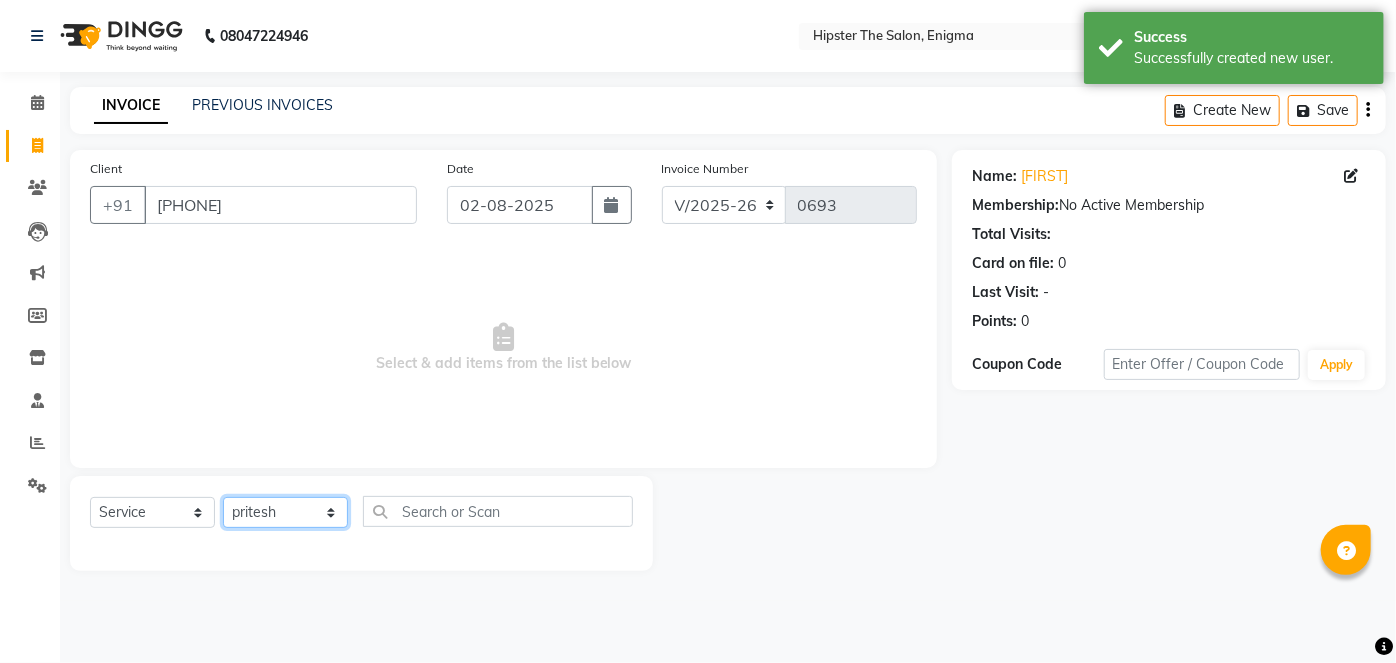 click on "Select Stylist [NAME] [NAME] [NAME] [NAME] [NAME] [NAME] sir [NAME] [NAME] [NAME] [NAME] [NAME] [NAME] [NAME] [NAME] [NAME] [NAME] [NAME] [NAME] [NAME] [NAME] [NAME]    [NAME]    [NAME]   [NAME]   [NAME]   [NAME]" 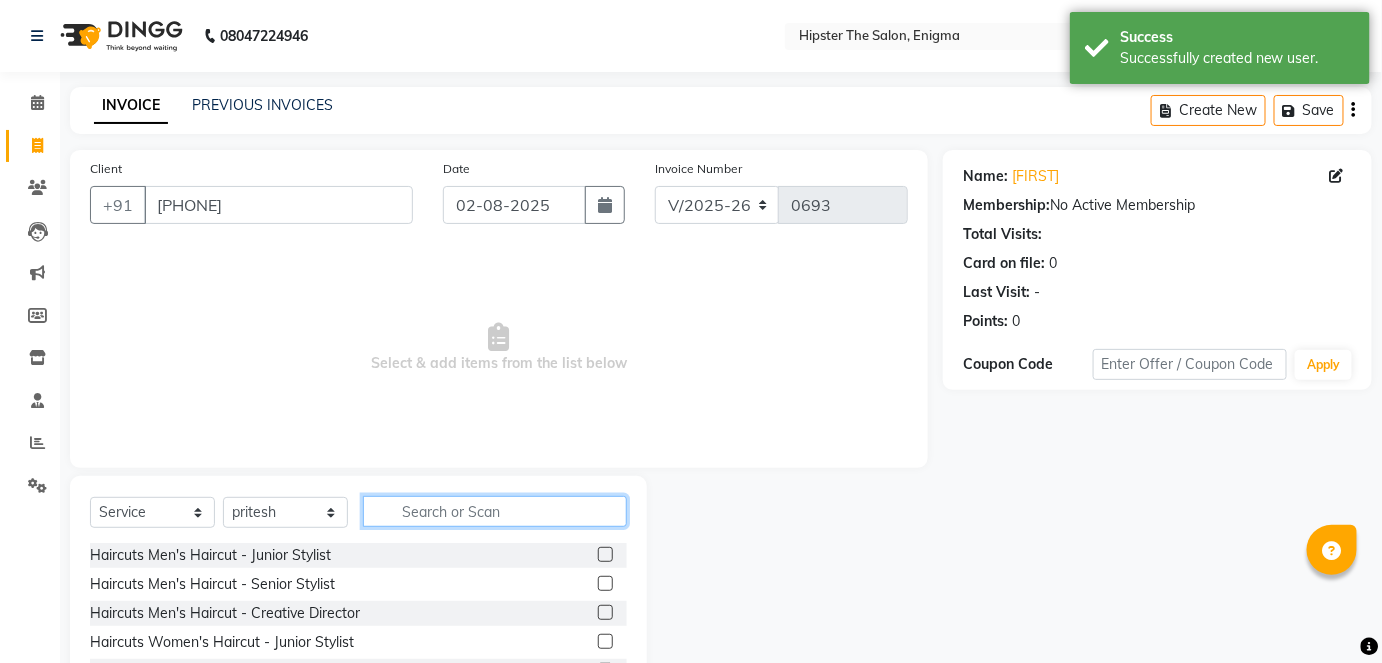 click 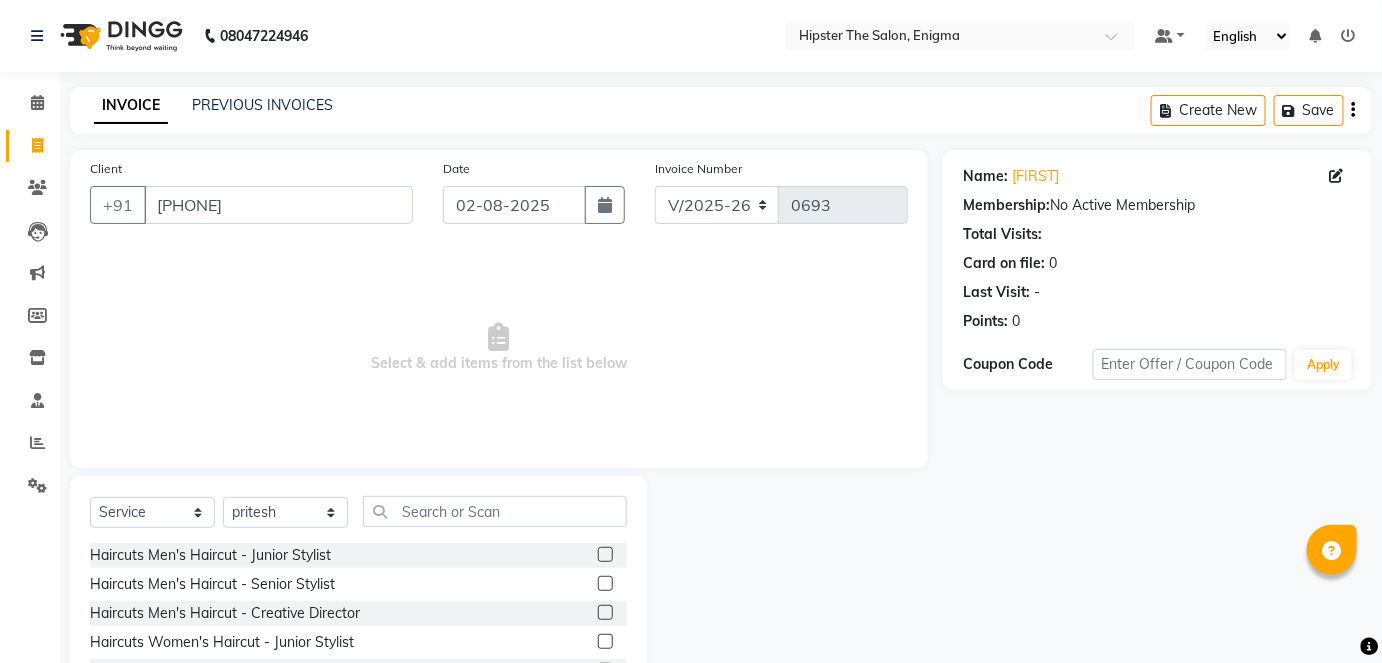 click 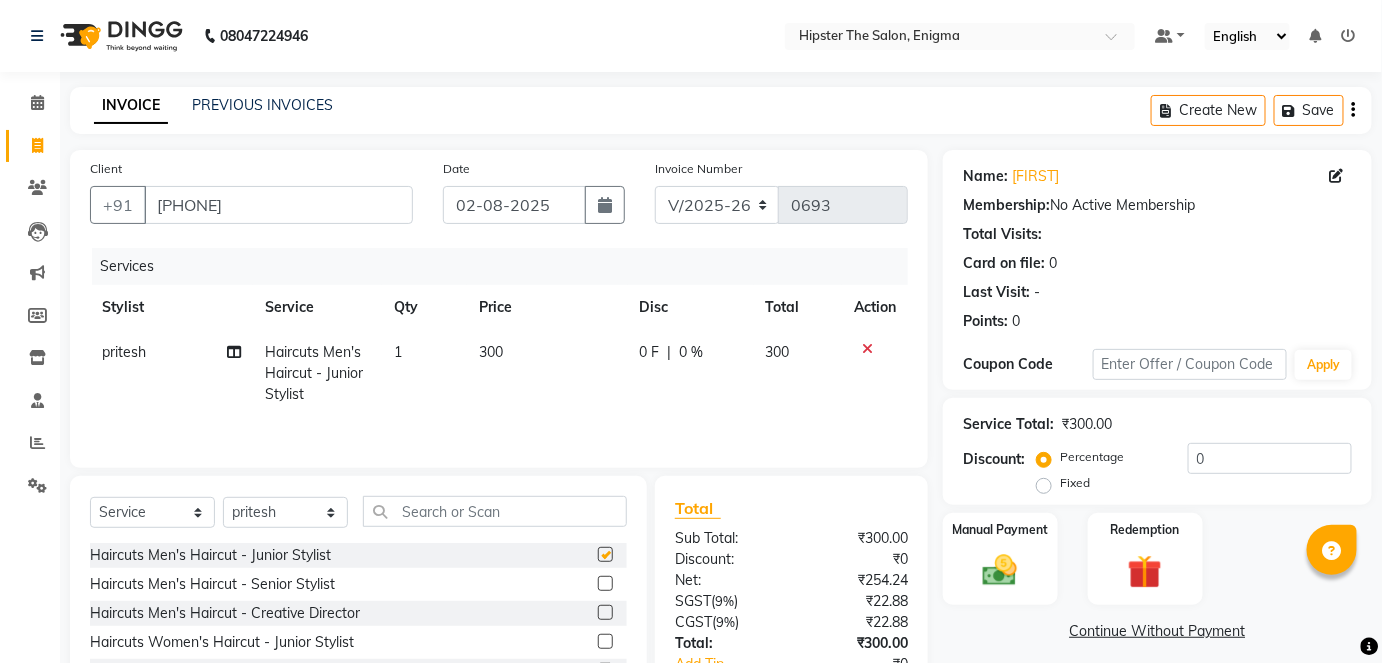 checkbox on "false" 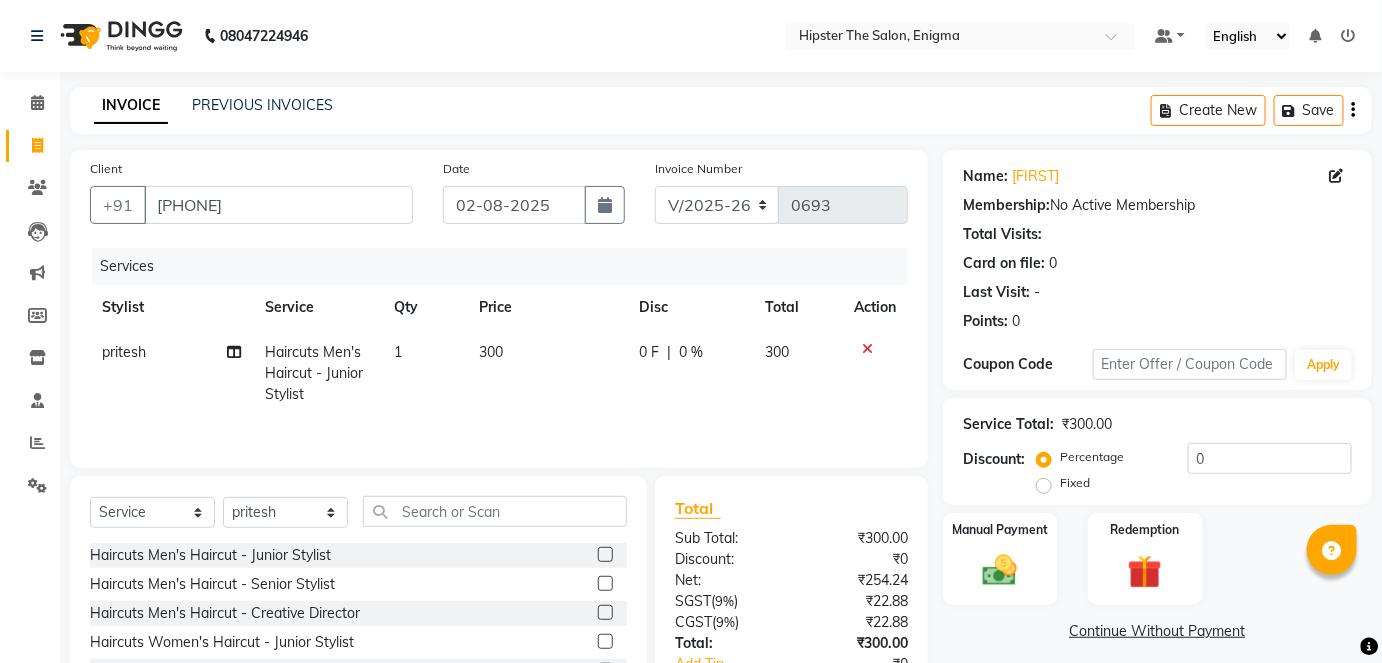 scroll, scrollTop: 137, scrollLeft: 0, axis: vertical 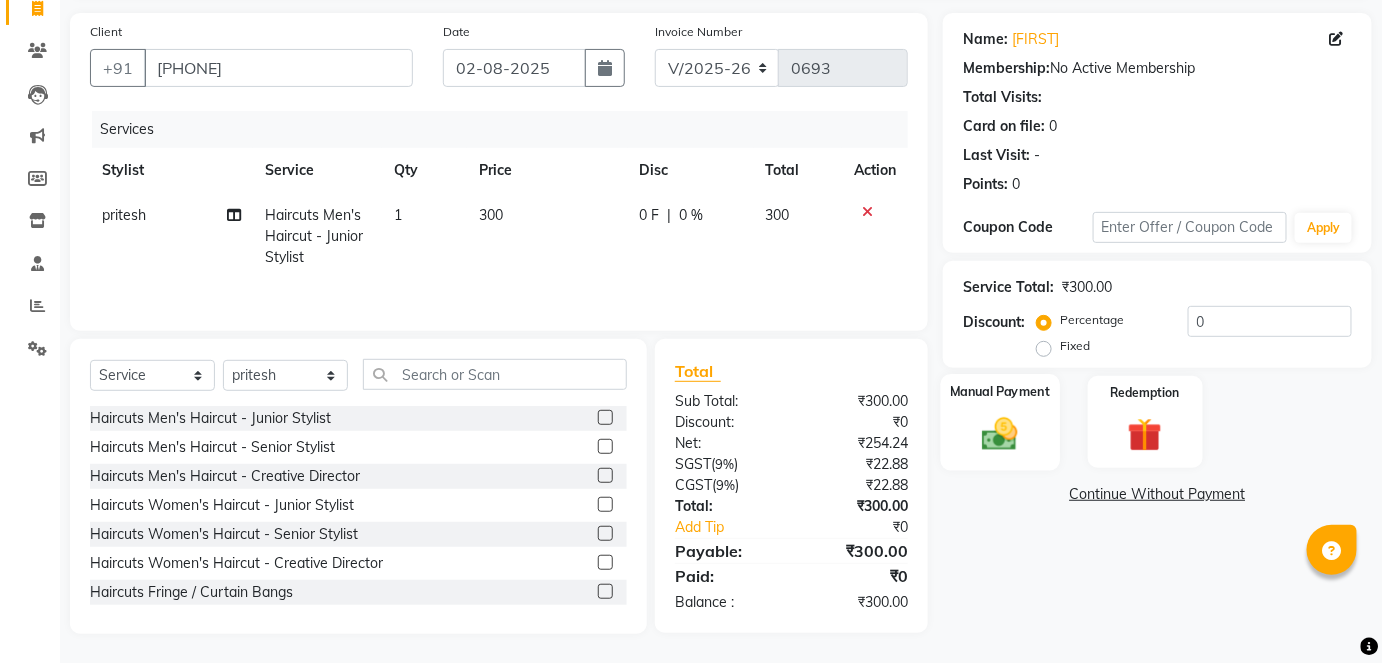 click 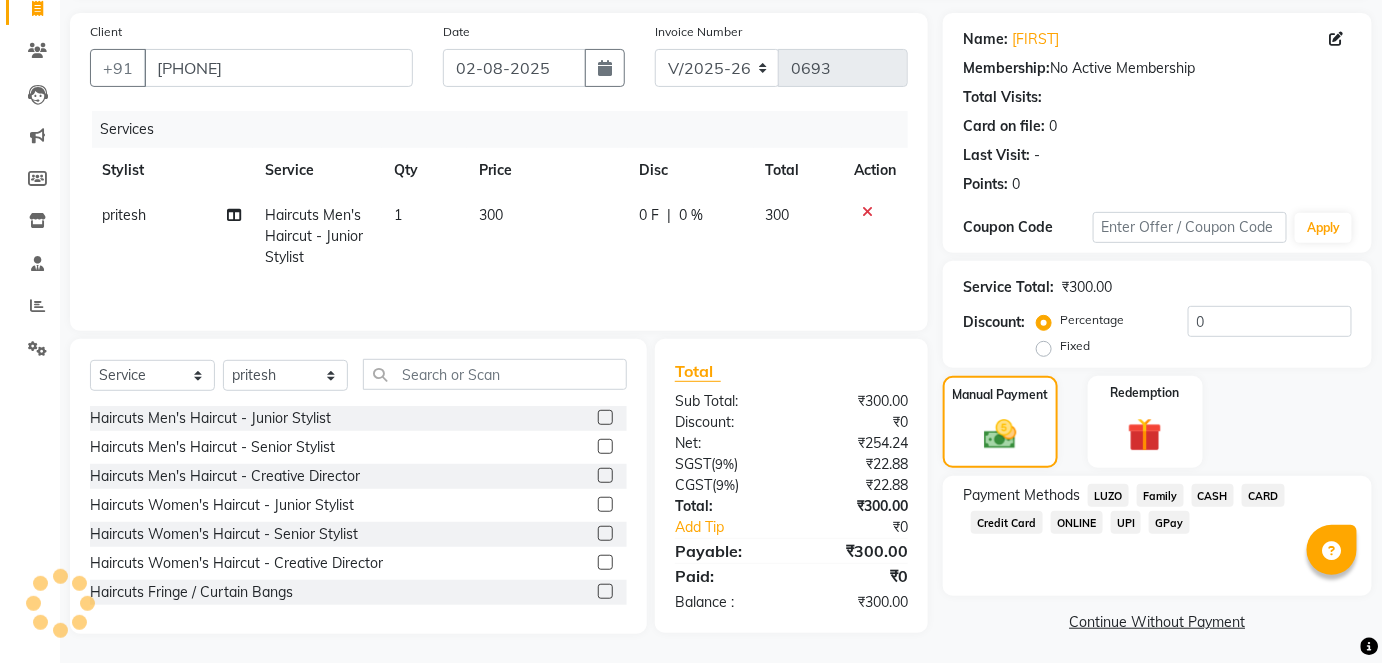 click on "GPay" 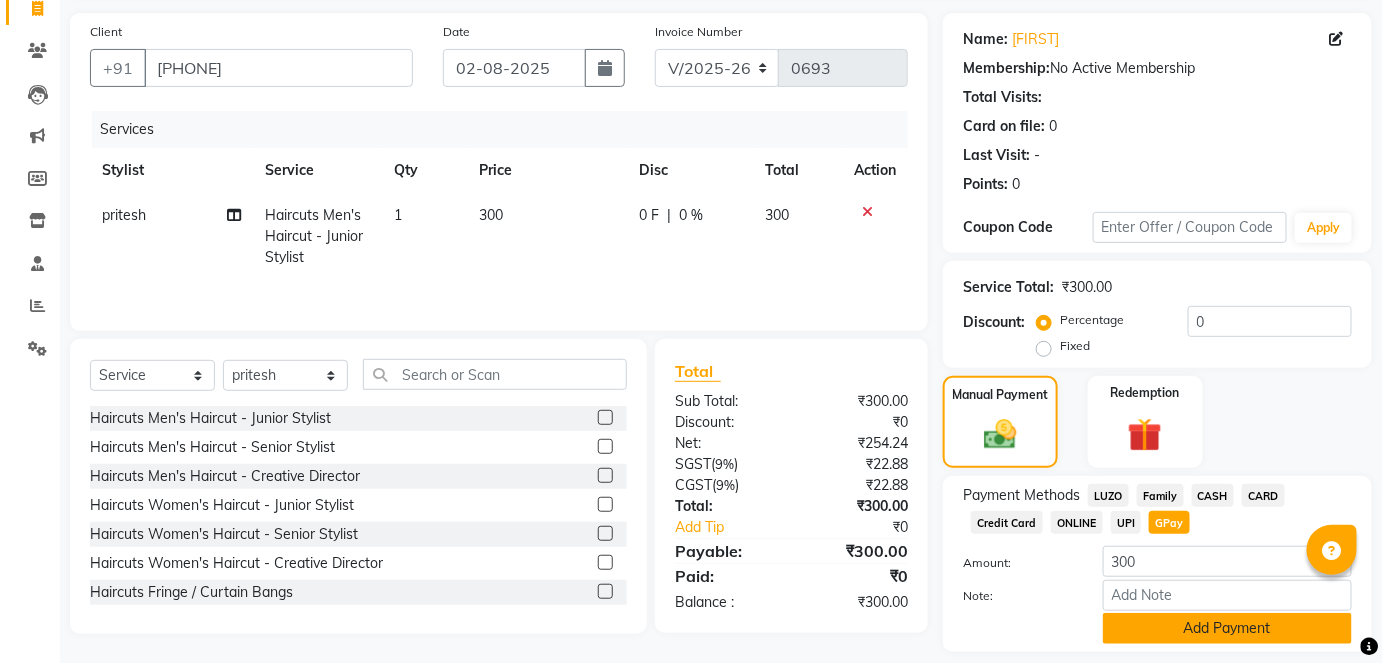 click on "Add Payment" 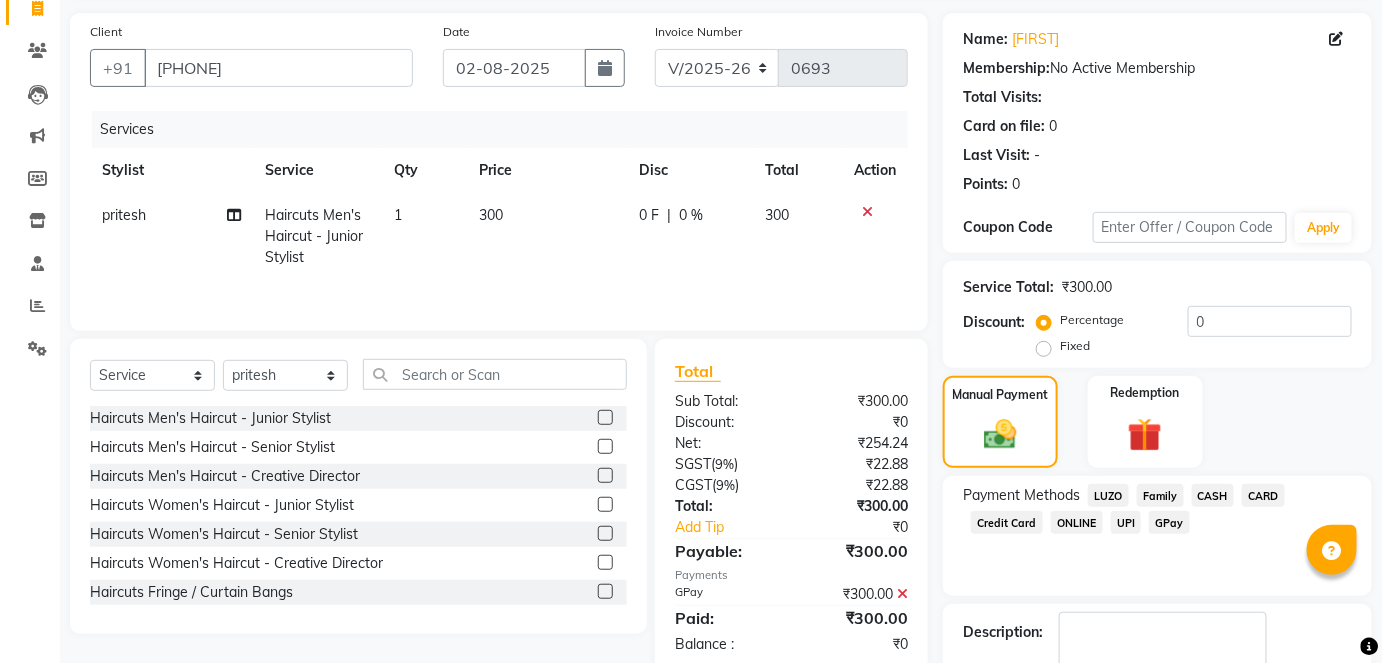 scroll, scrollTop: 252, scrollLeft: 0, axis: vertical 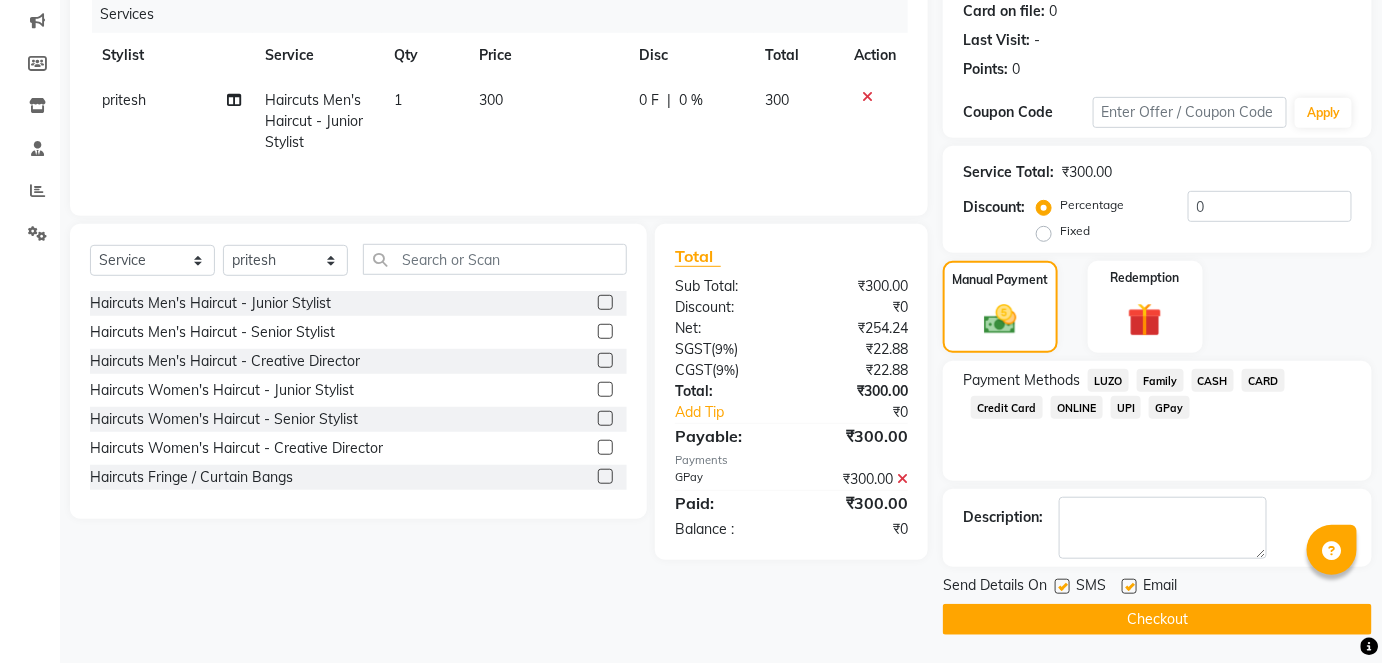 click on "Checkout" 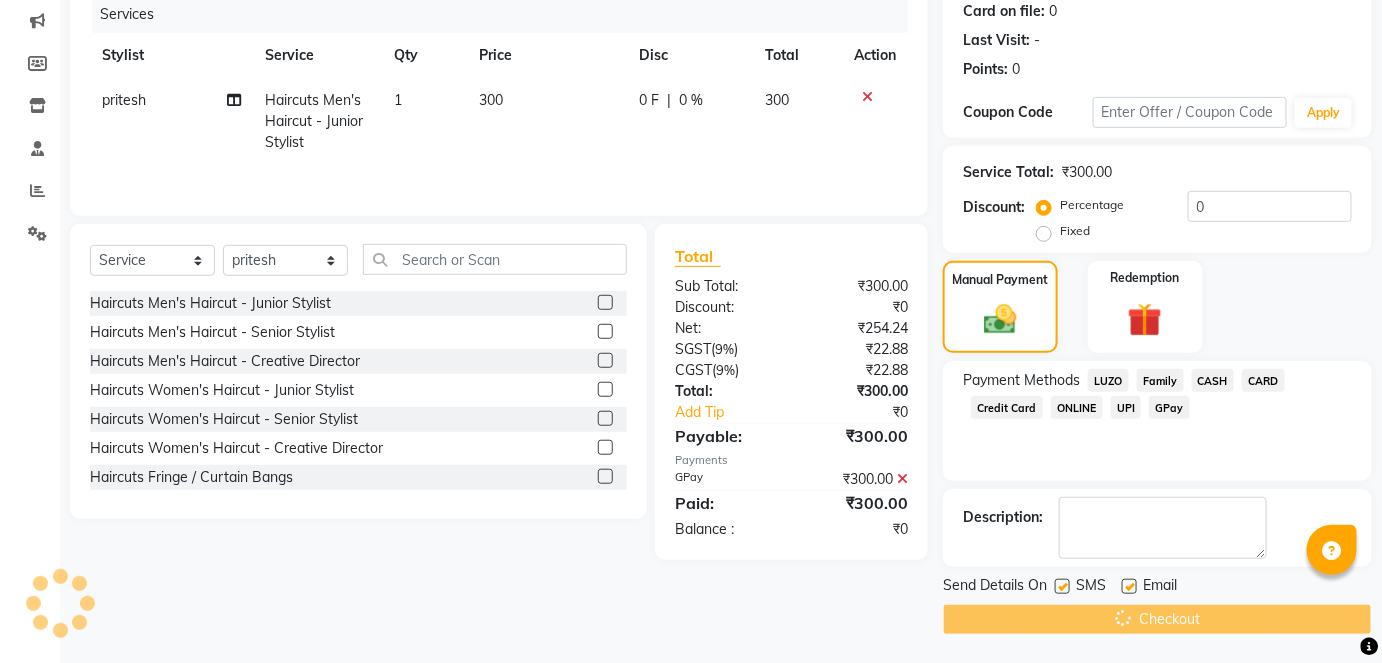 scroll, scrollTop: 0, scrollLeft: 0, axis: both 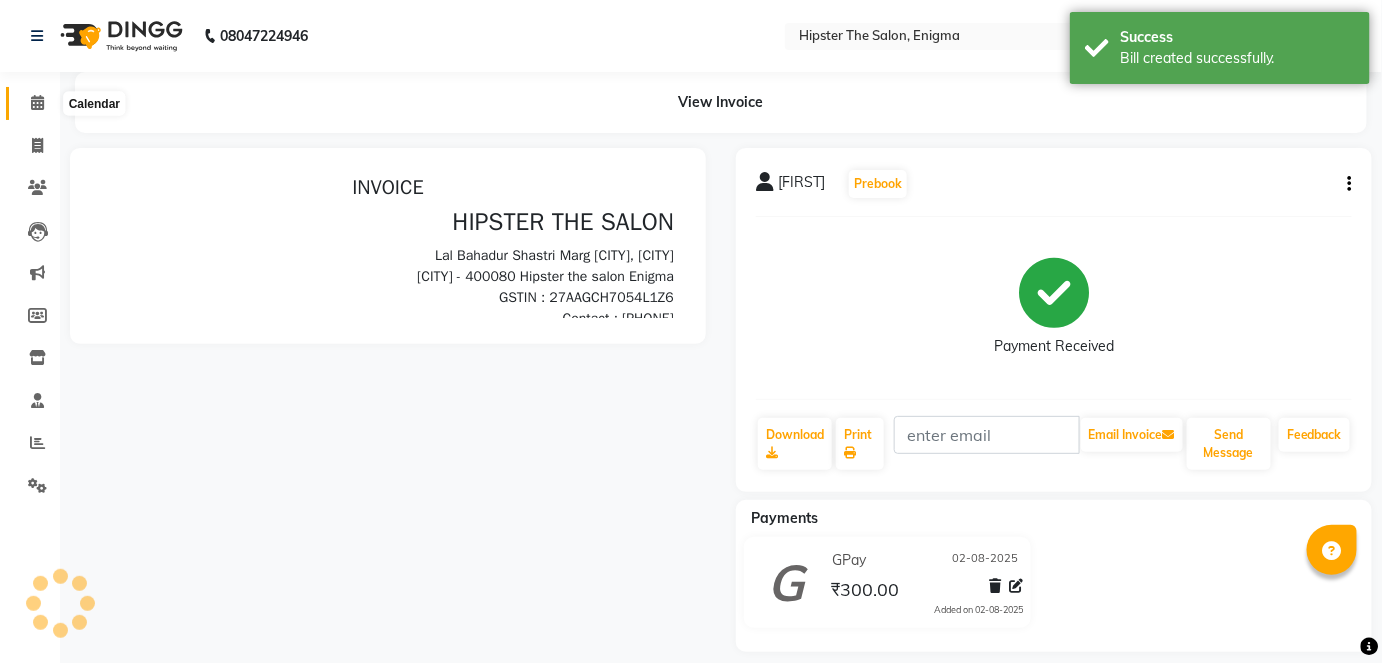 click 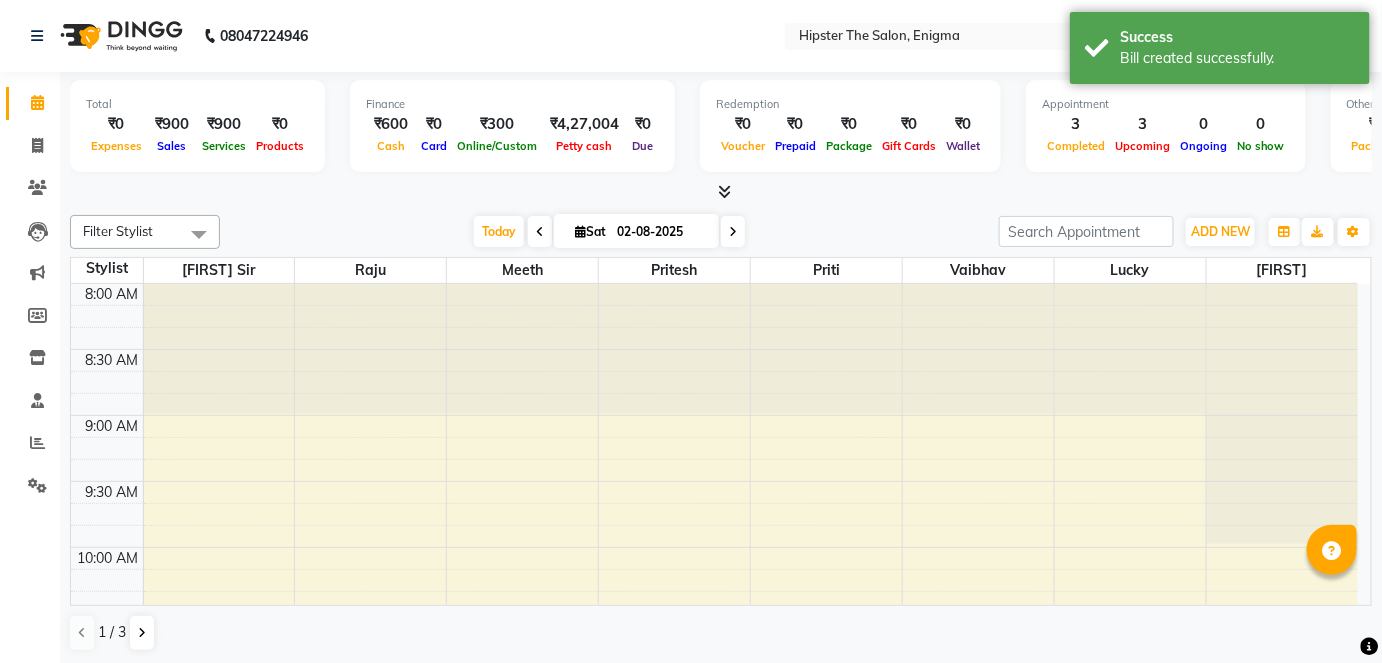 scroll, scrollTop: 97, scrollLeft: 0, axis: vertical 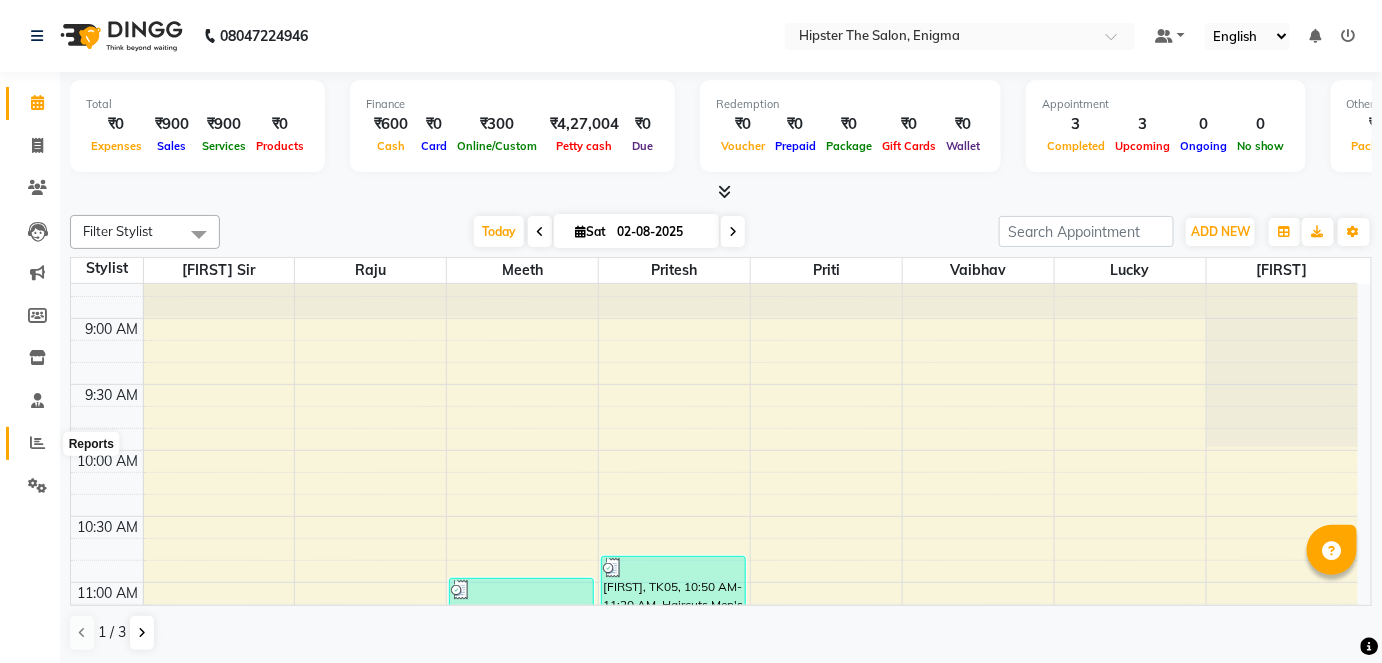 click 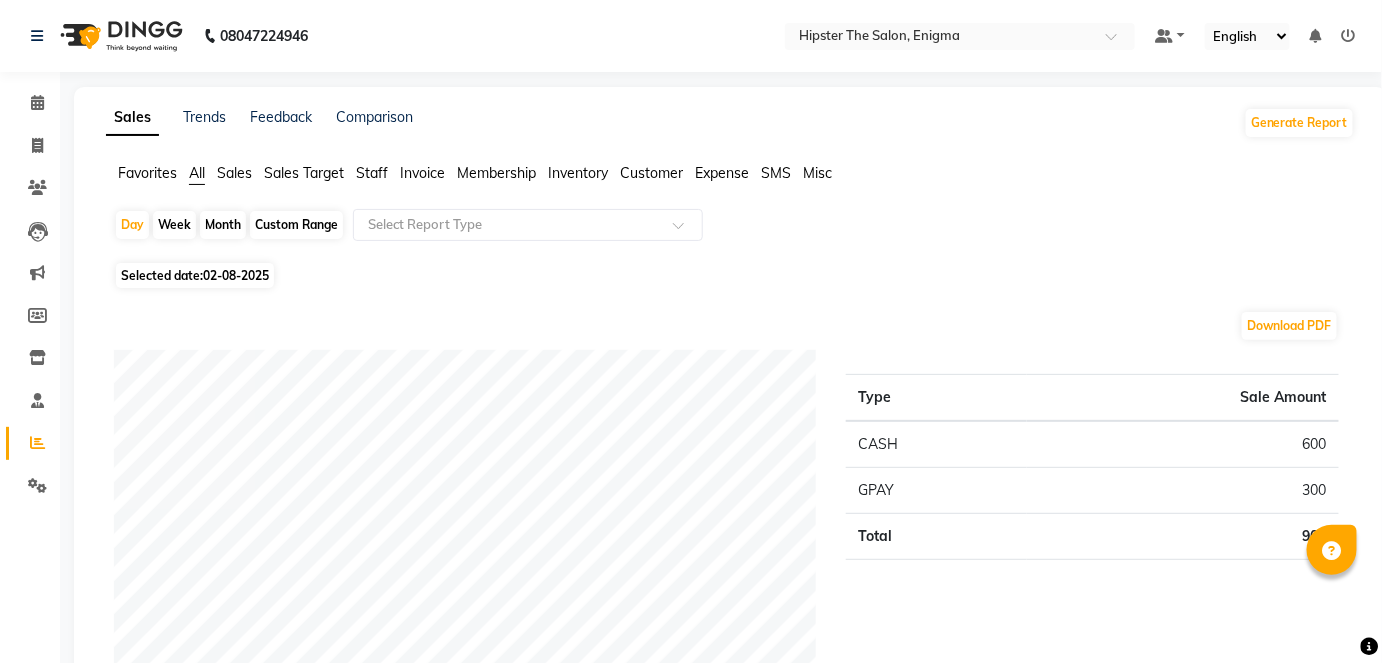 click on "Custom Range" 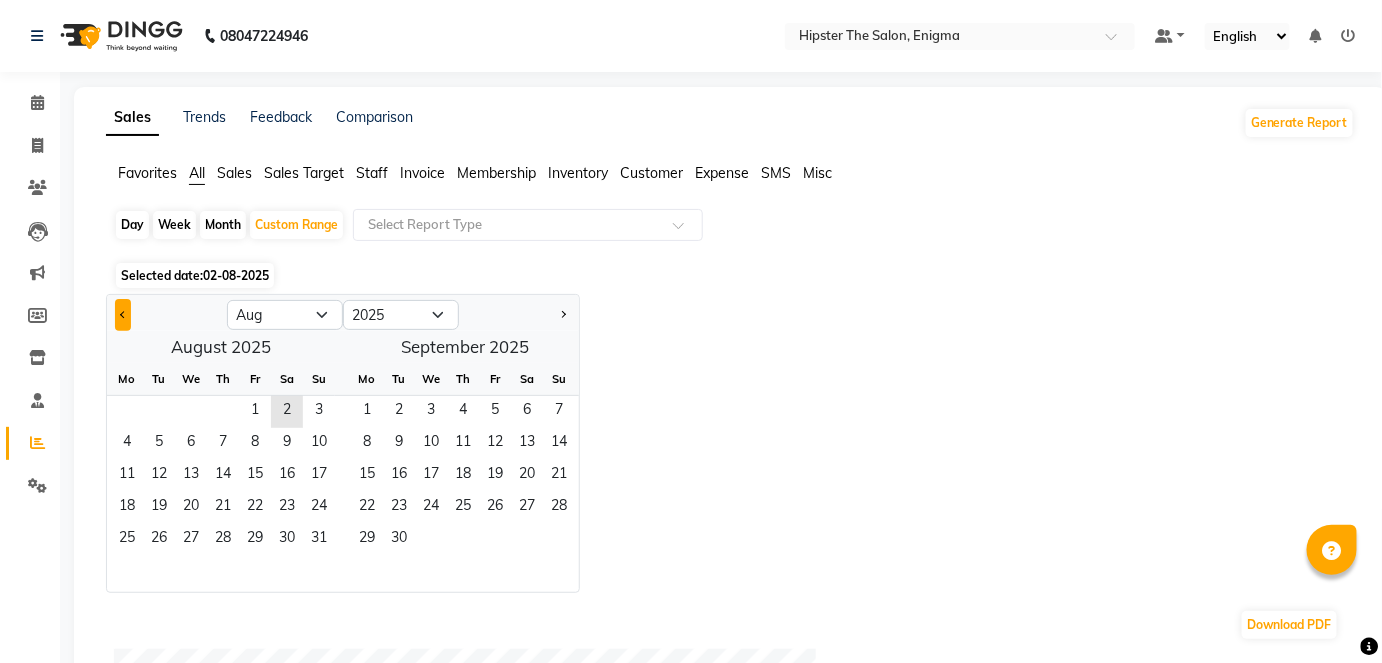 click 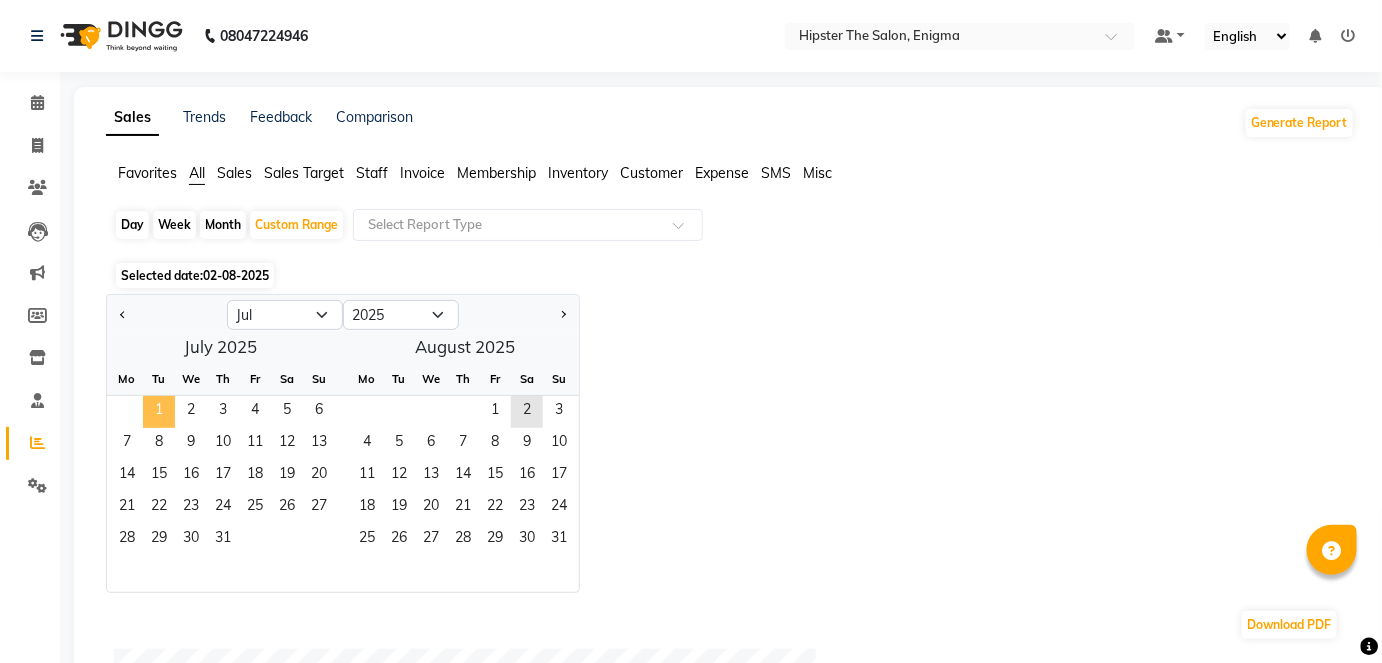 click on "1" 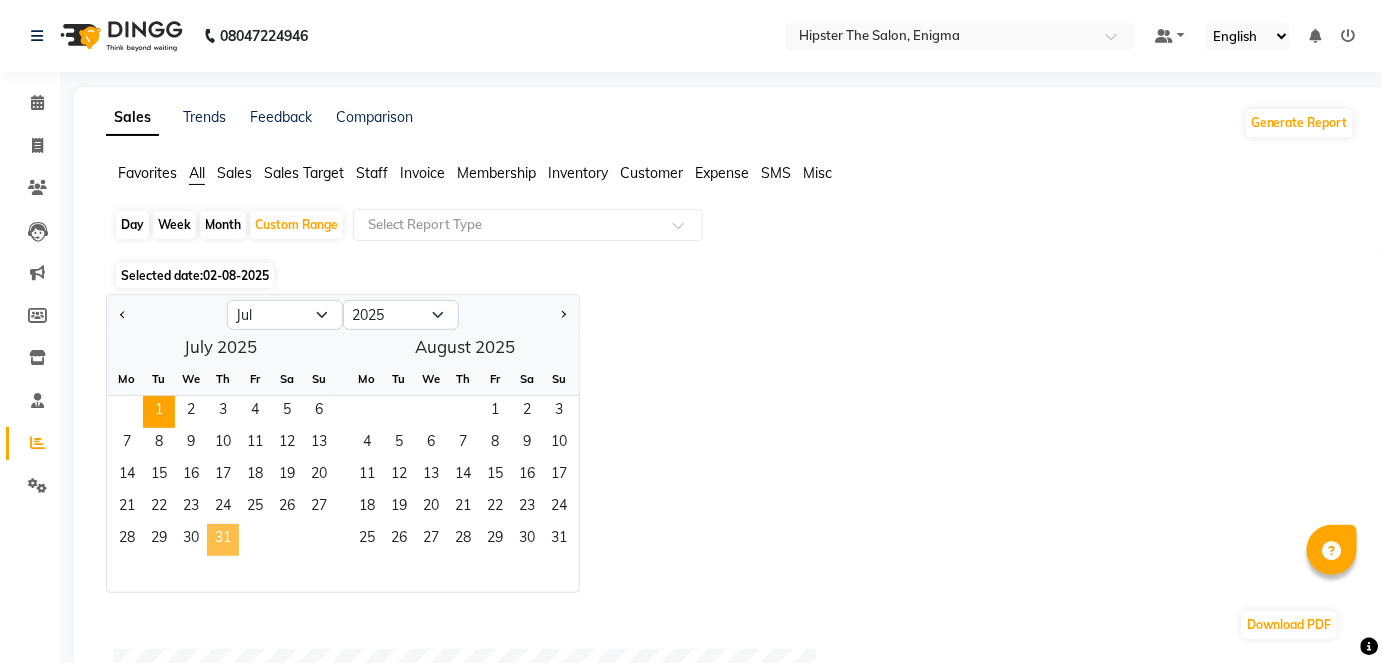 click on "31" 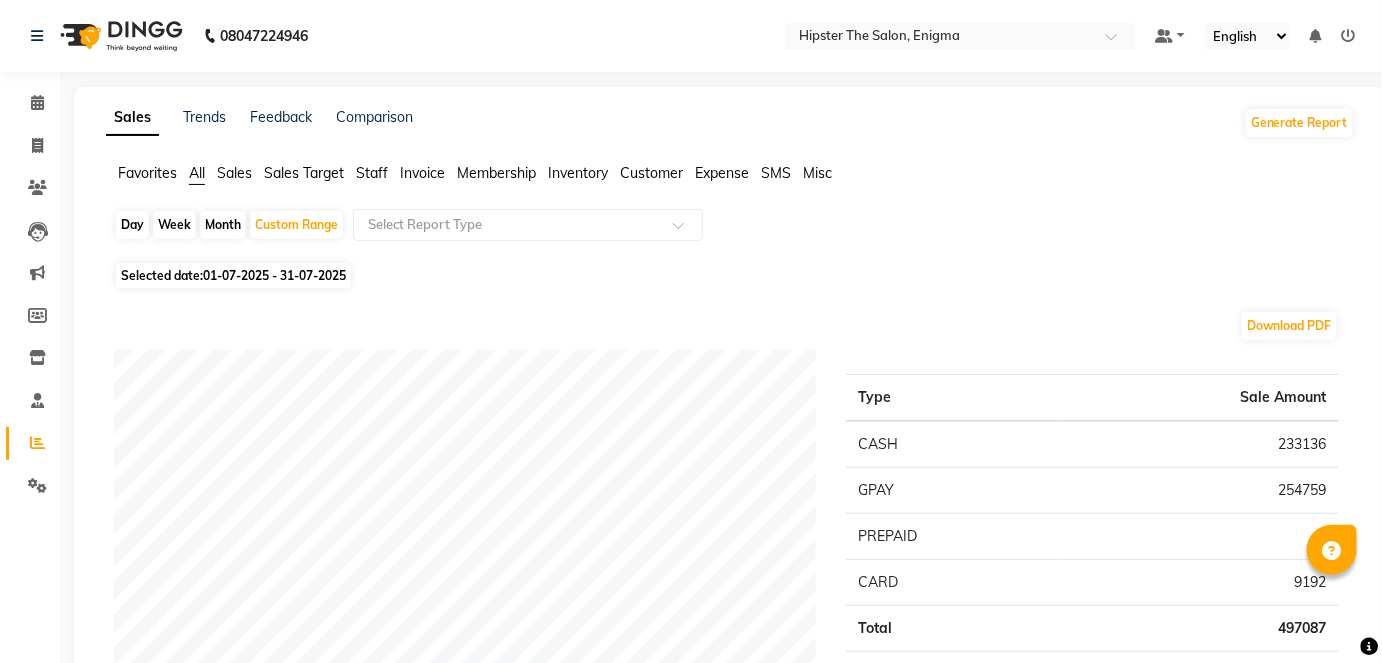 click on "Staff" 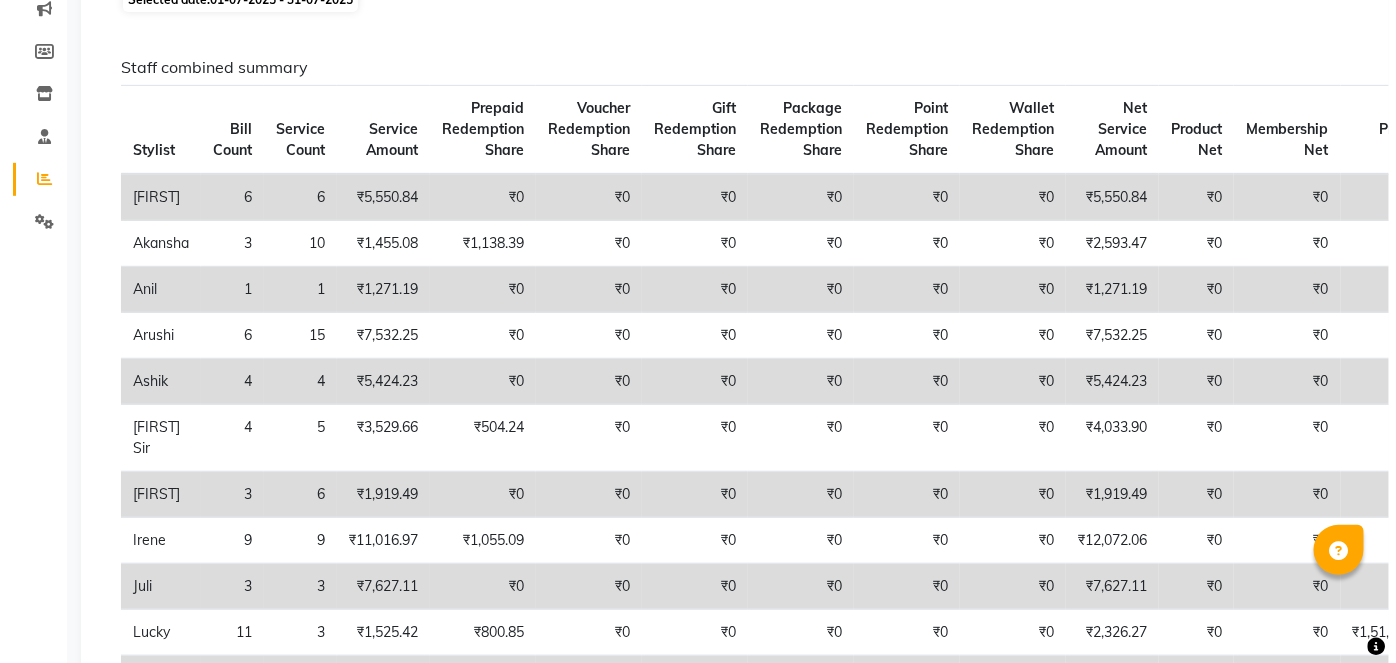 scroll, scrollTop: 0, scrollLeft: 0, axis: both 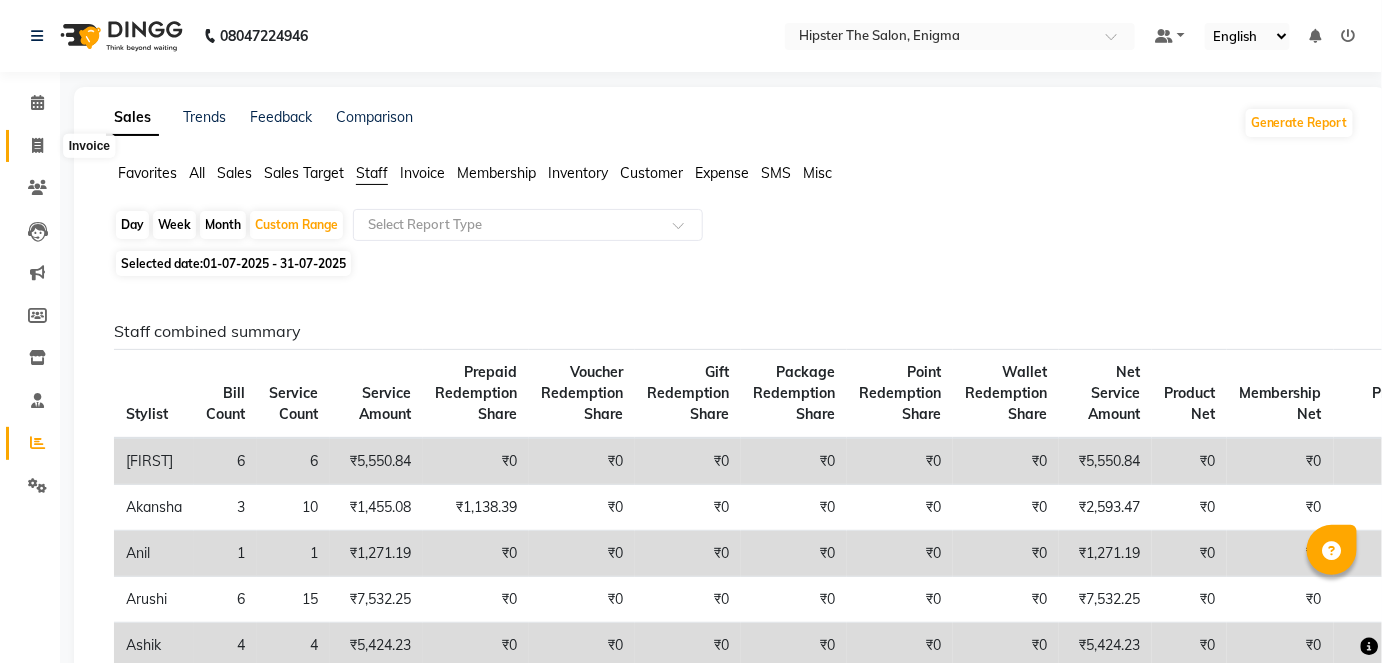 click 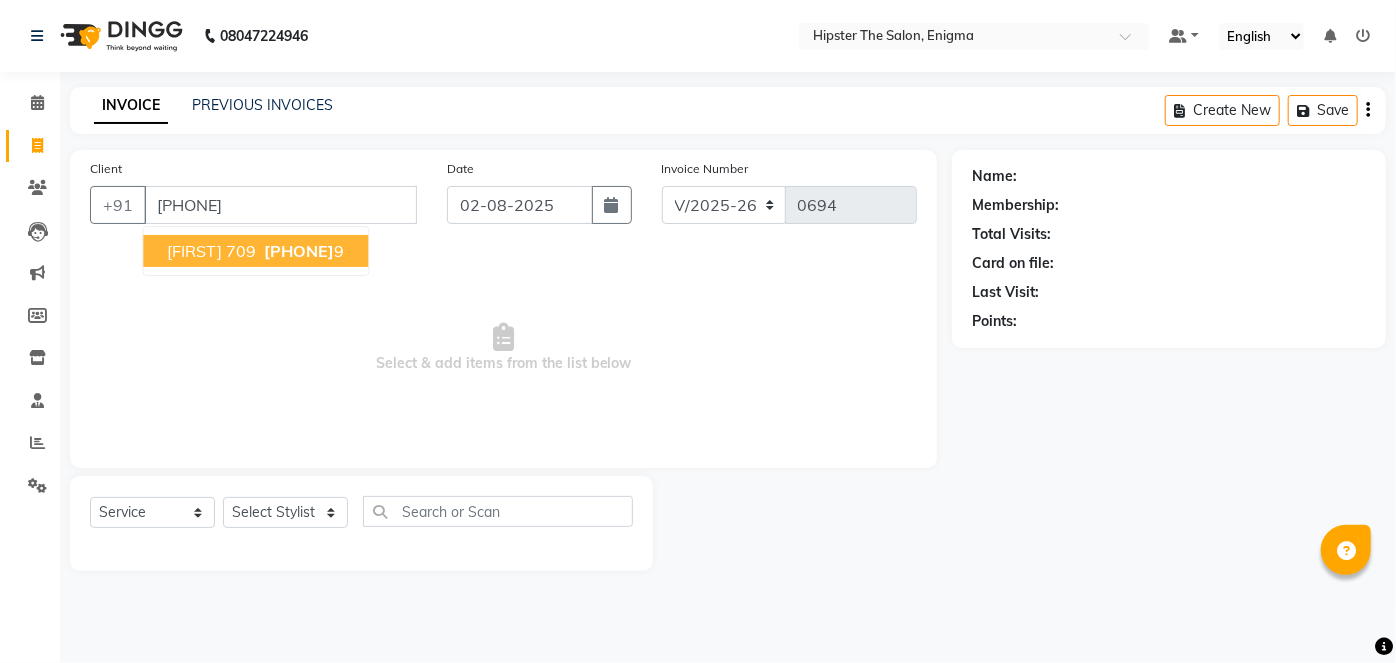 type on "[PHONE]" 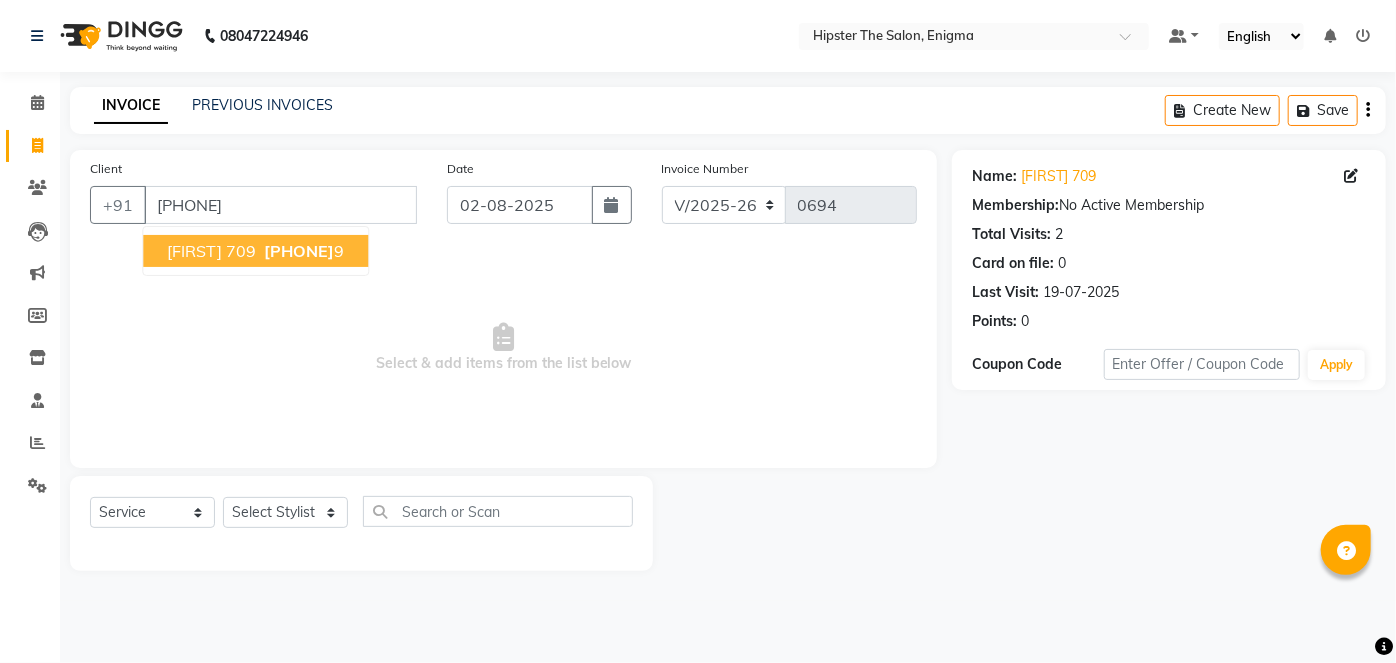 click on "[FIRST] 709" at bounding box center (211, 251) 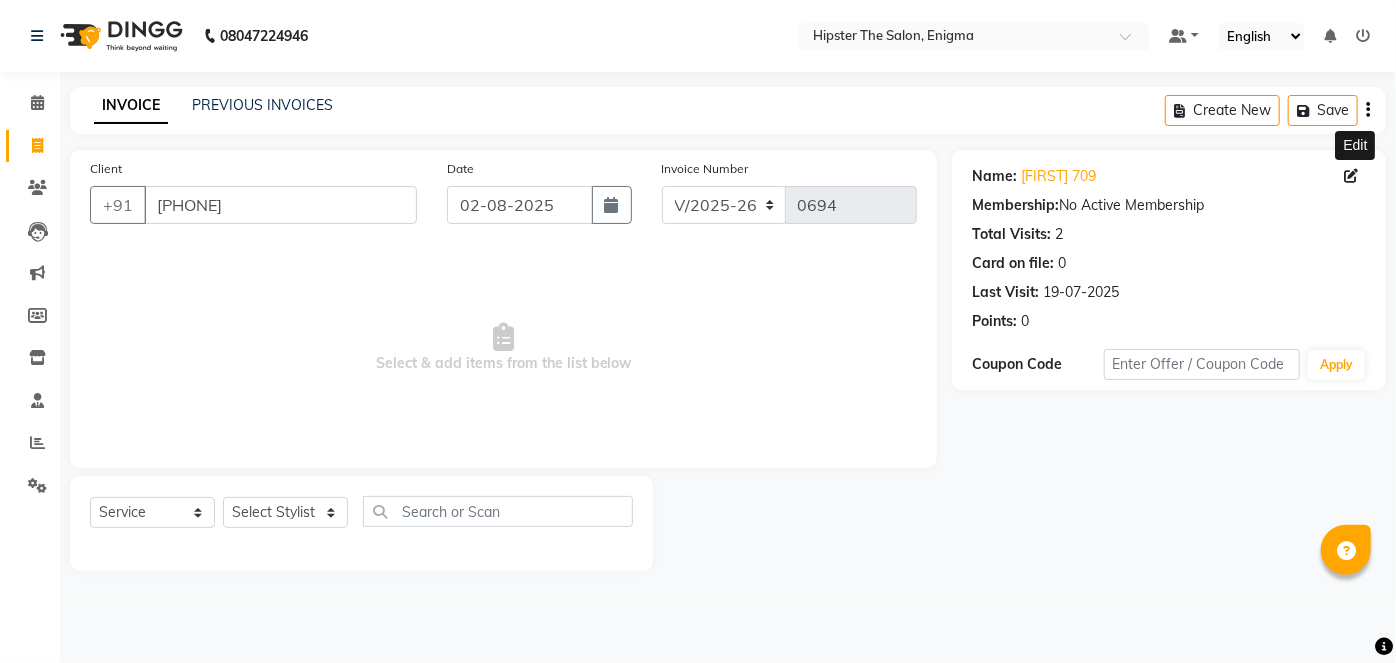 click 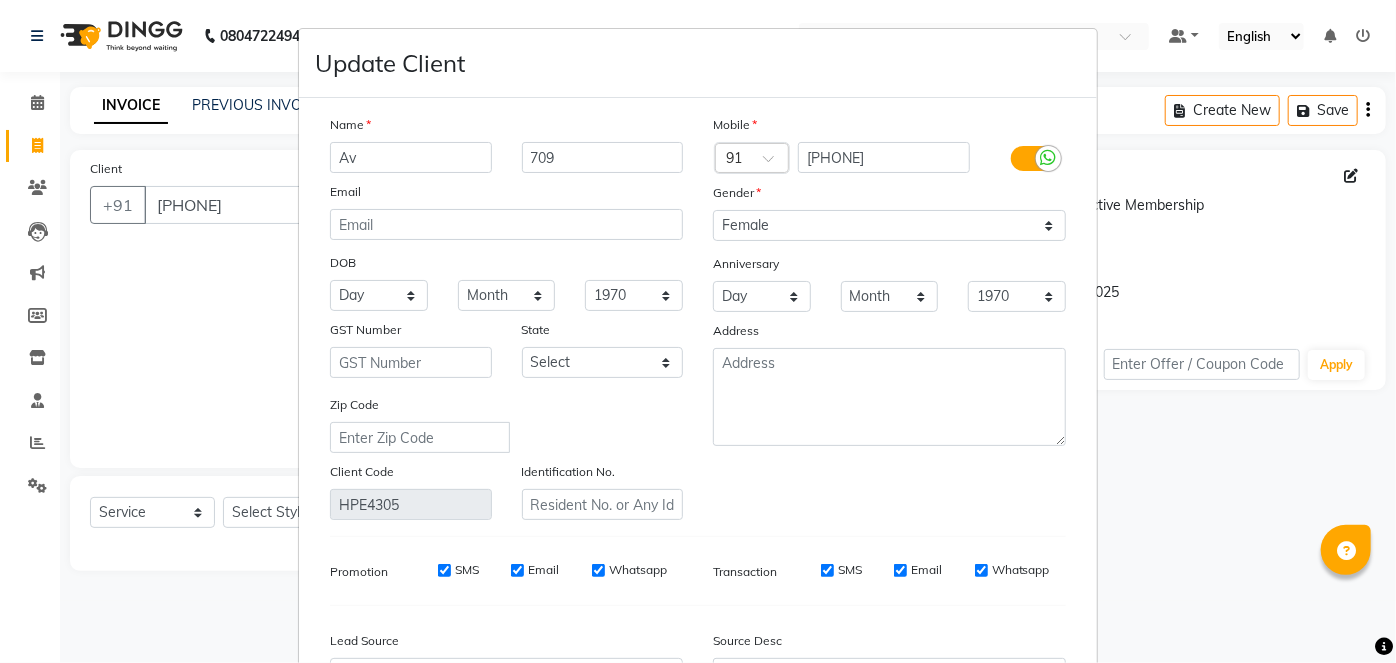 type on "A" 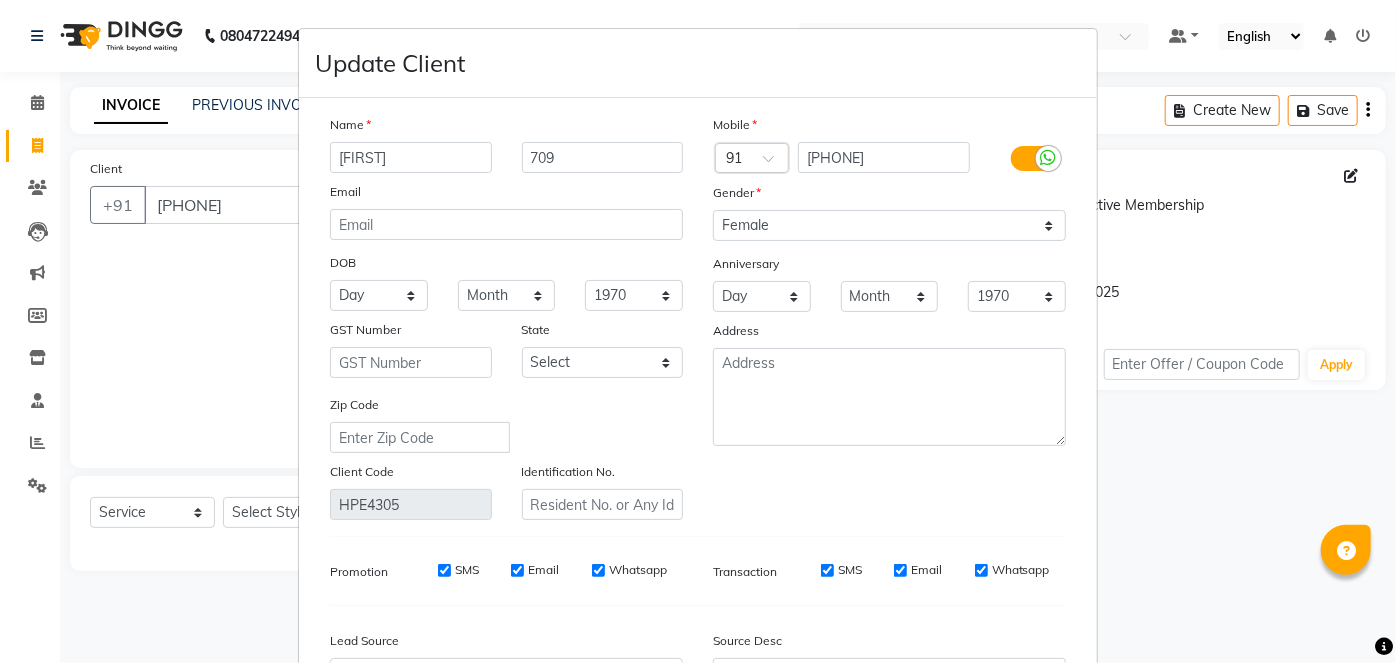 type on "[FIRST]" 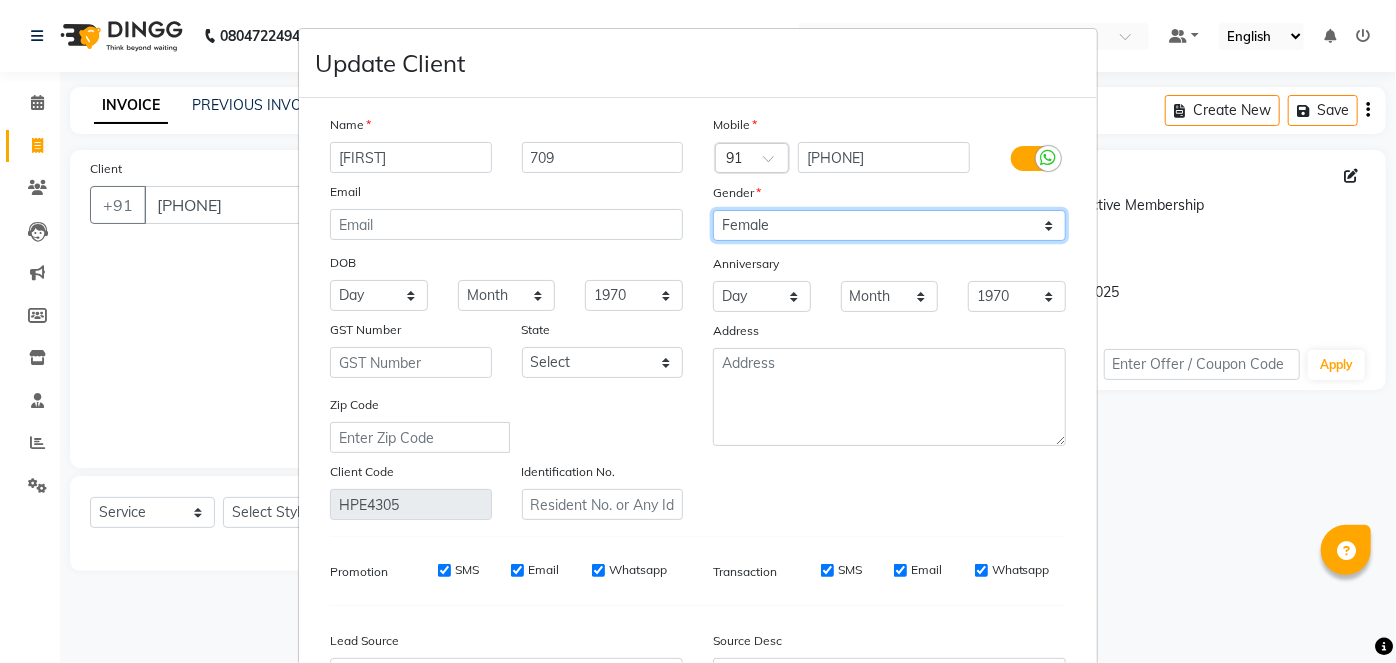 click on "Select Male Female Other Prefer Not To Say" at bounding box center (889, 225) 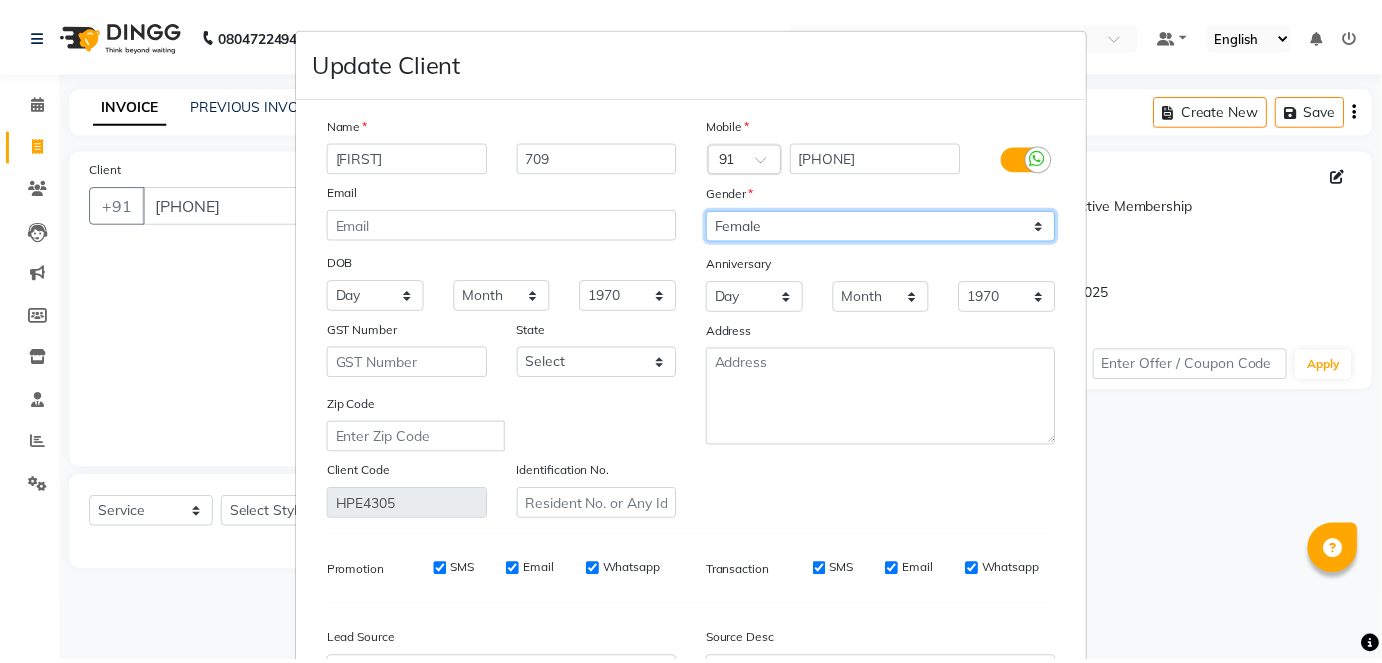 scroll, scrollTop: 223, scrollLeft: 0, axis: vertical 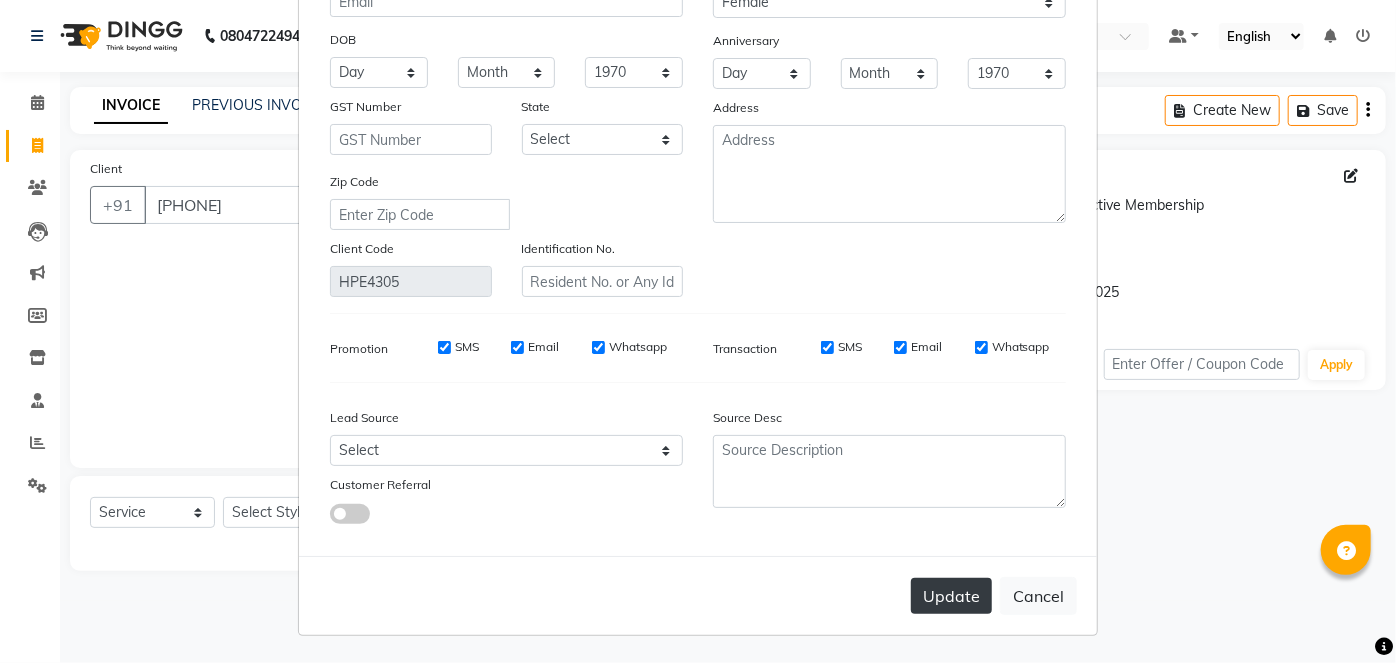 click on "Update" at bounding box center [951, 596] 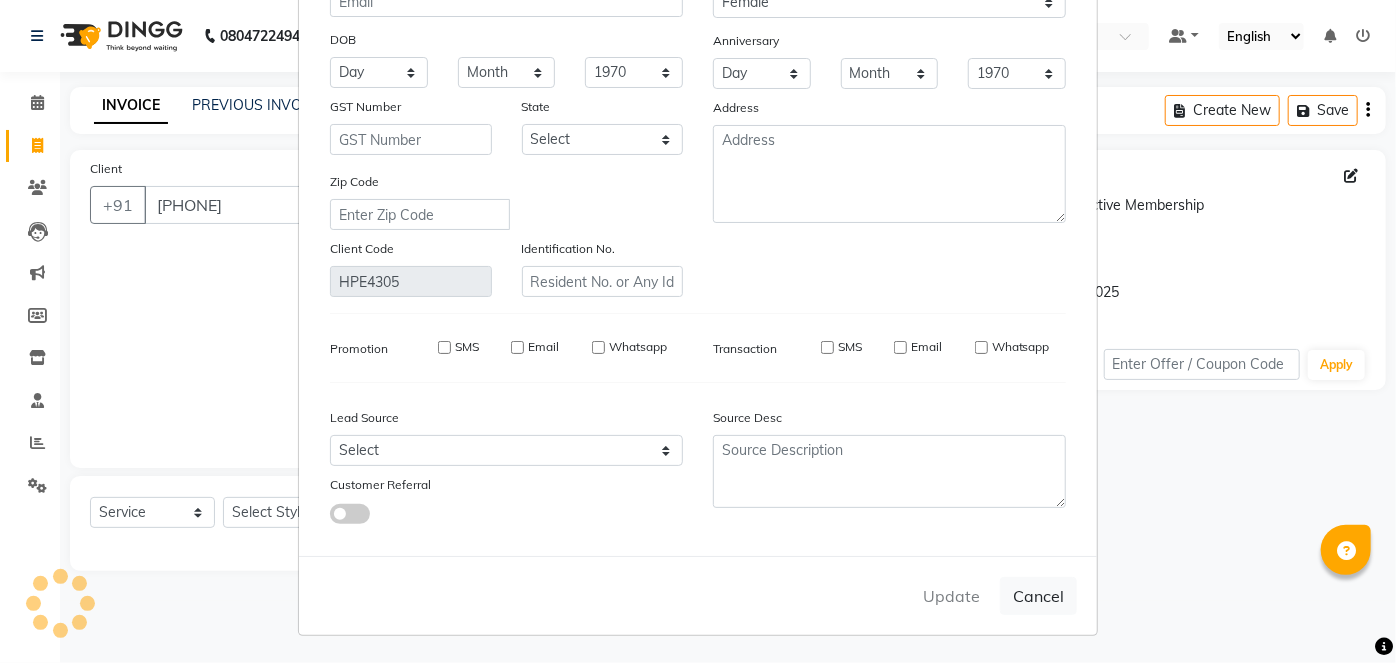 type 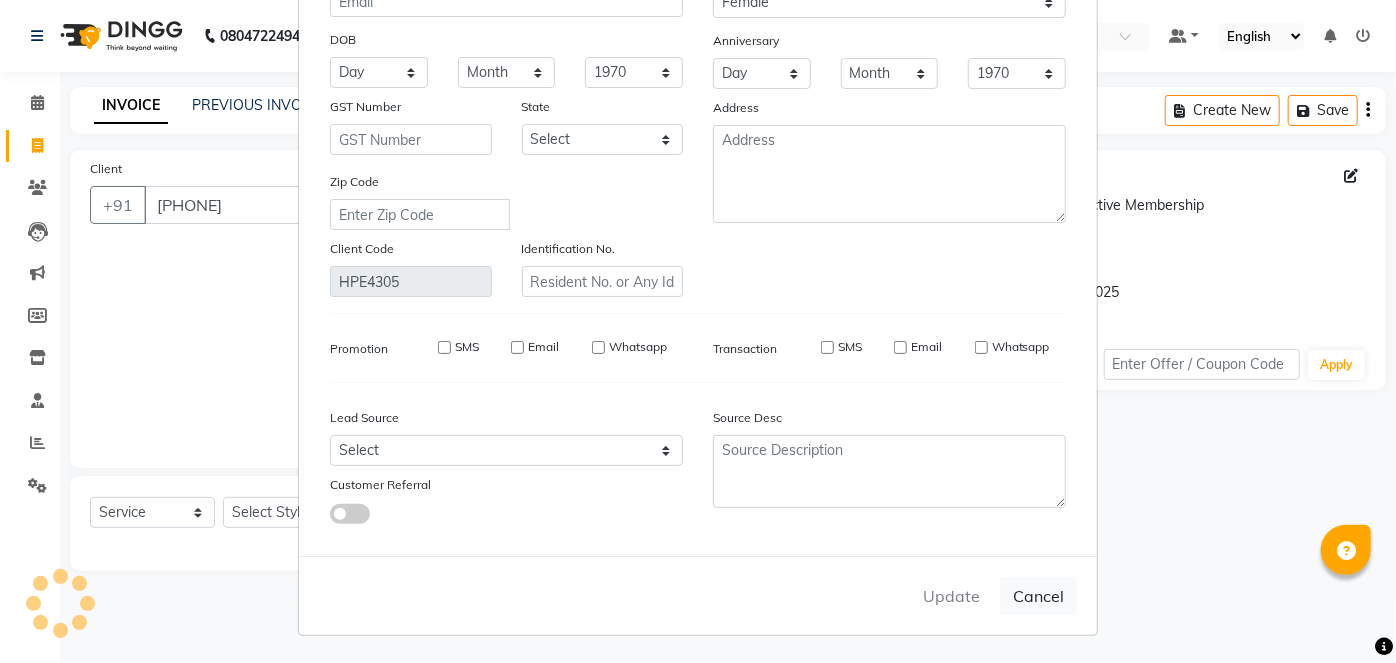type 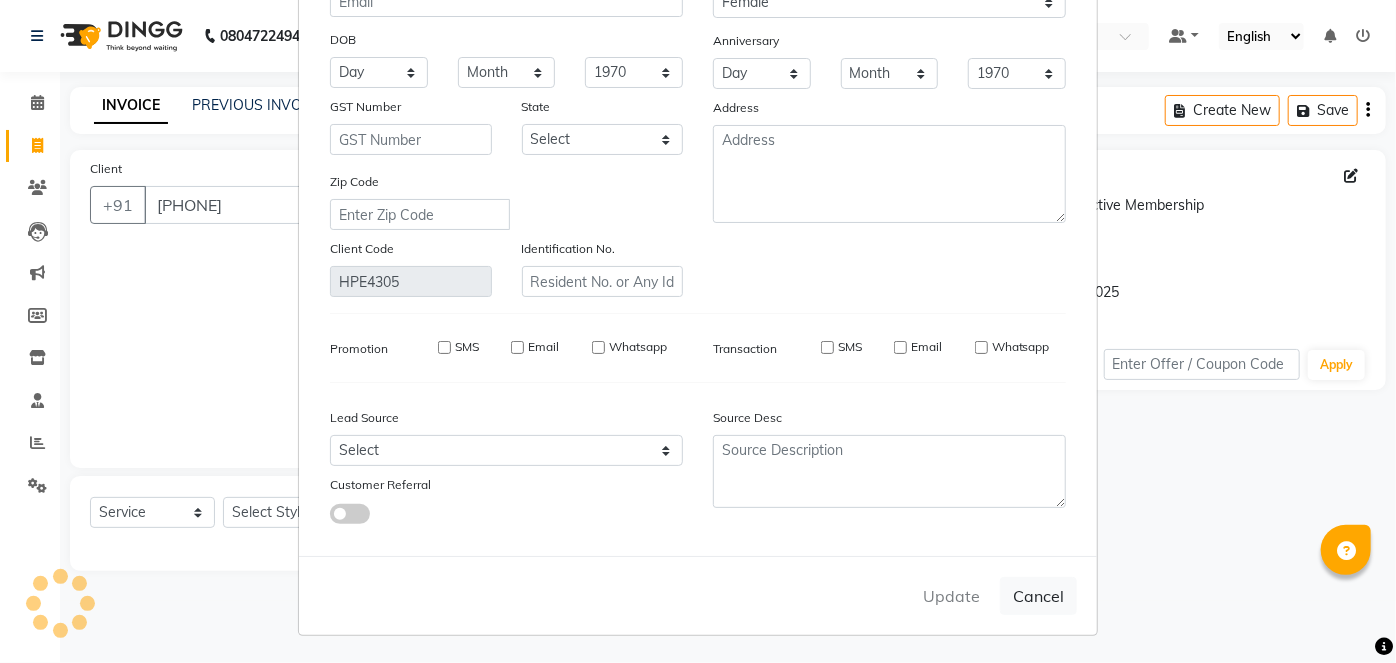 type 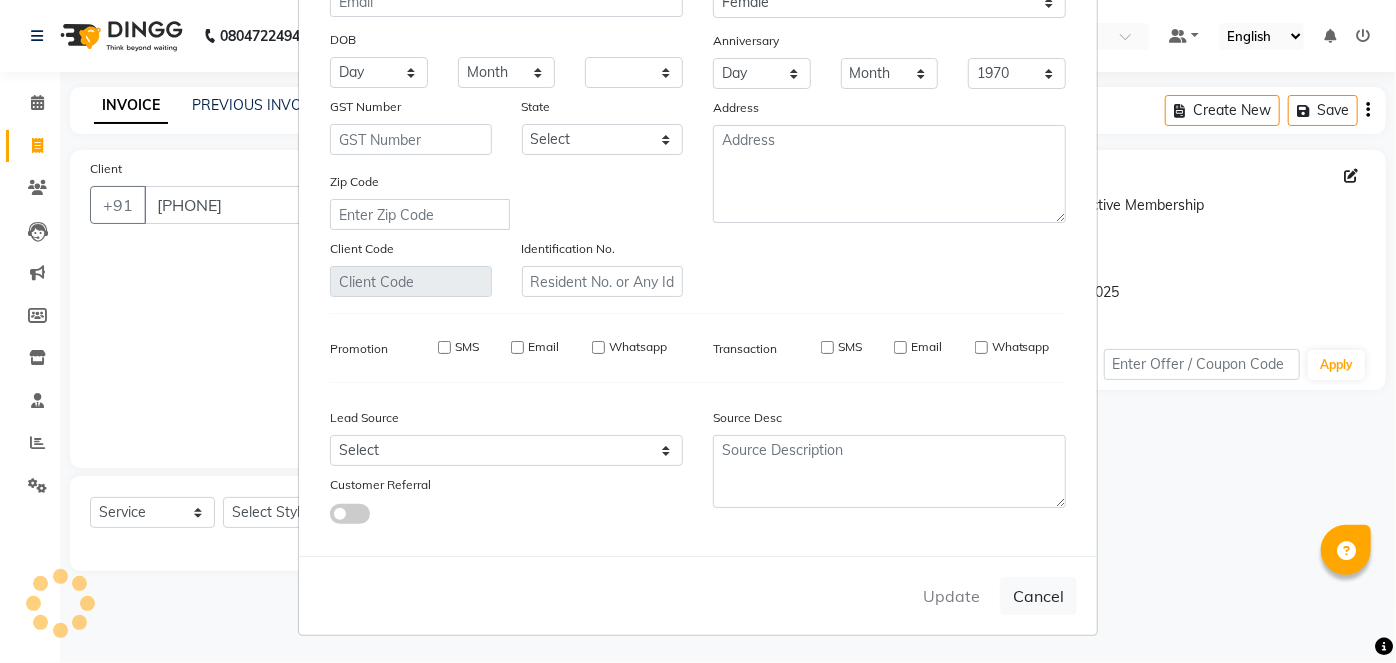 type 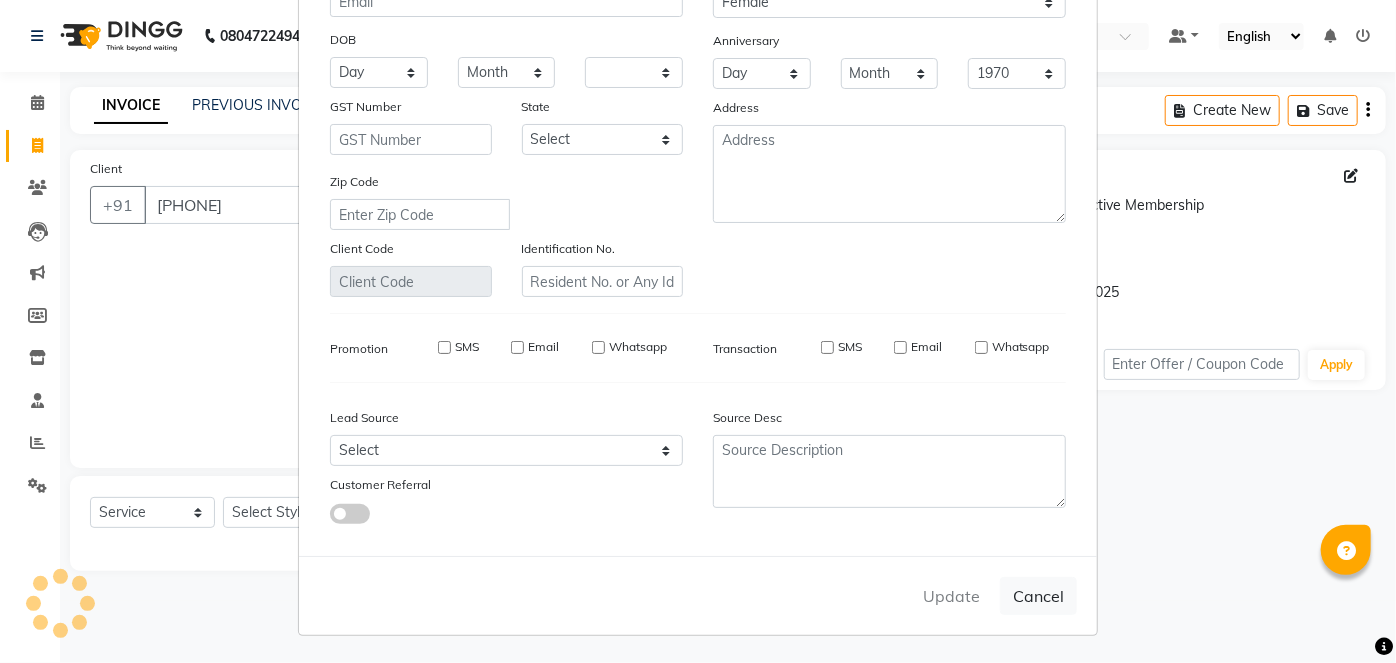 select 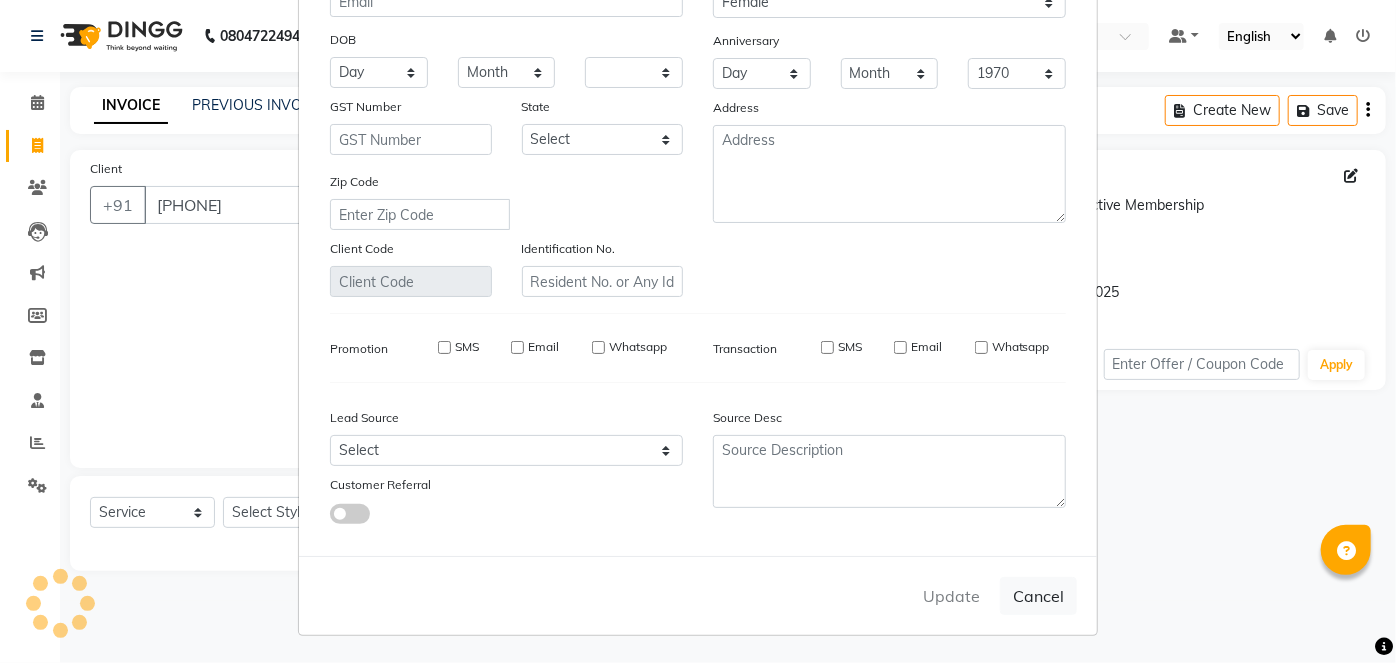 select 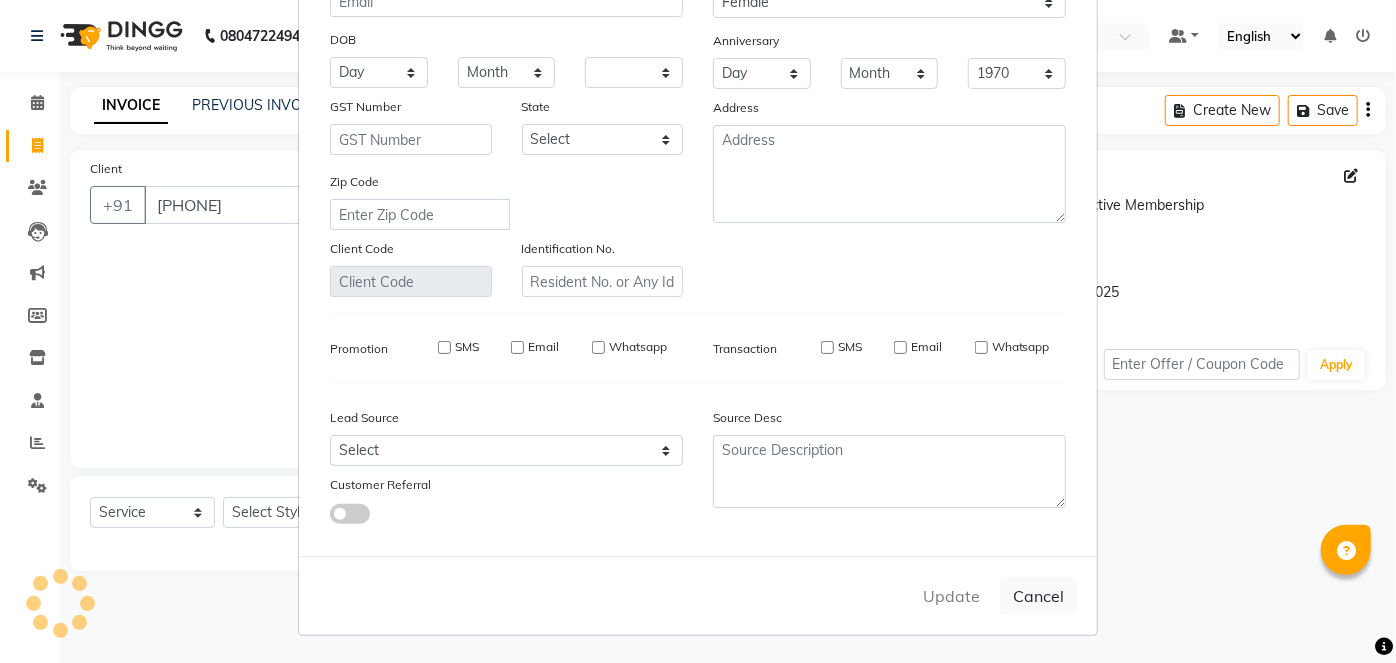 checkbox on "false" 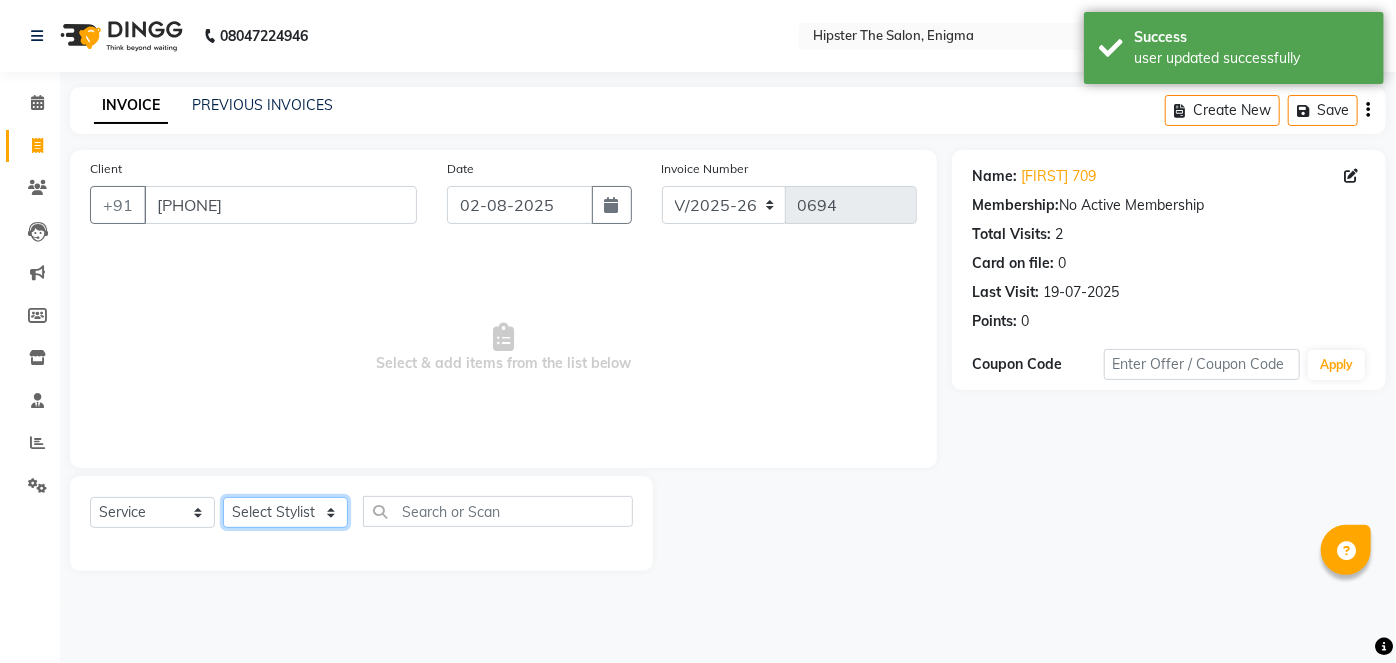 click on "Select Stylist [NAME] [NAME] [NAME] [NAME] [NAME] [NAME] sir [NAME] [NAME] [NAME] [NAME] [NAME] [NAME] [NAME] [NAME] [NAME] [NAME] [NAME] [NAME] [NAME] [NAME] [NAME]    [NAME]    [NAME]   [NAME]   [NAME]   [NAME]" 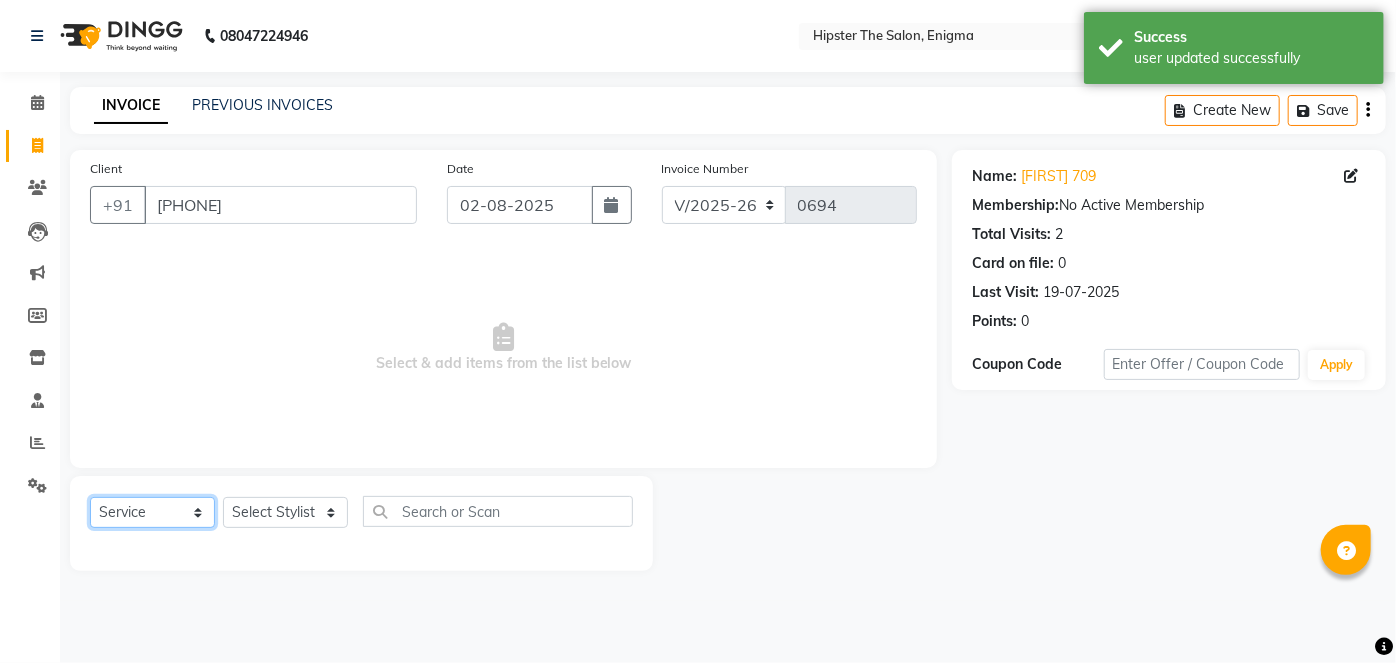 click on "Select  Service  Product  Membership  Package Voucher Prepaid Gift Card" 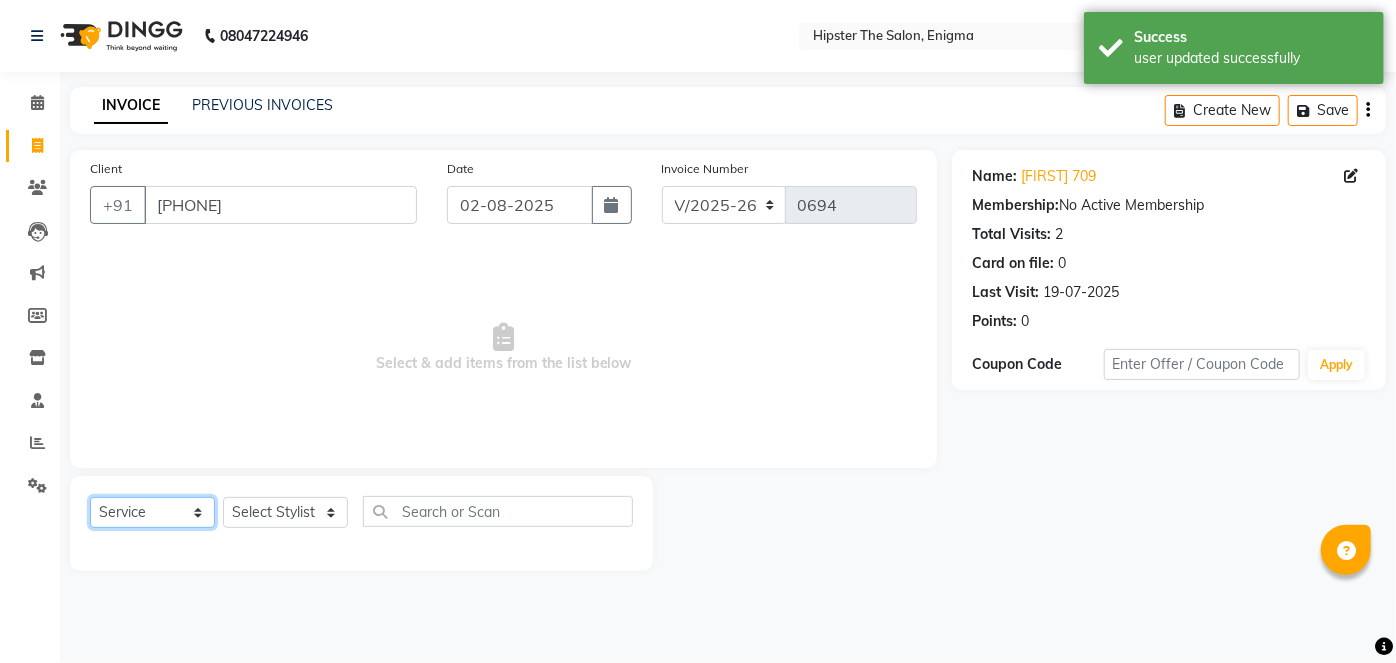 select on "P" 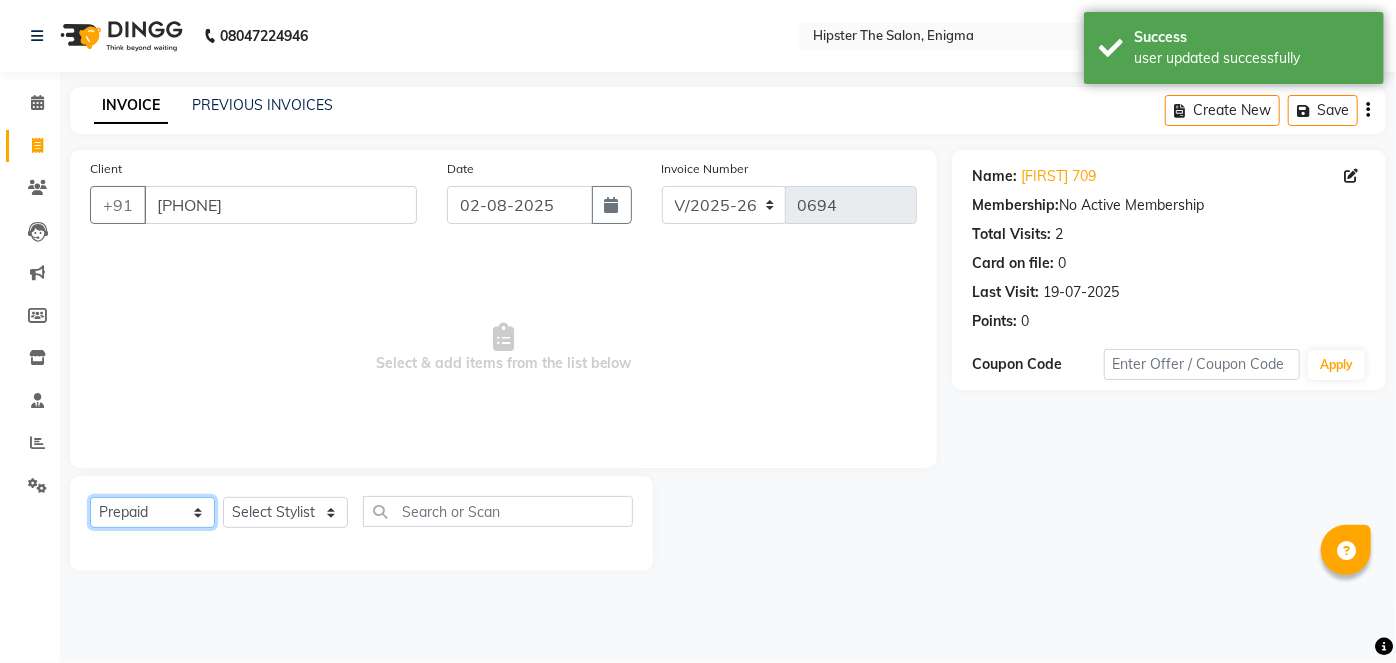 click on "Select  Service  Product  Membership  Package Voucher Prepaid Gift Card" 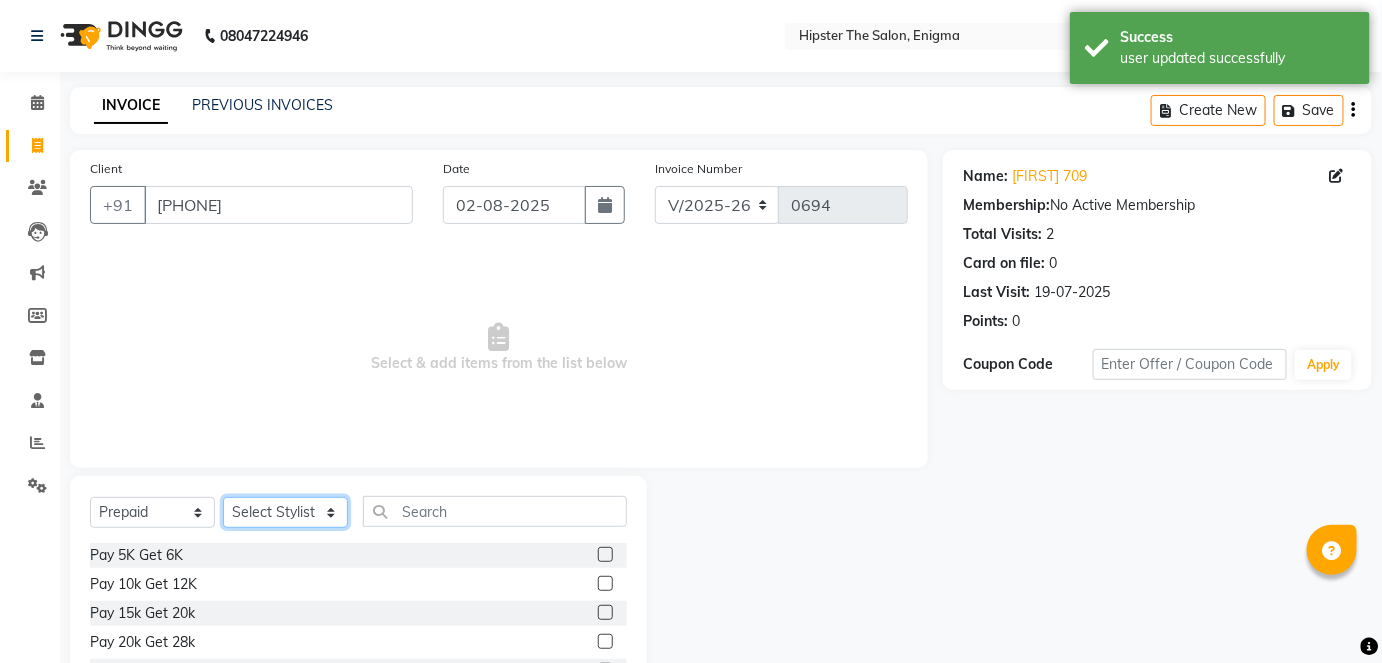 click on "Select Stylist [NAME] [NAME] [NAME] [NAME] [NAME] [NAME] sir [NAME] [NAME] [NAME] [NAME] [NAME] [NAME] [NAME] [NAME] [NAME] [NAME] [NAME] [NAME] [NAME] [NAME] [NAME]    [NAME]    [NAME]   [NAME]   [NAME]   [NAME]" 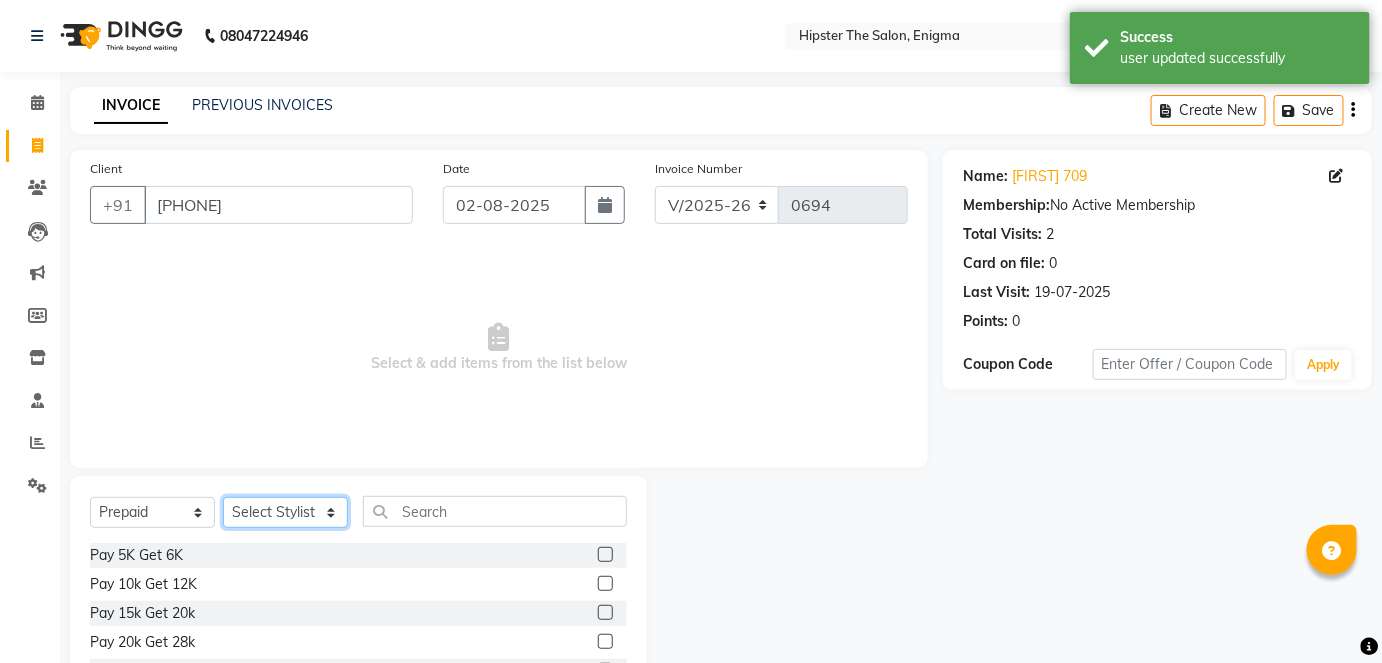 select on "25295" 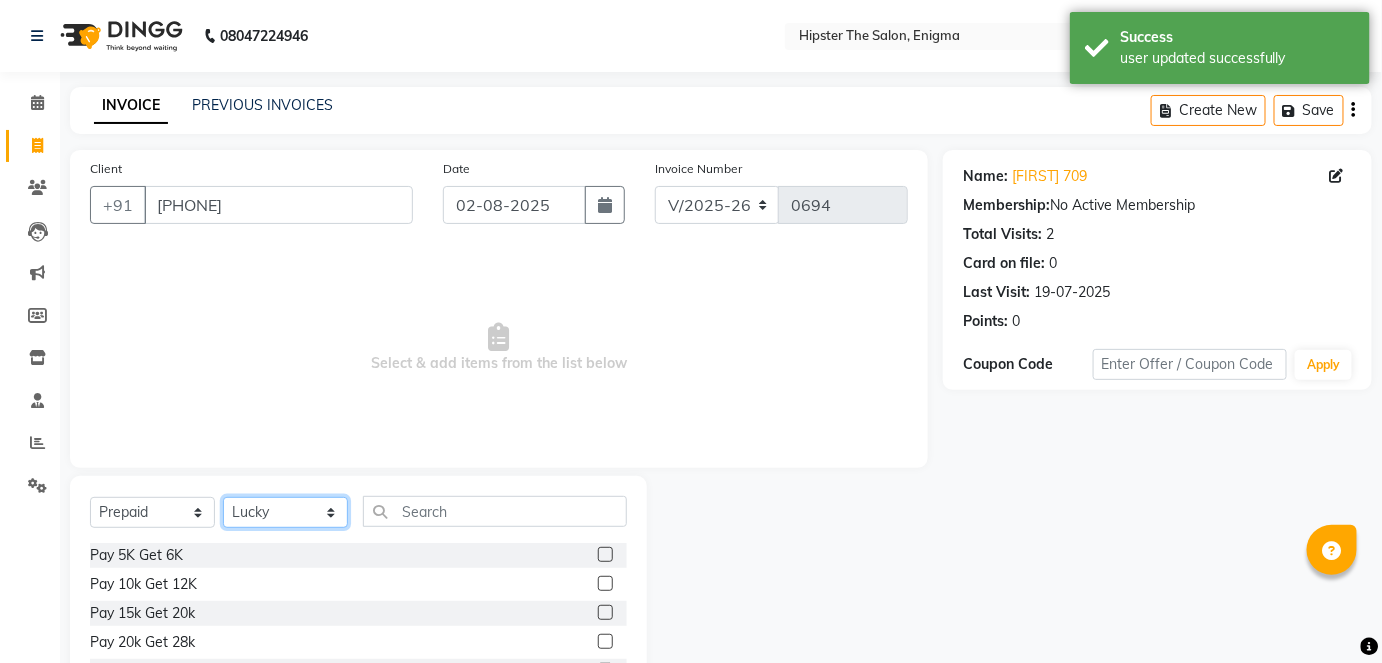 click on "Select Stylist [NAME] [NAME] [NAME] [NAME] [NAME] [NAME] sir [NAME] [NAME] [NAME] [NAME] [NAME] [NAME] [NAME] [NAME] [NAME] [NAME] [NAME] [NAME] [NAME] [NAME] [NAME]    [NAME]    [NAME]   [NAME]   [NAME]   [NAME]" 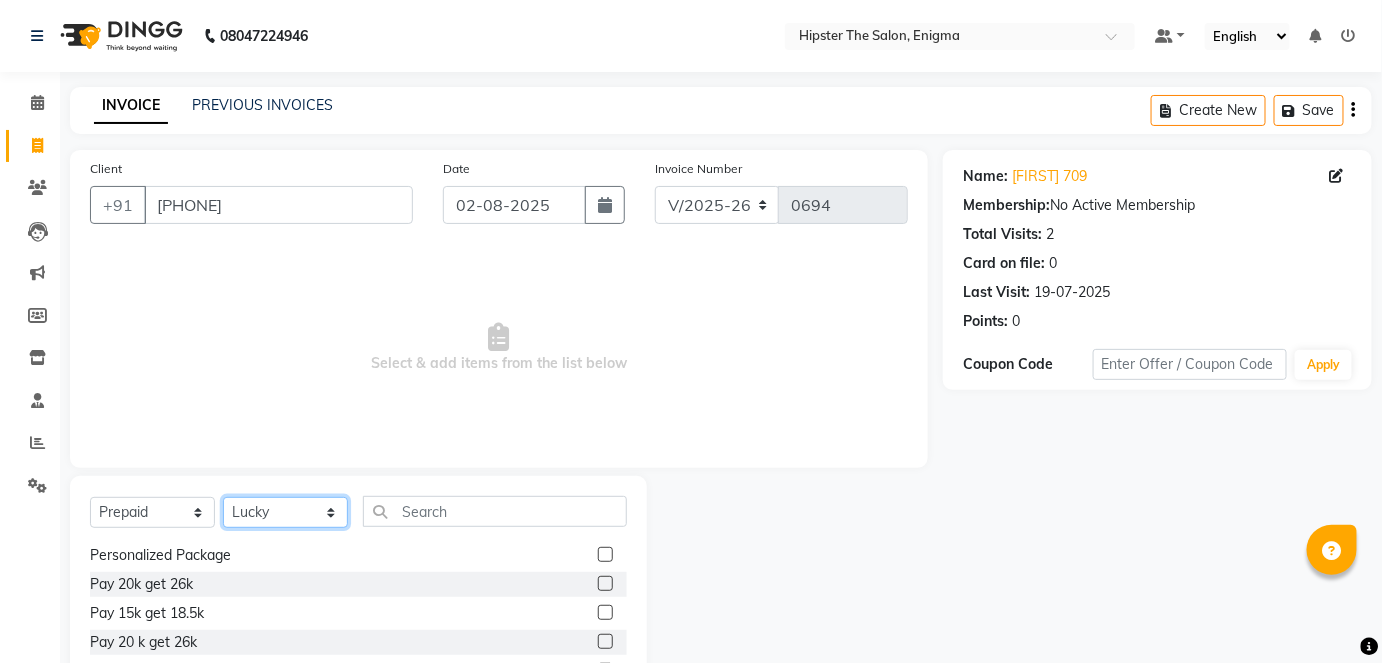 scroll, scrollTop: 276, scrollLeft: 0, axis: vertical 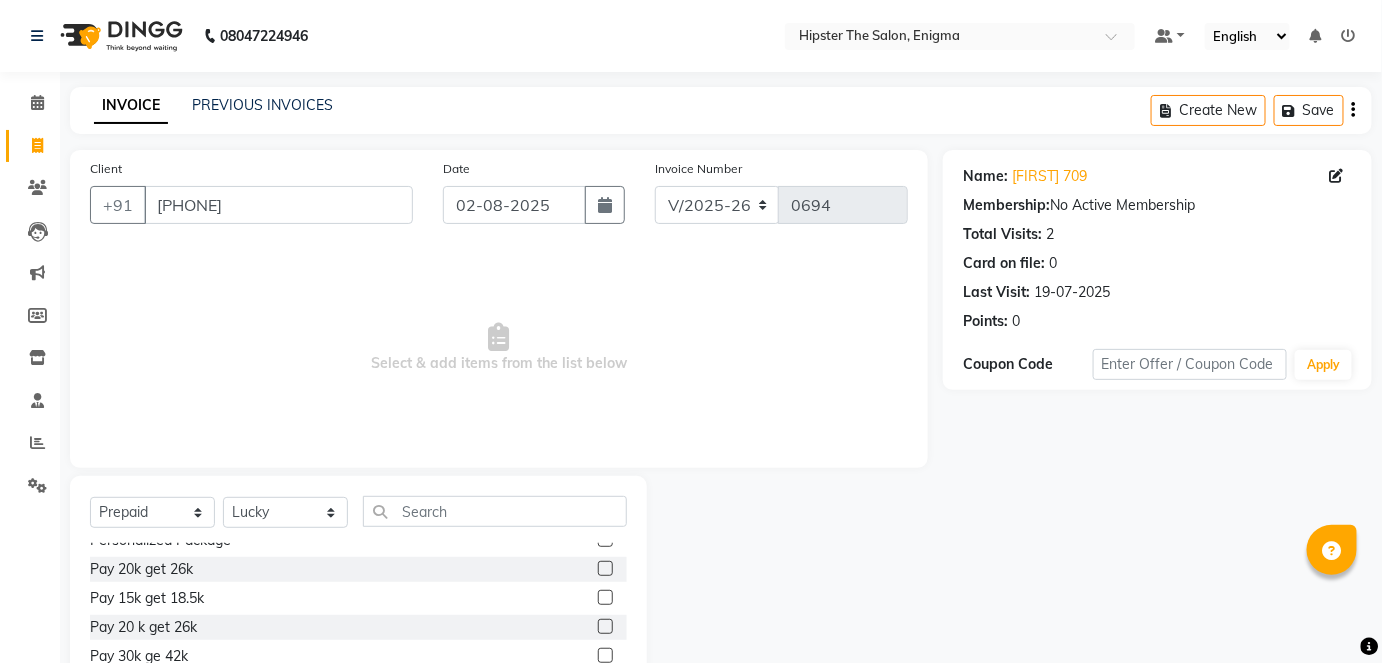 click 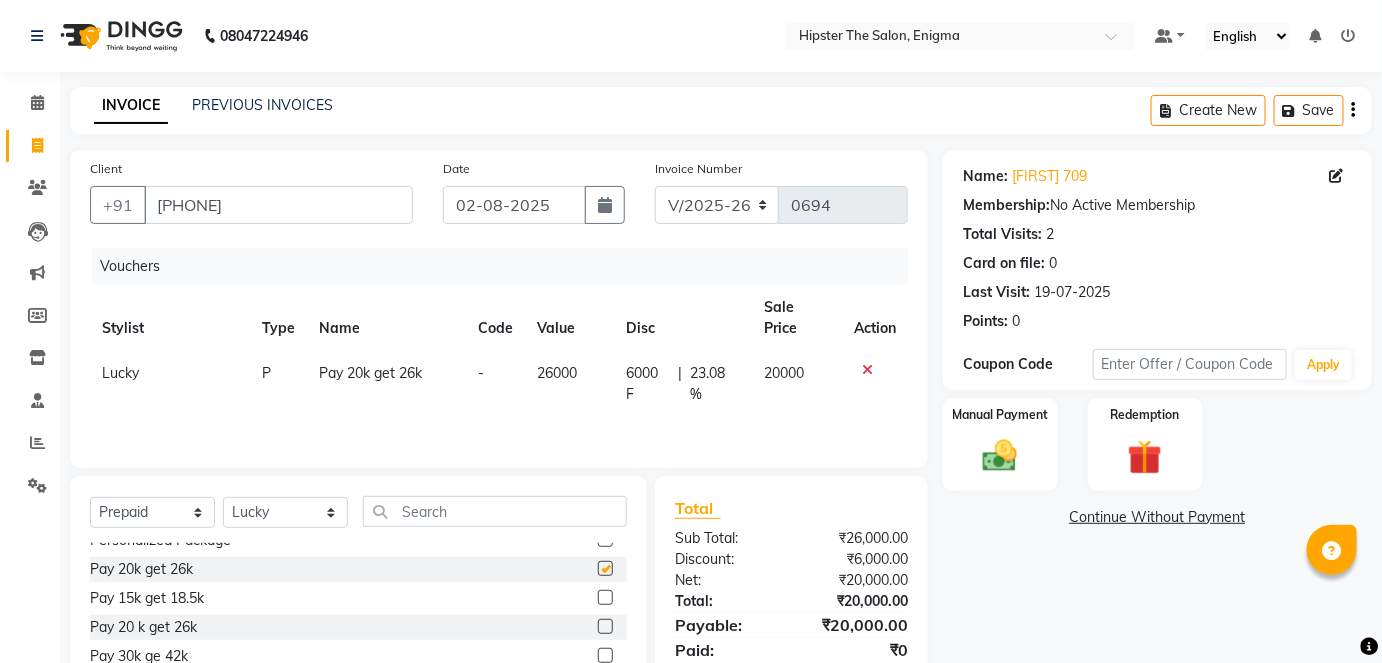 checkbox on "false" 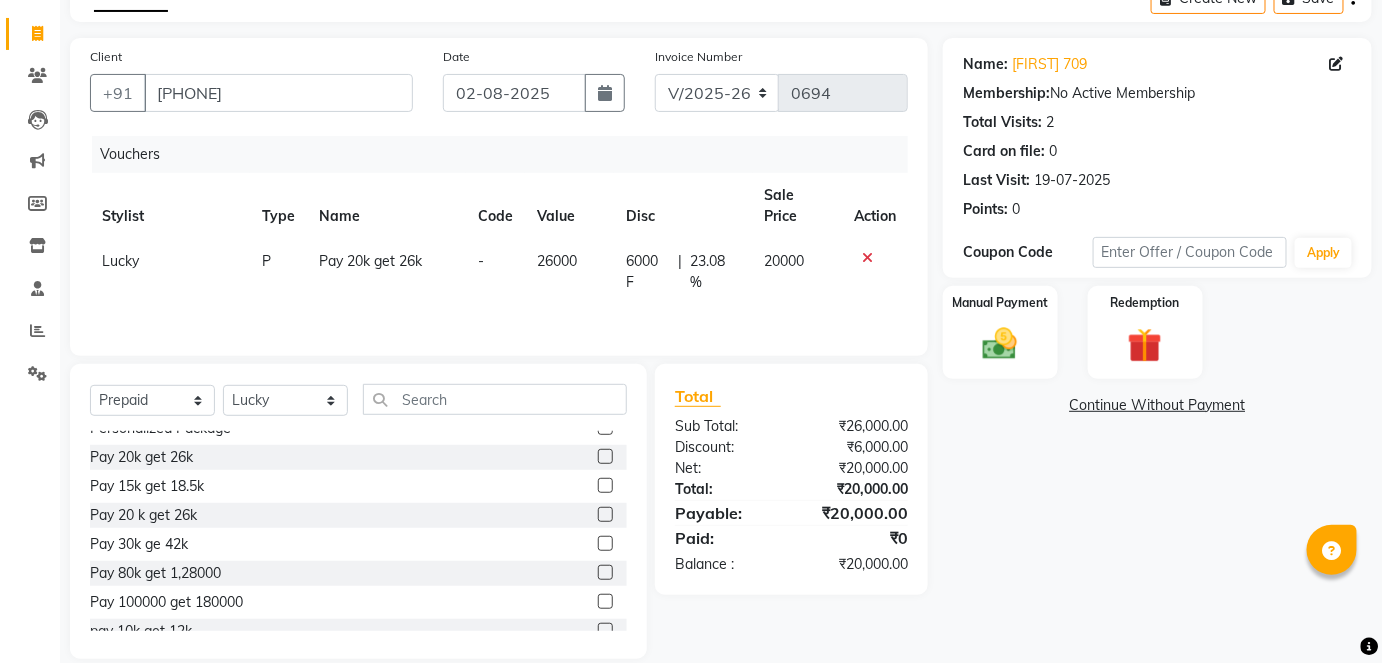 scroll, scrollTop: 116, scrollLeft: 0, axis: vertical 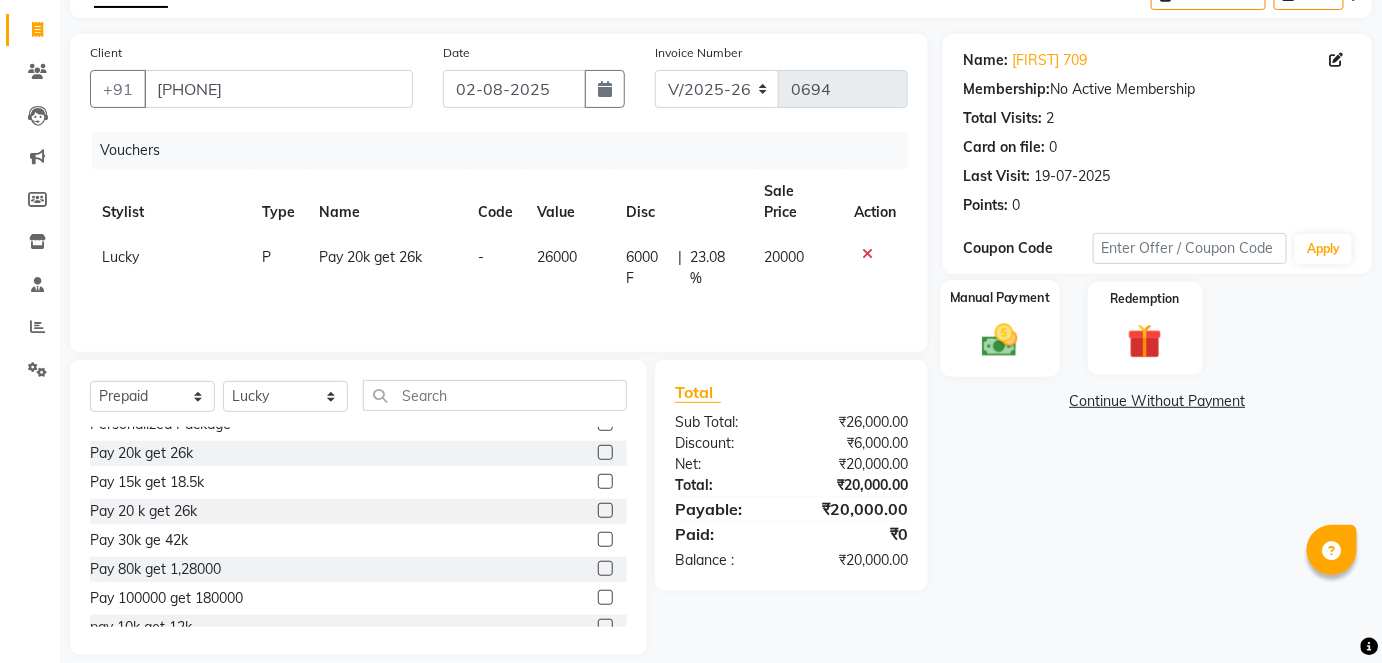 click 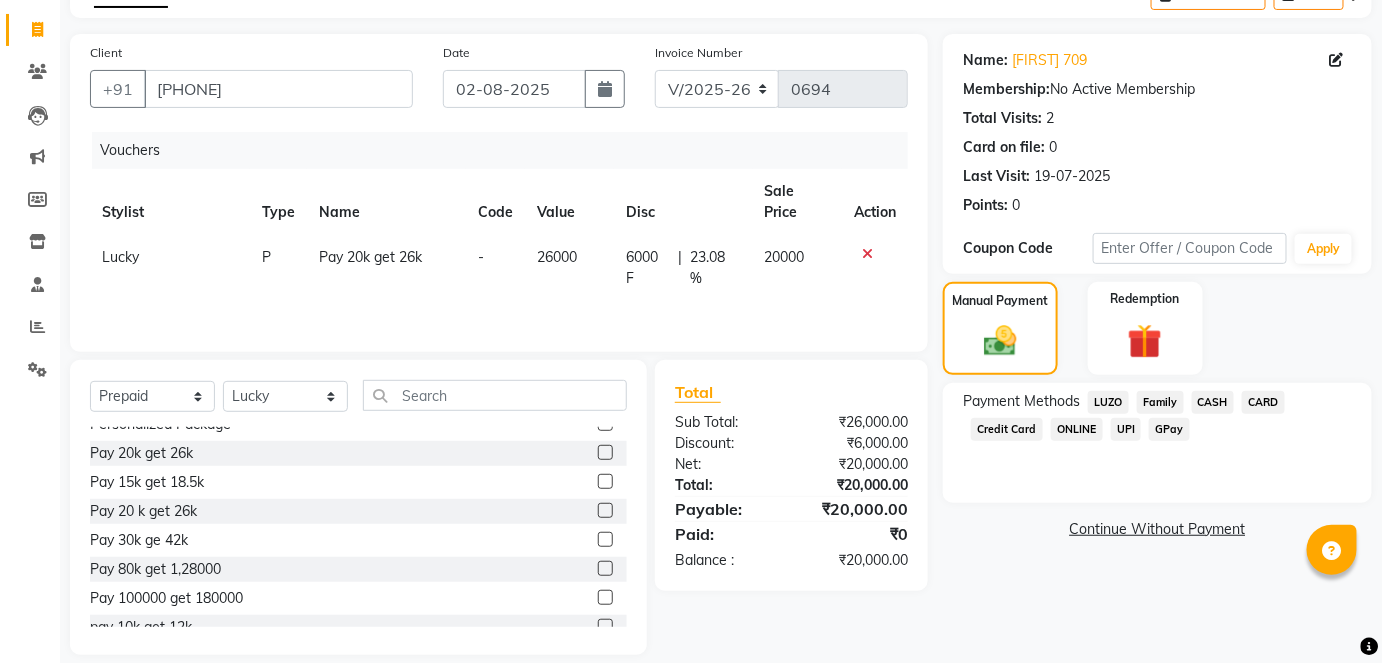 click on "GPay" 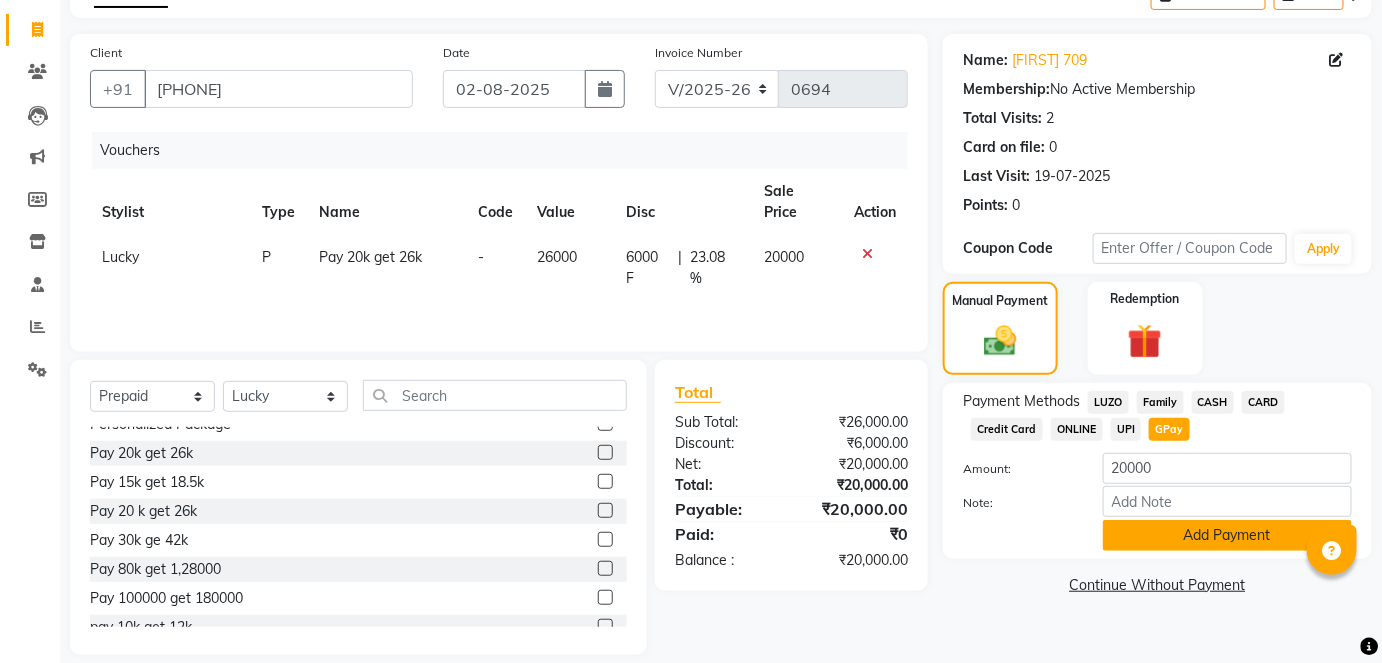 click on "Add Payment" 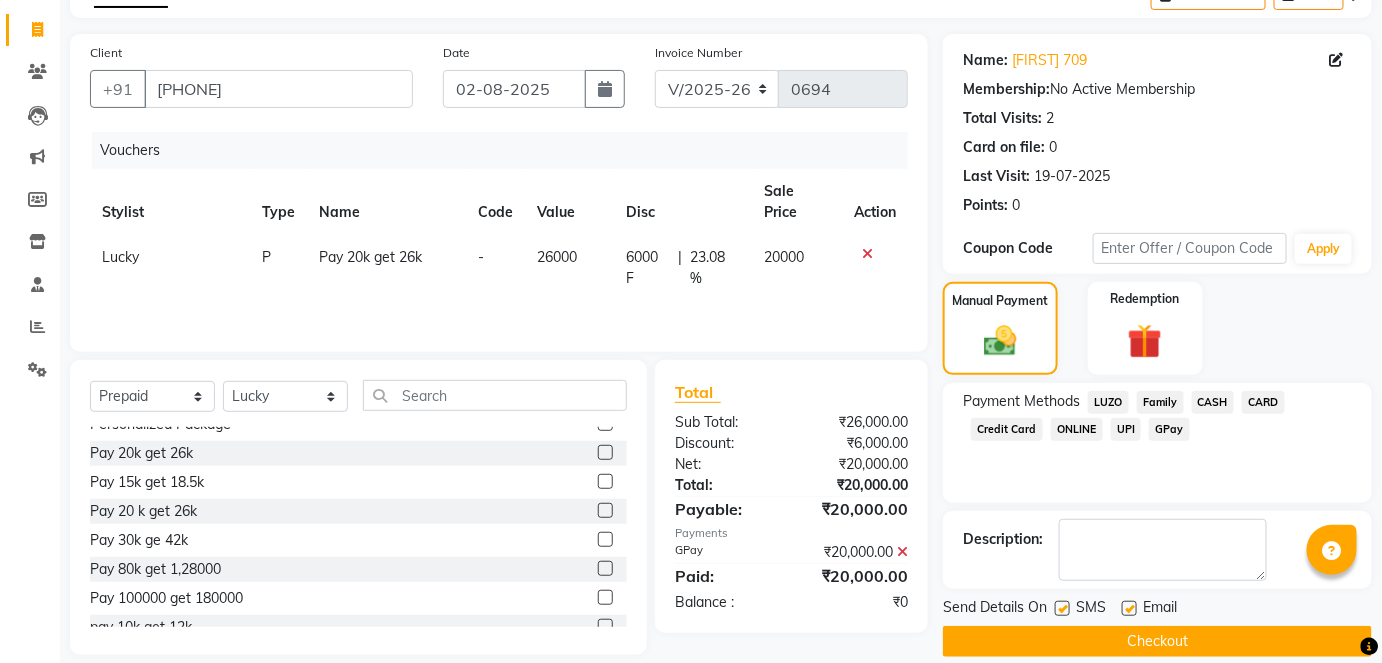scroll, scrollTop: 138, scrollLeft: 0, axis: vertical 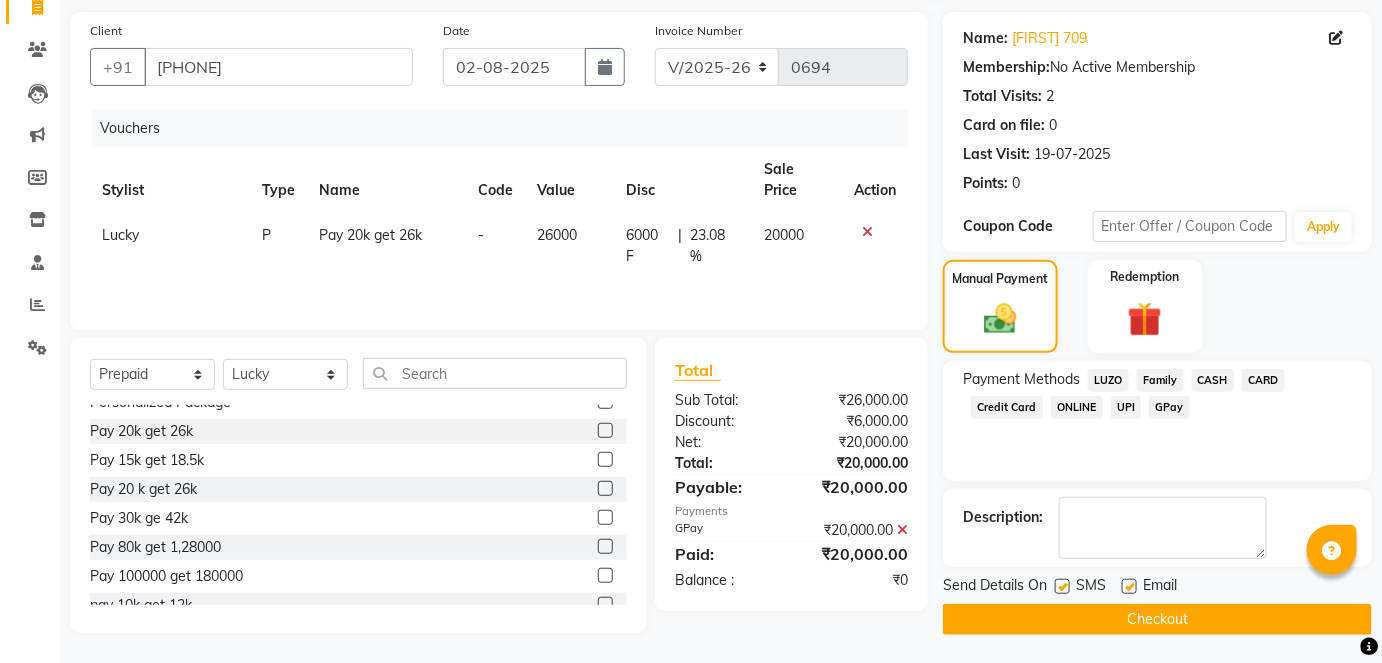 click on "Checkout" 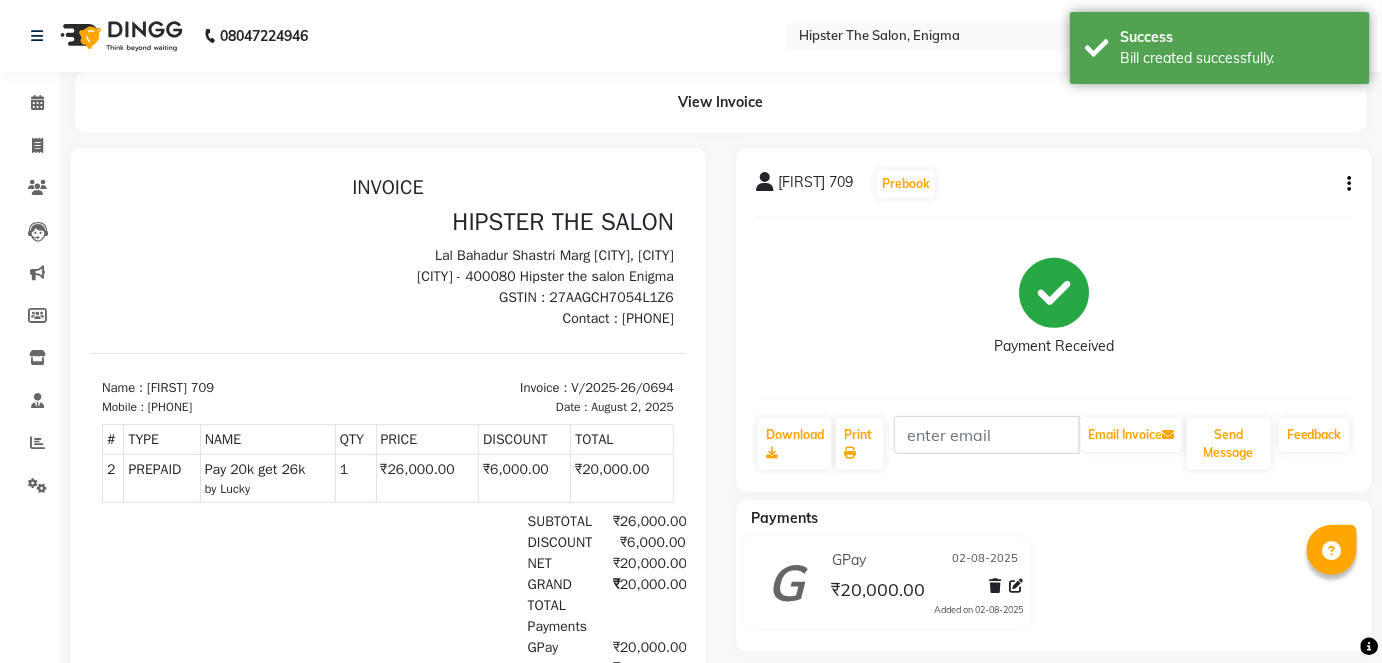 scroll, scrollTop: 0, scrollLeft: 0, axis: both 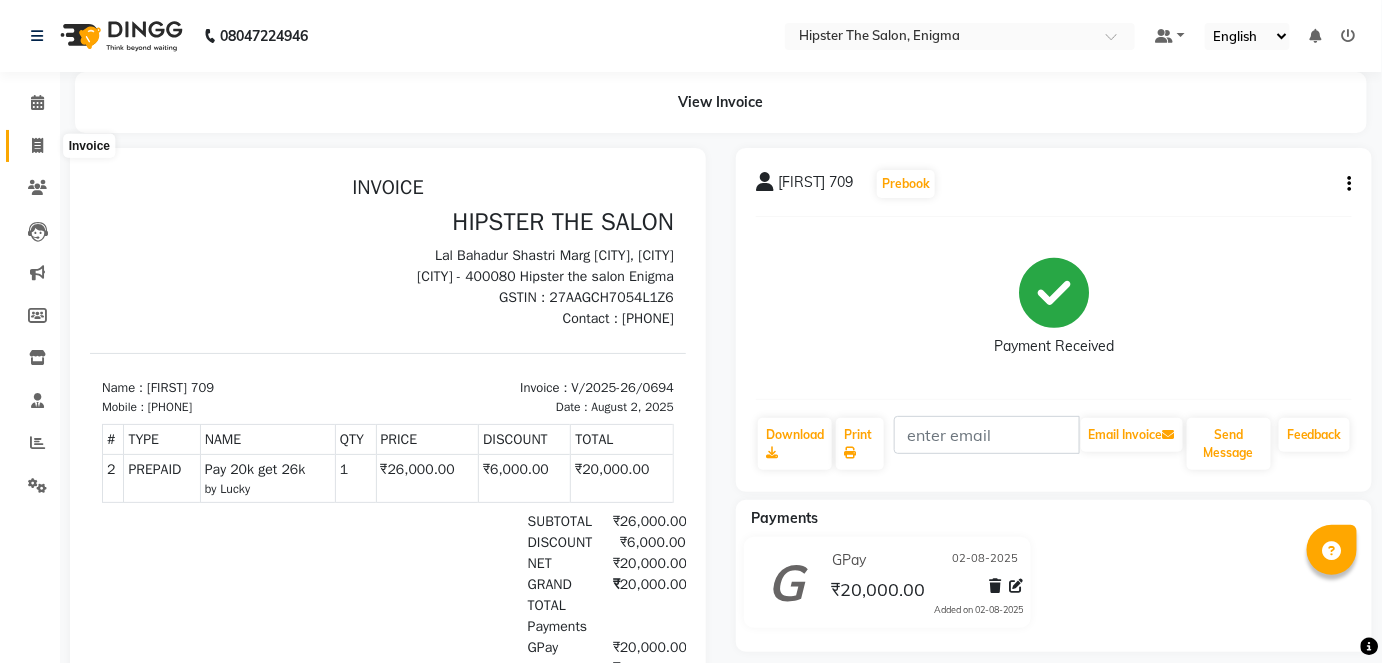 click 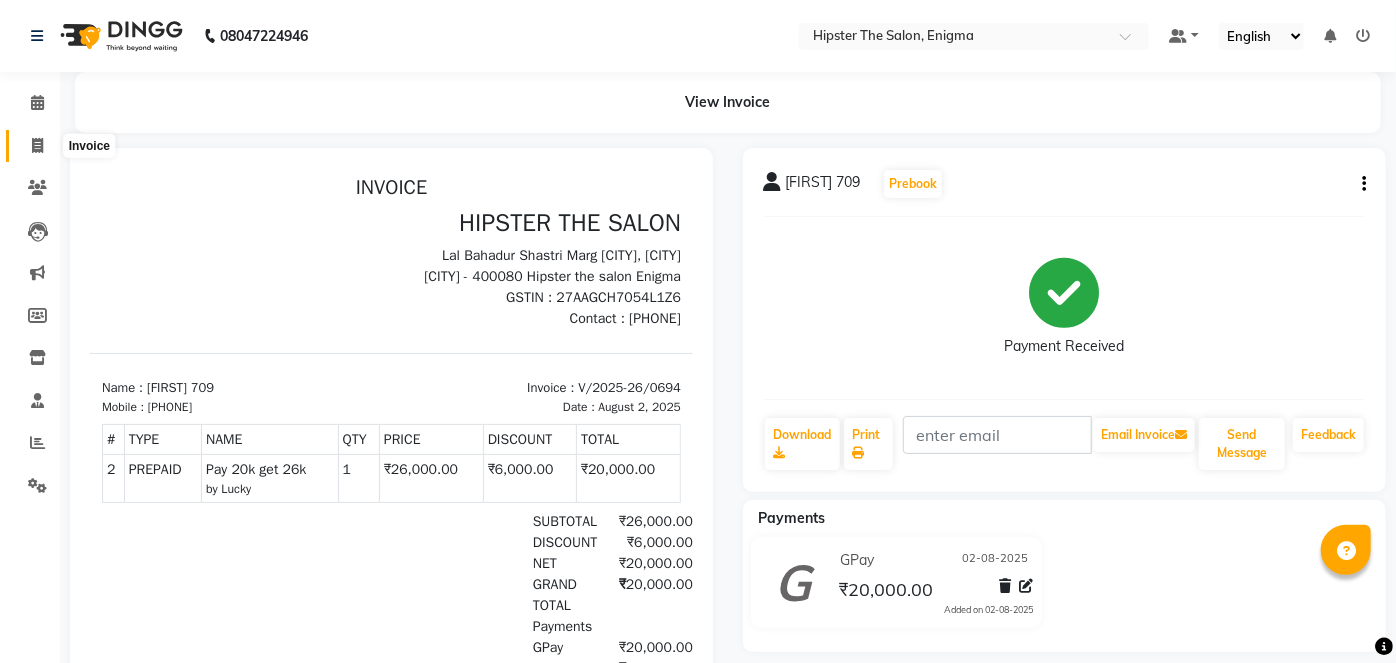 select on "4468" 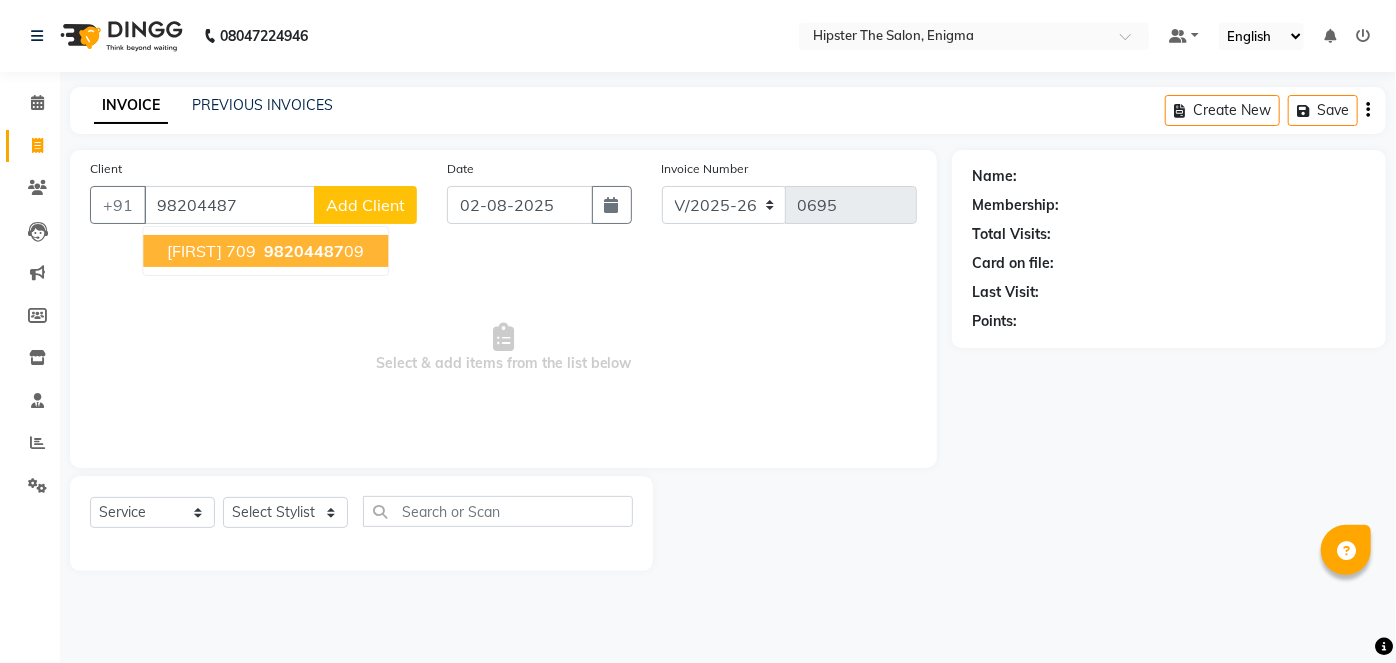 click on "98204487" at bounding box center (304, 251) 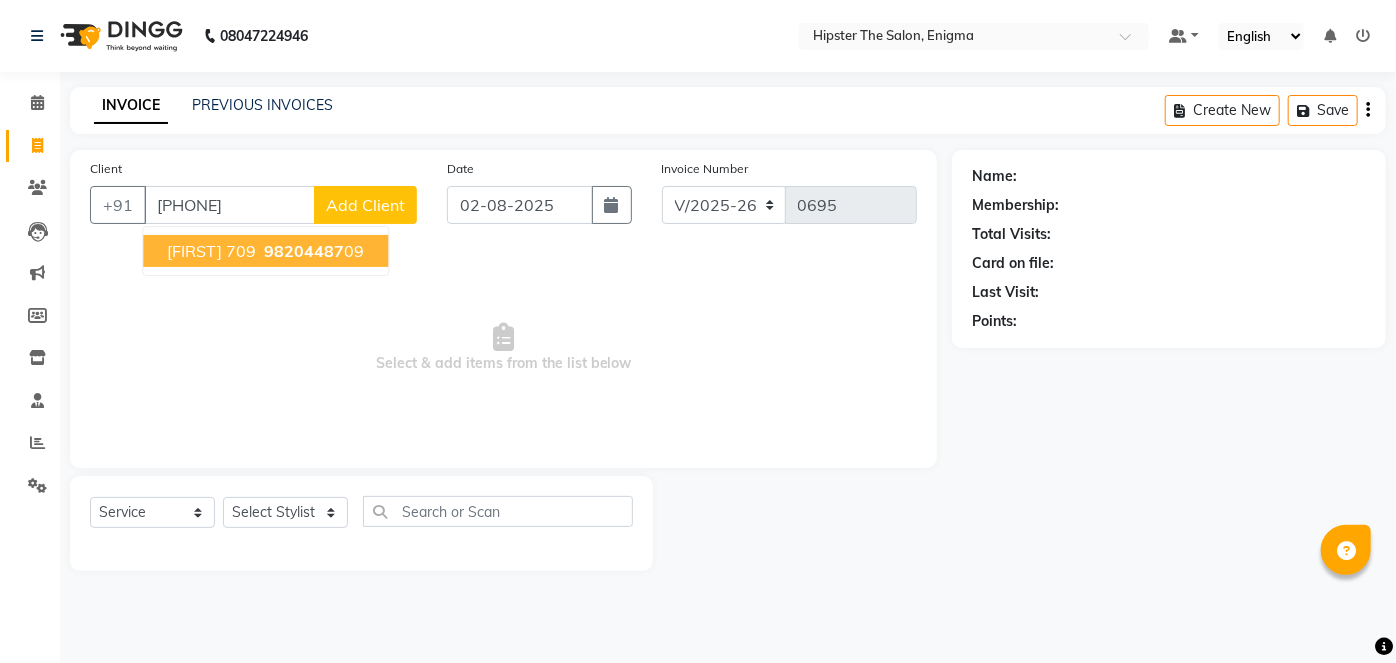 type on "[PHONE]" 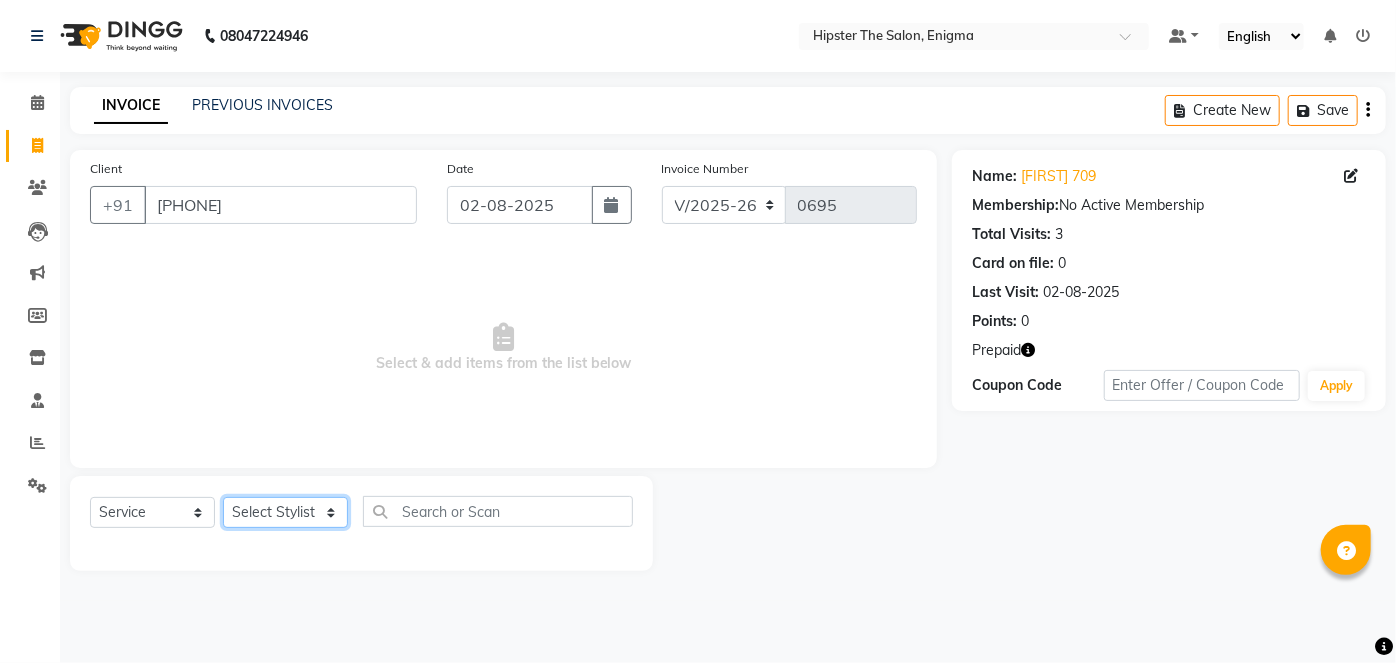 click on "Select Stylist [NAME] [NAME] [NAME] [NAME] [NAME] [NAME] sir [NAME] [NAME] [NAME] [NAME] [NAME] [NAME] [NAME] [NAME] [NAME] [NAME] [NAME] [NAME] [NAME] [NAME] [NAME]    [NAME]    [NAME]   [NAME]   [NAME]   [NAME]" 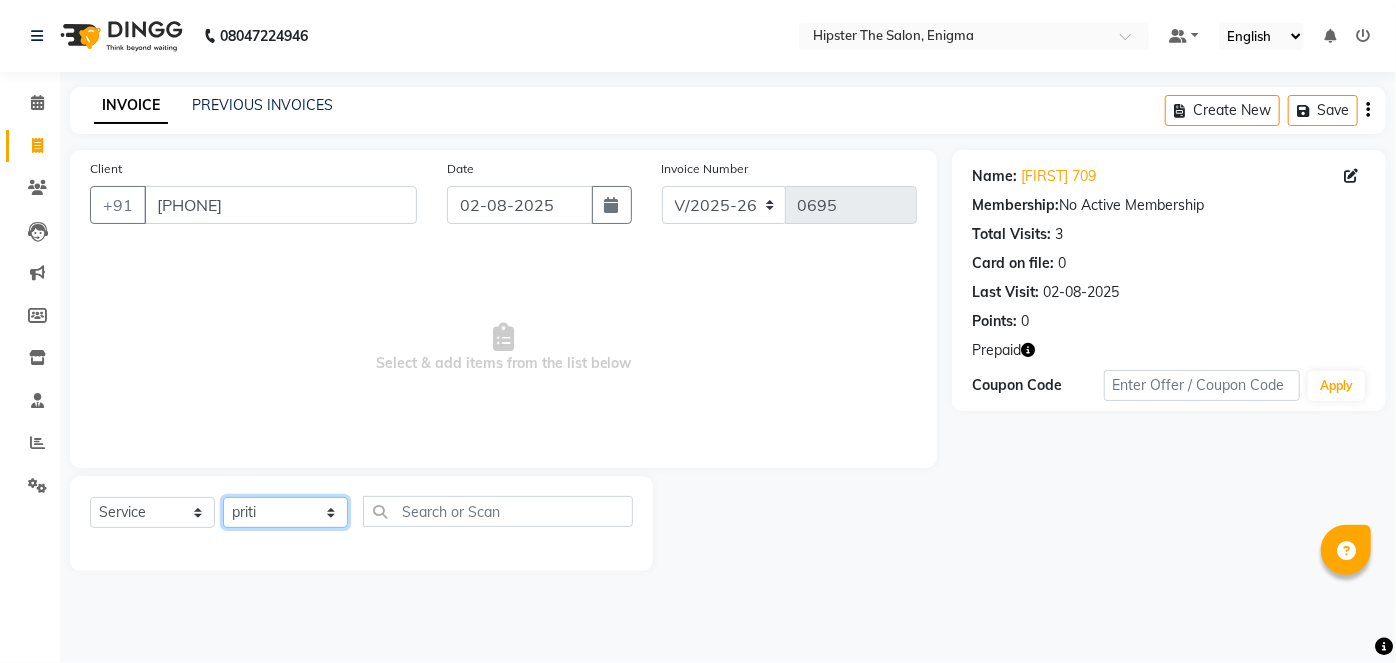 click on "Select Stylist [NAME] [NAME] [NAME] [NAME] [NAME] [NAME] sir [NAME] [NAME] [NAME] [NAME] [NAME] [NAME] [NAME] [NAME] [NAME] [NAME] [NAME] [NAME] [NAME] [NAME] [NAME]    [NAME]    [NAME]   [NAME]   [NAME]   [NAME]" 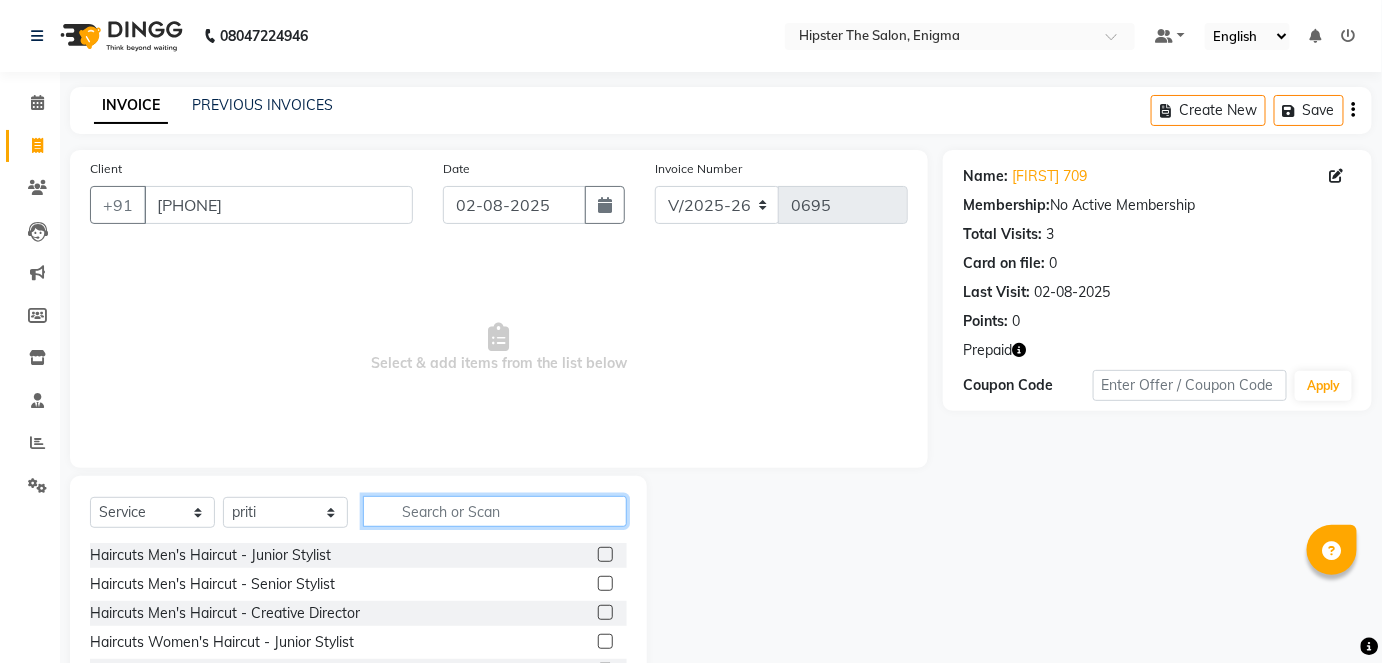 click 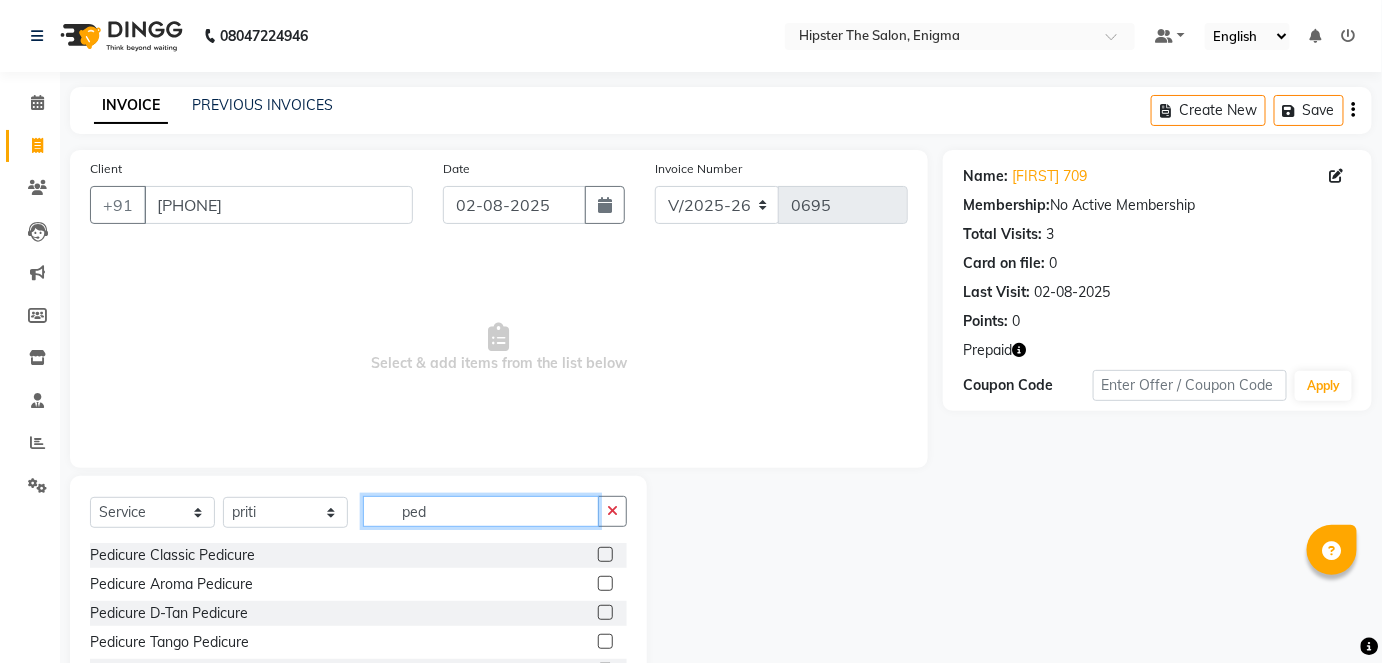 type on "ped" 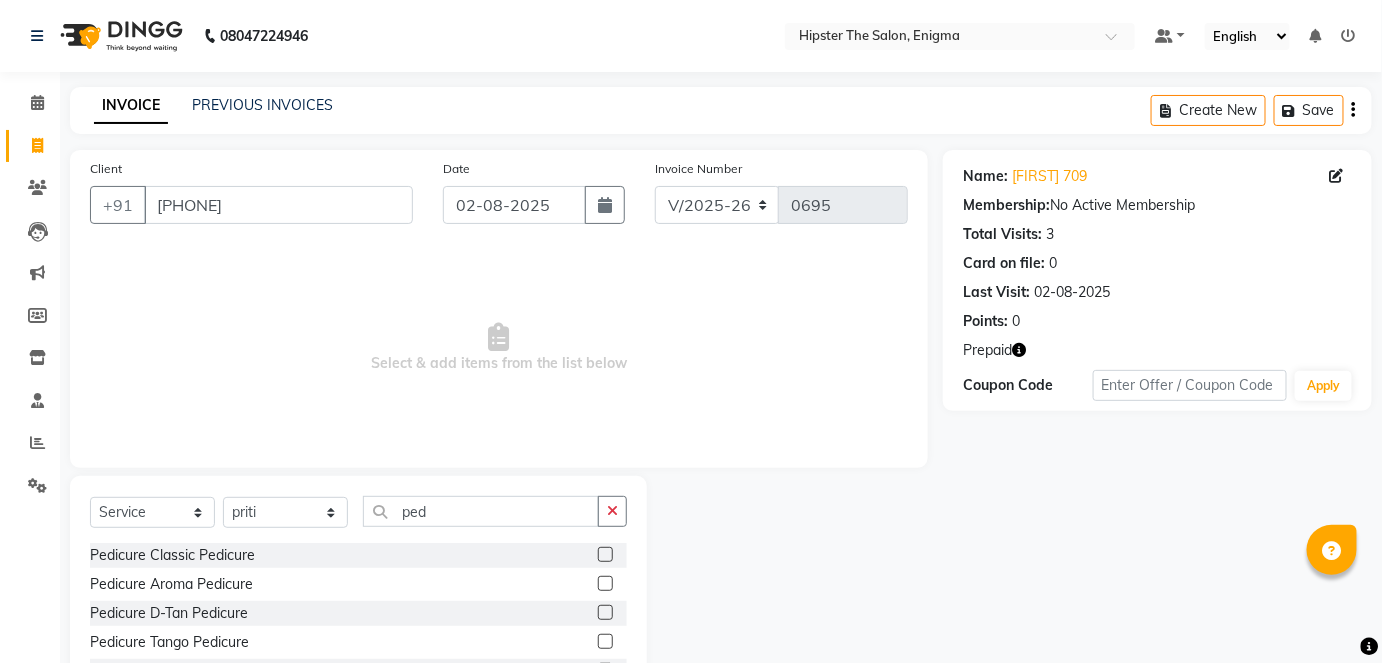 click 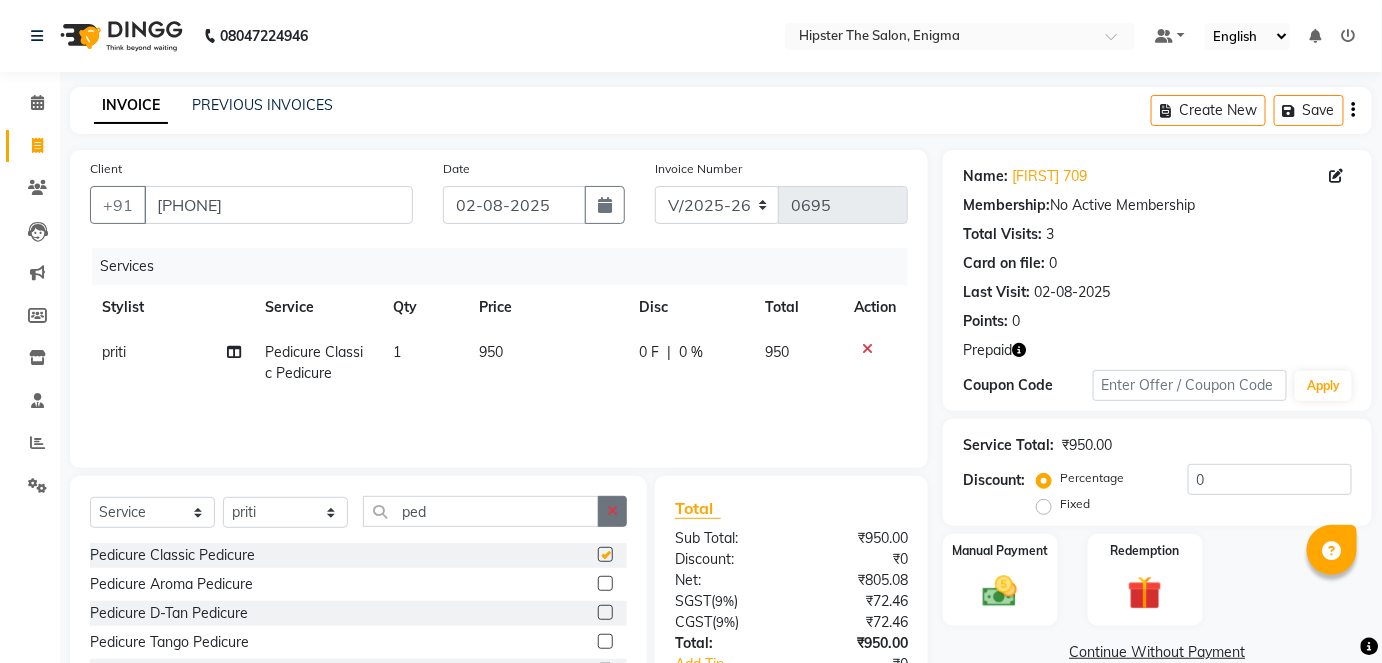 checkbox on "false" 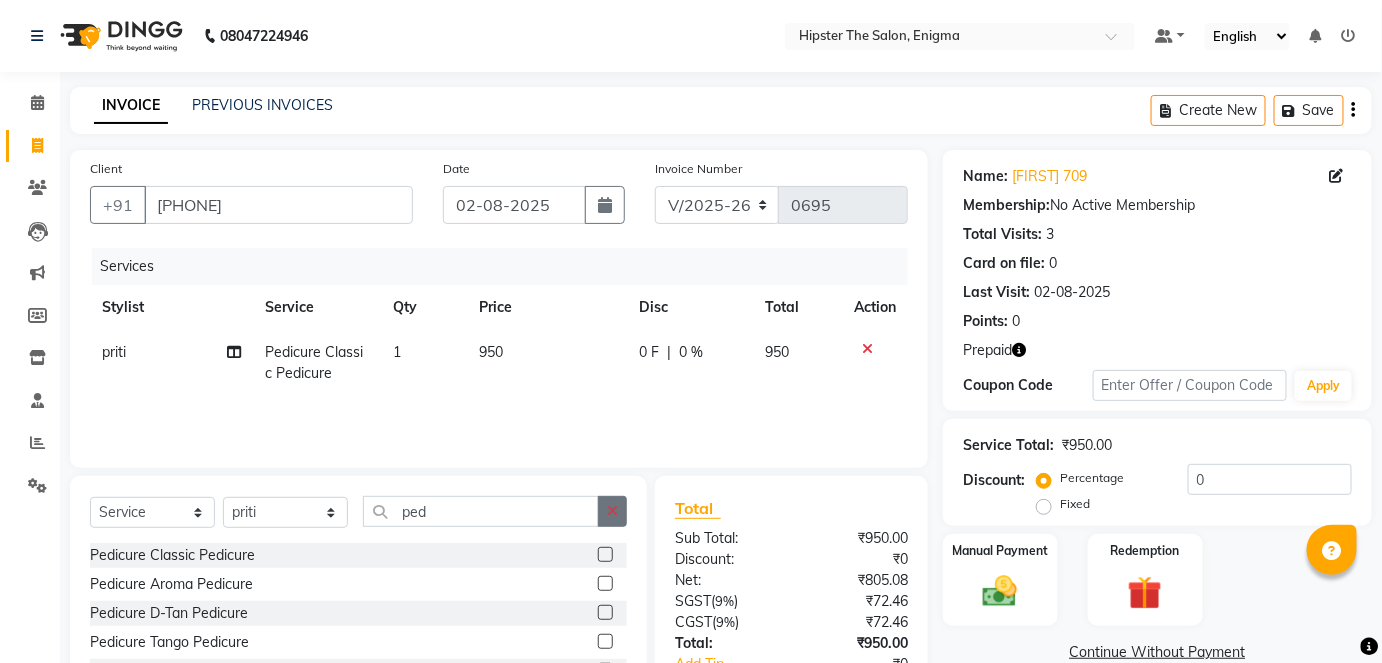 click 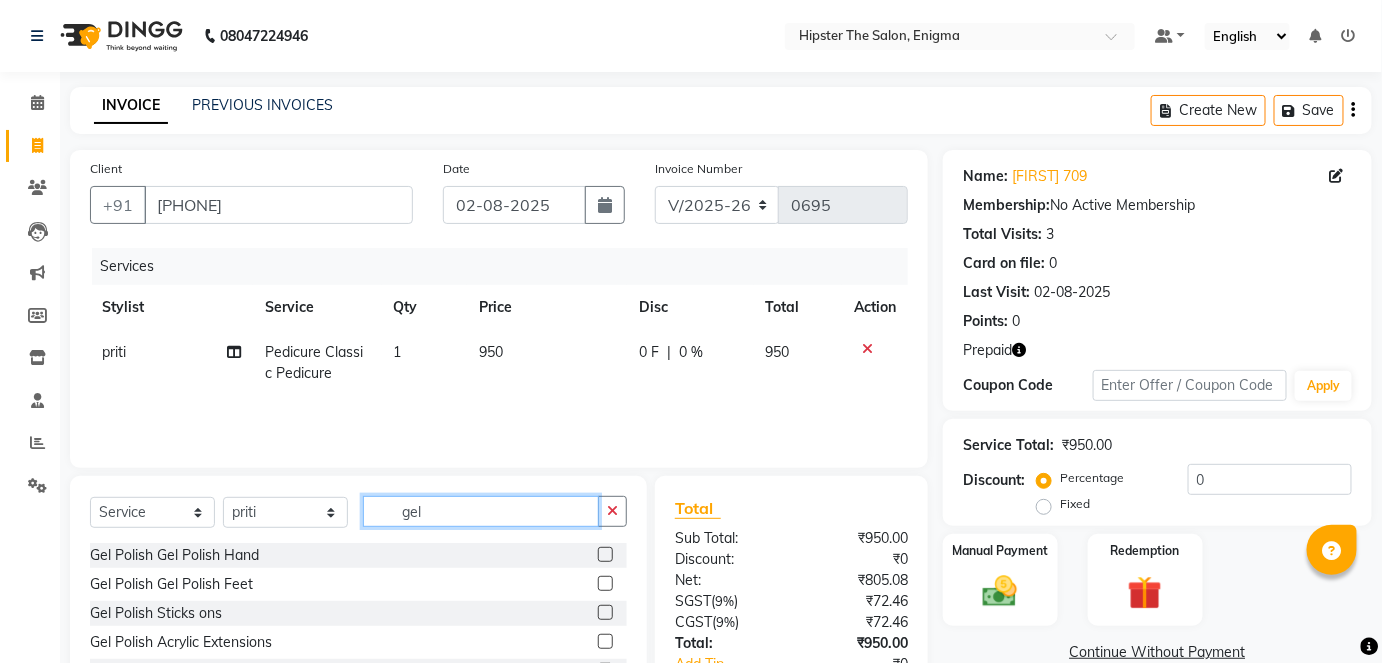 type on "gel" 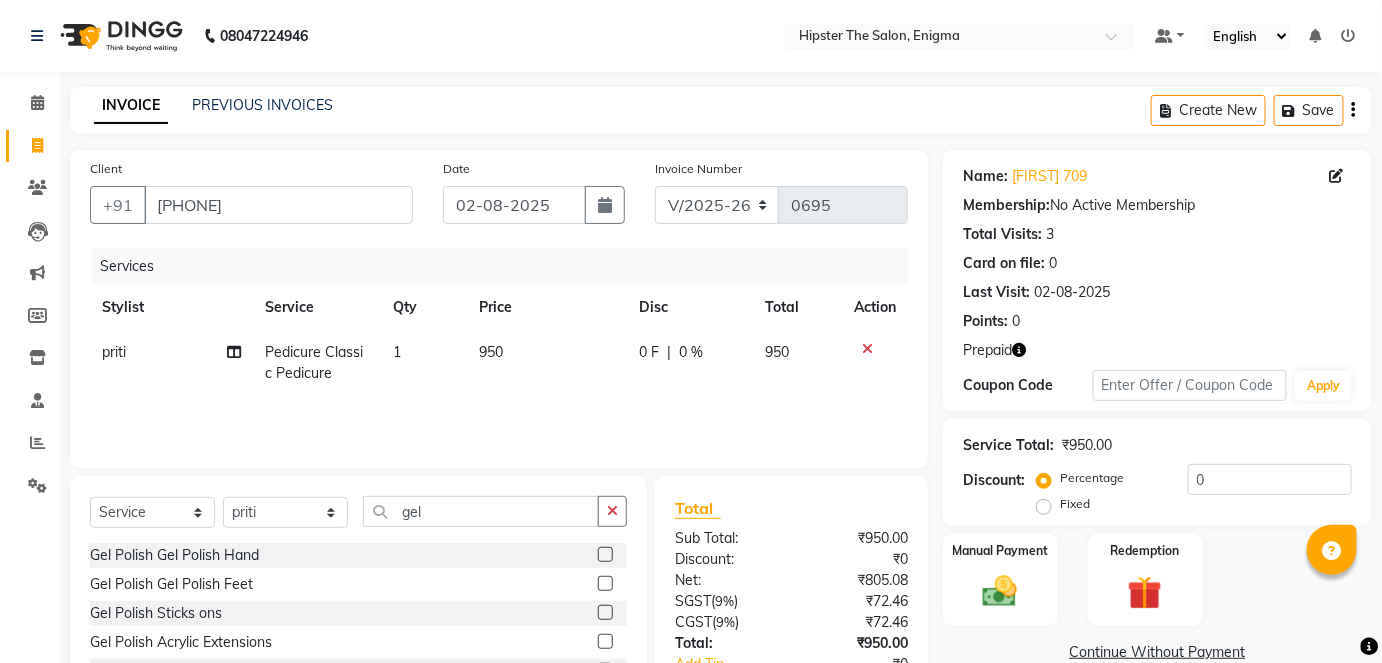 click 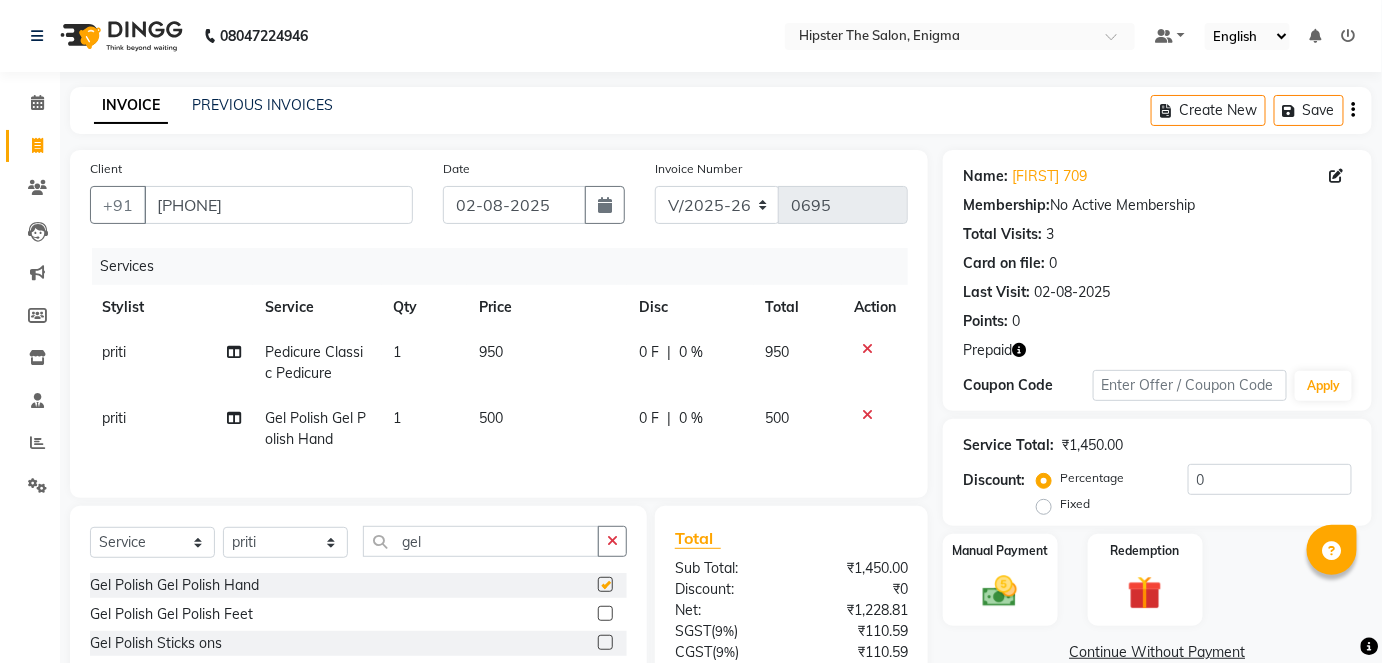 checkbox on "false" 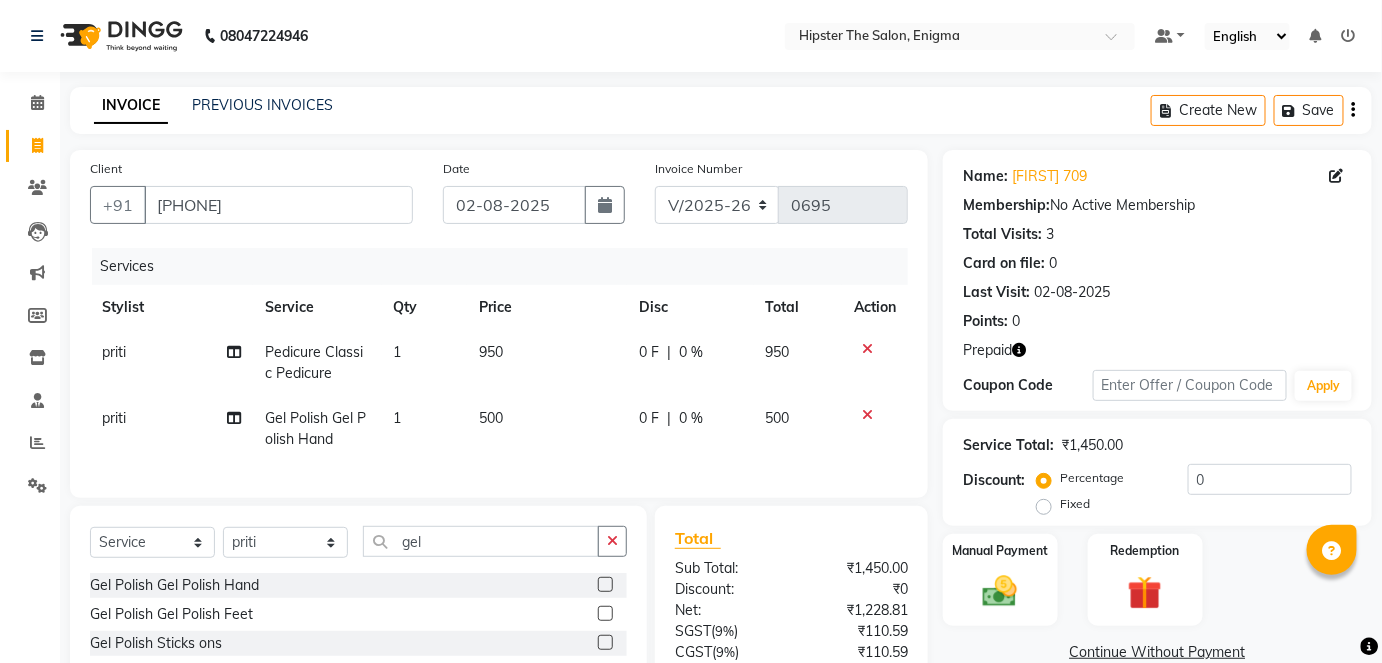 click 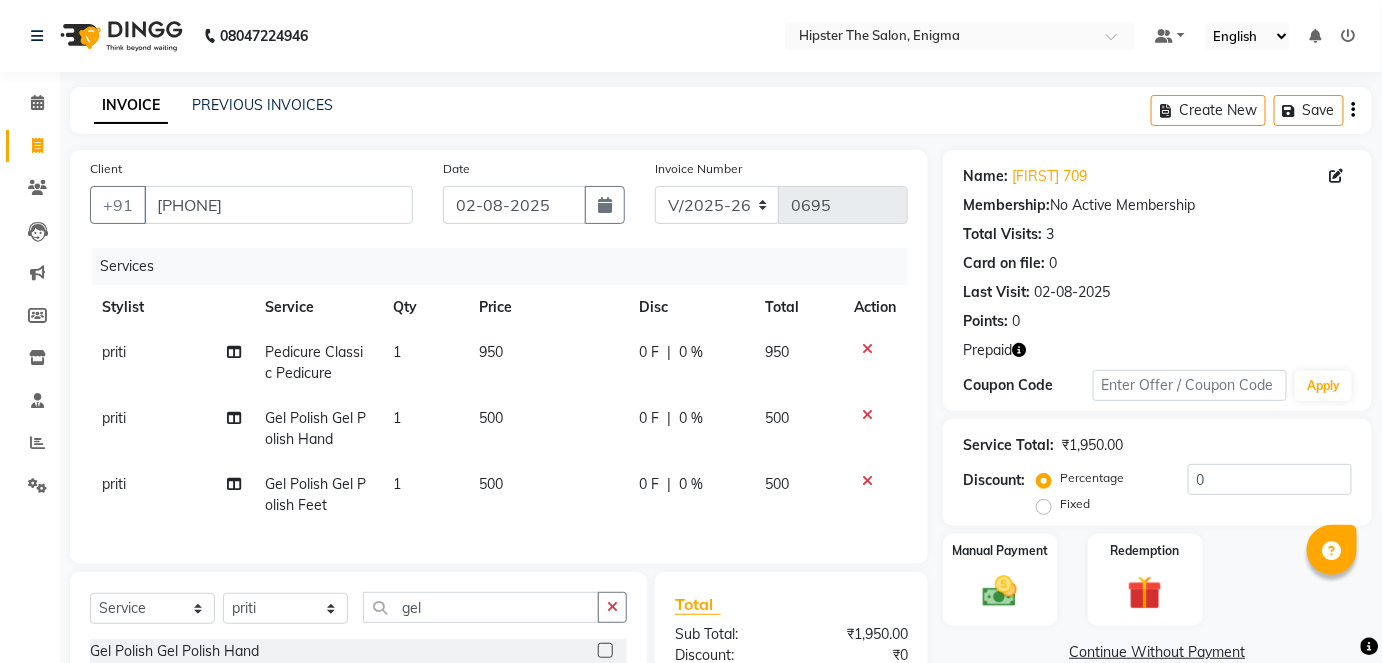 checkbox on "false" 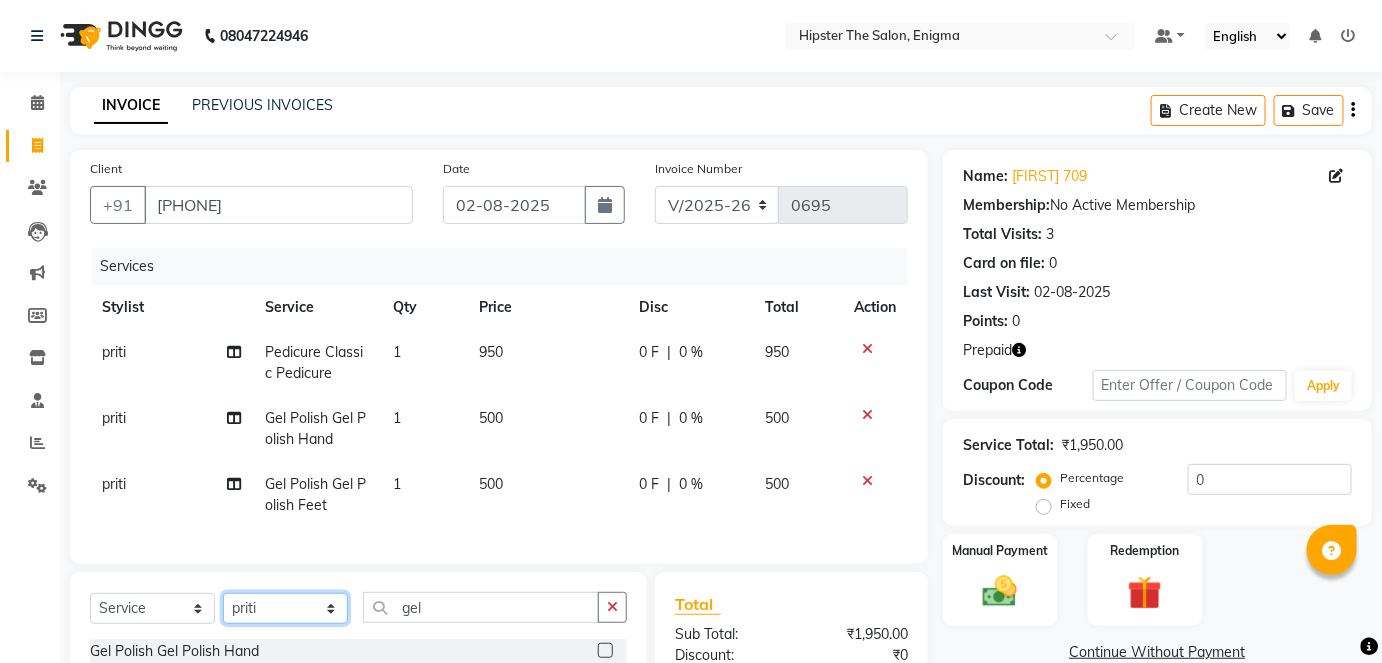 click on "Select Stylist [NAME] [NAME] [NAME] [NAME] [NAME] [NAME] sir [NAME] [NAME] [NAME] [NAME] [NAME] [NAME] [NAME] [NAME] [NAME] [NAME] [NAME] [NAME] [NAME] [NAME] [NAME]    [NAME]    [NAME]   [NAME]   [NAME]   [NAME]" 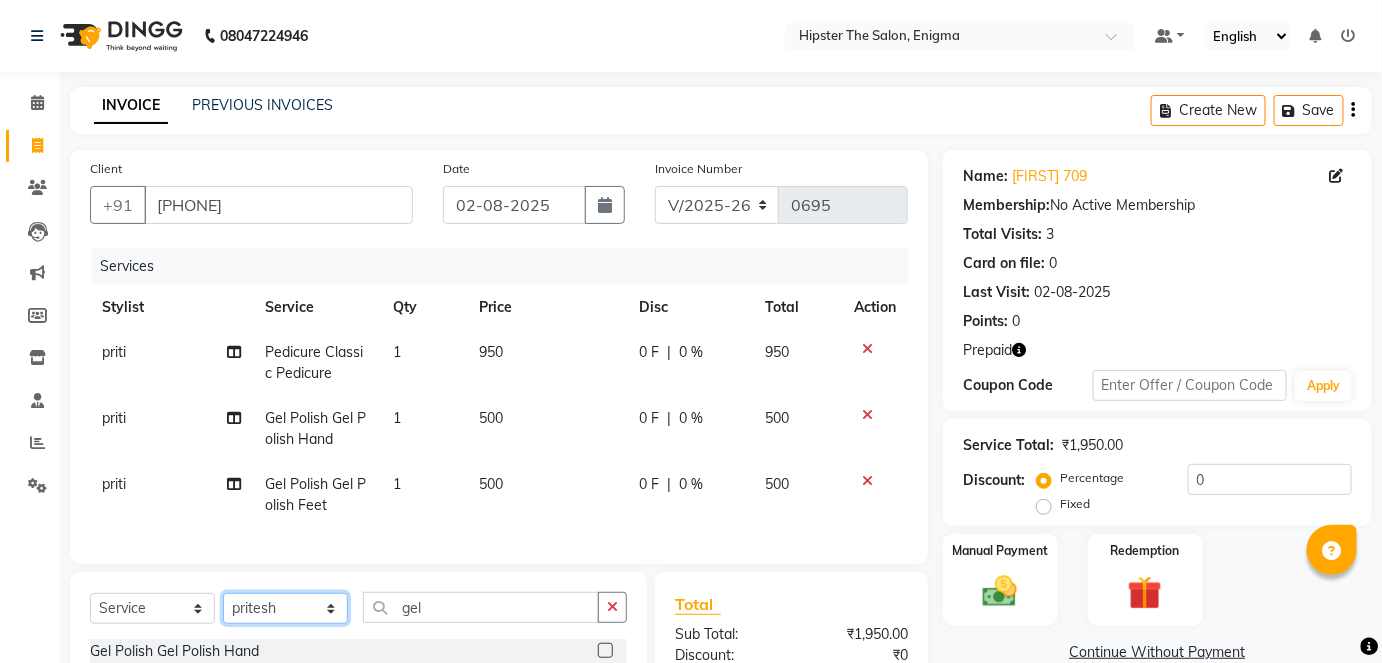click on "Select Stylist [NAME] [NAME] [NAME] [NAME] [NAME] [NAME] sir [NAME] [NAME] [NAME] [NAME] [NAME] [NAME] [NAME] [NAME] [NAME] [NAME] [NAME] [NAME] [NAME] [NAME] [NAME]    [NAME]    [NAME]   [NAME]   [NAME]   [NAME]" 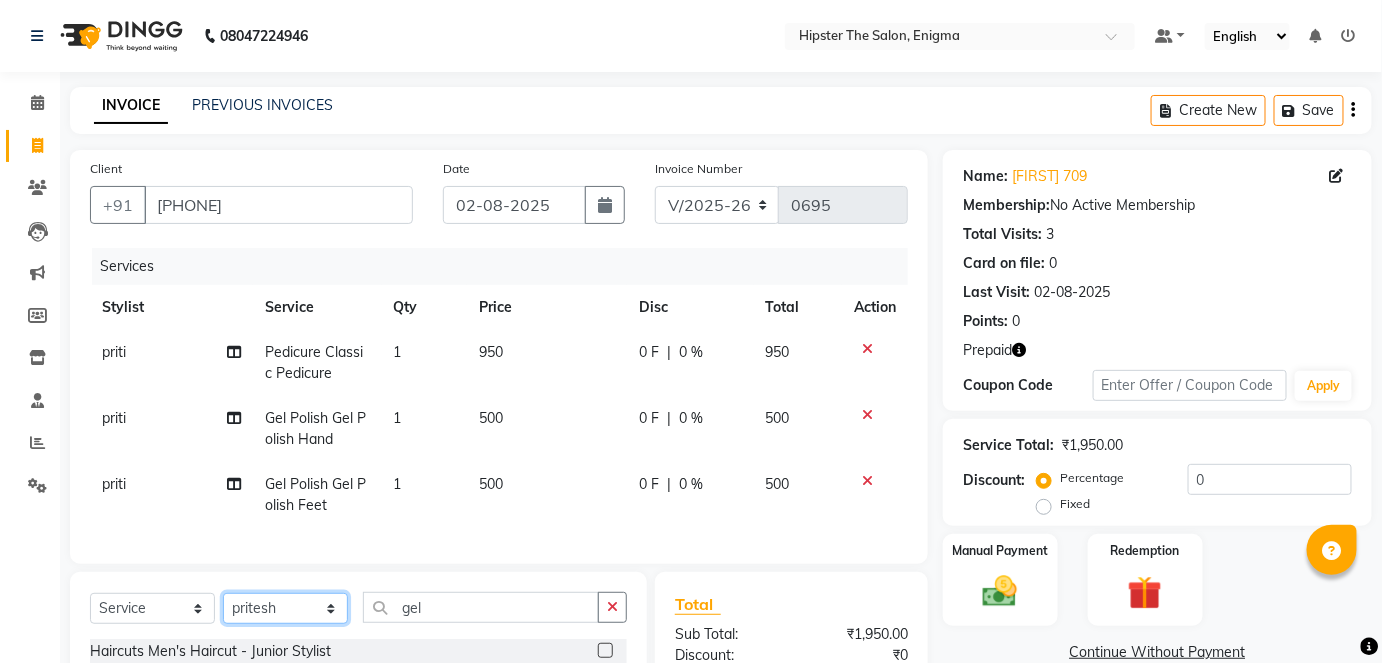 scroll, scrollTop: 247, scrollLeft: 0, axis: vertical 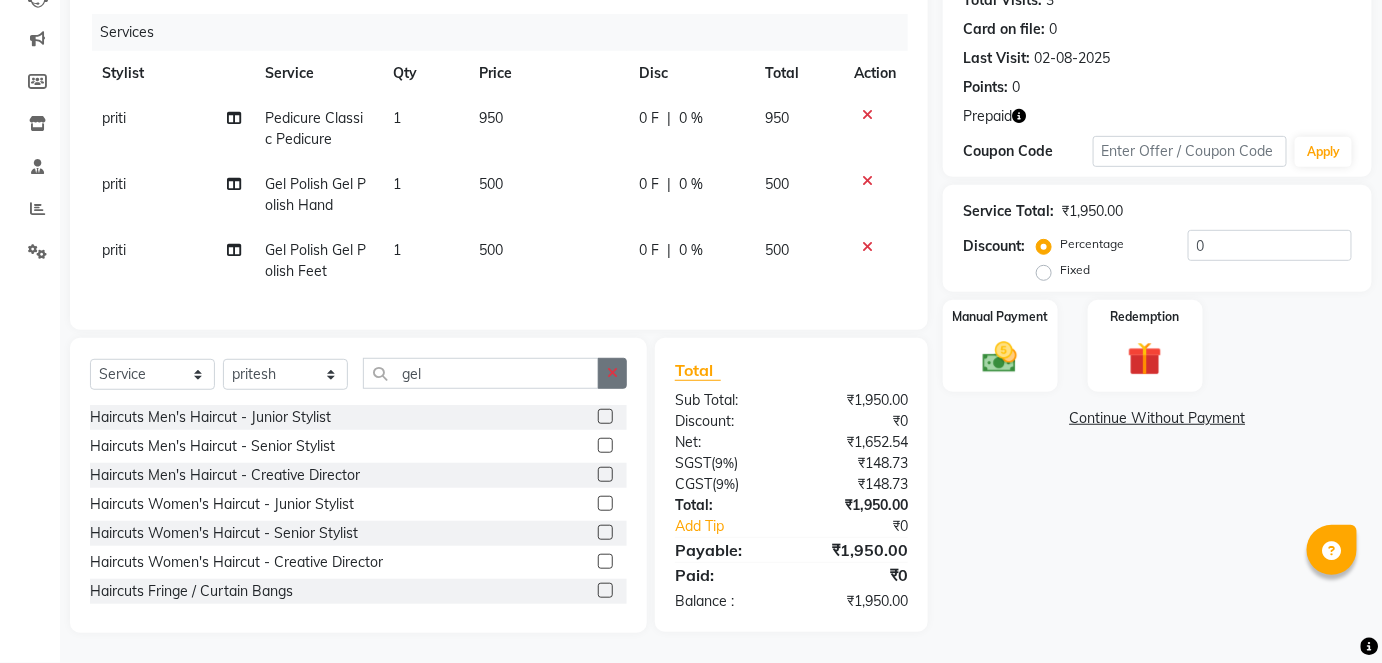 click 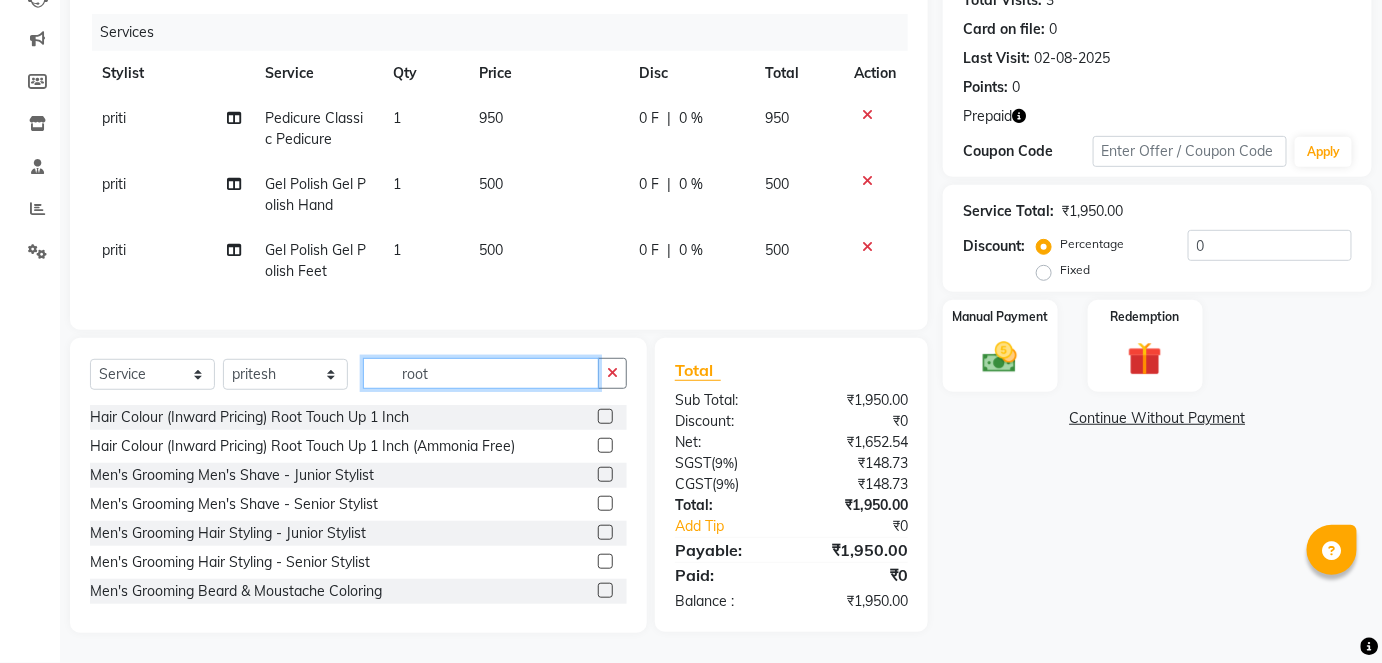 scroll, scrollTop: 245, scrollLeft: 0, axis: vertical 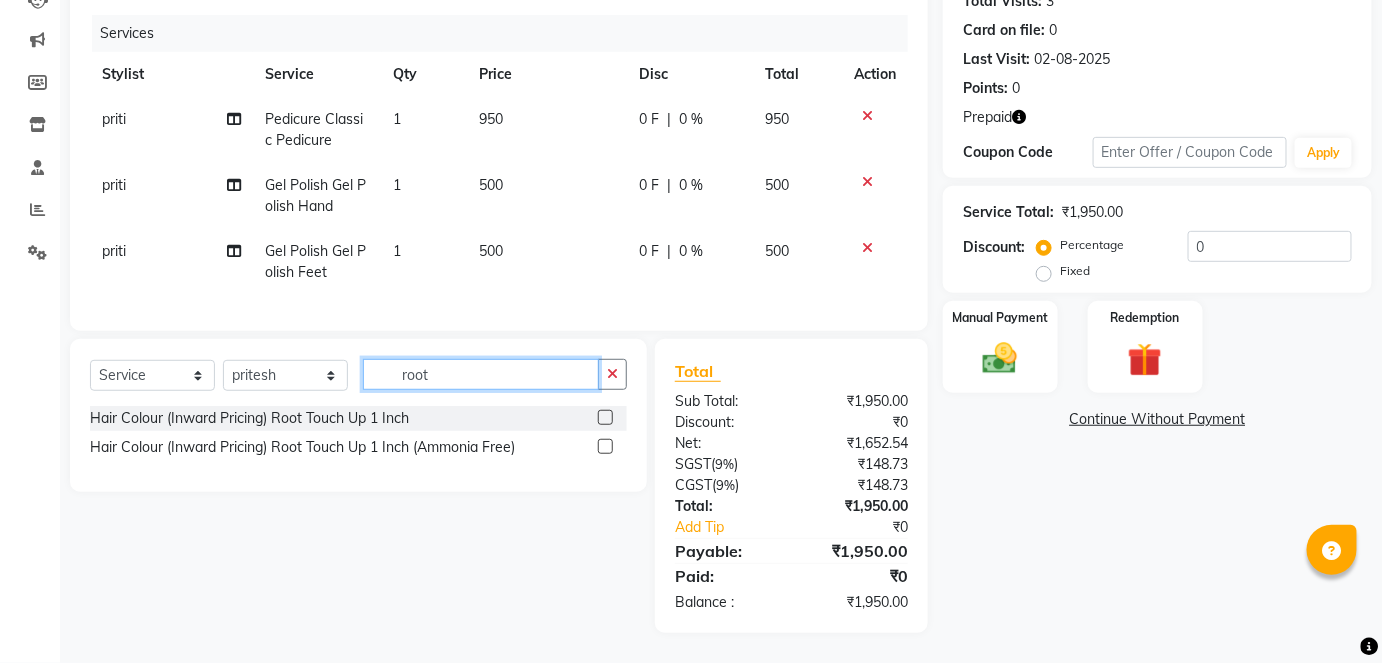 type on "root" 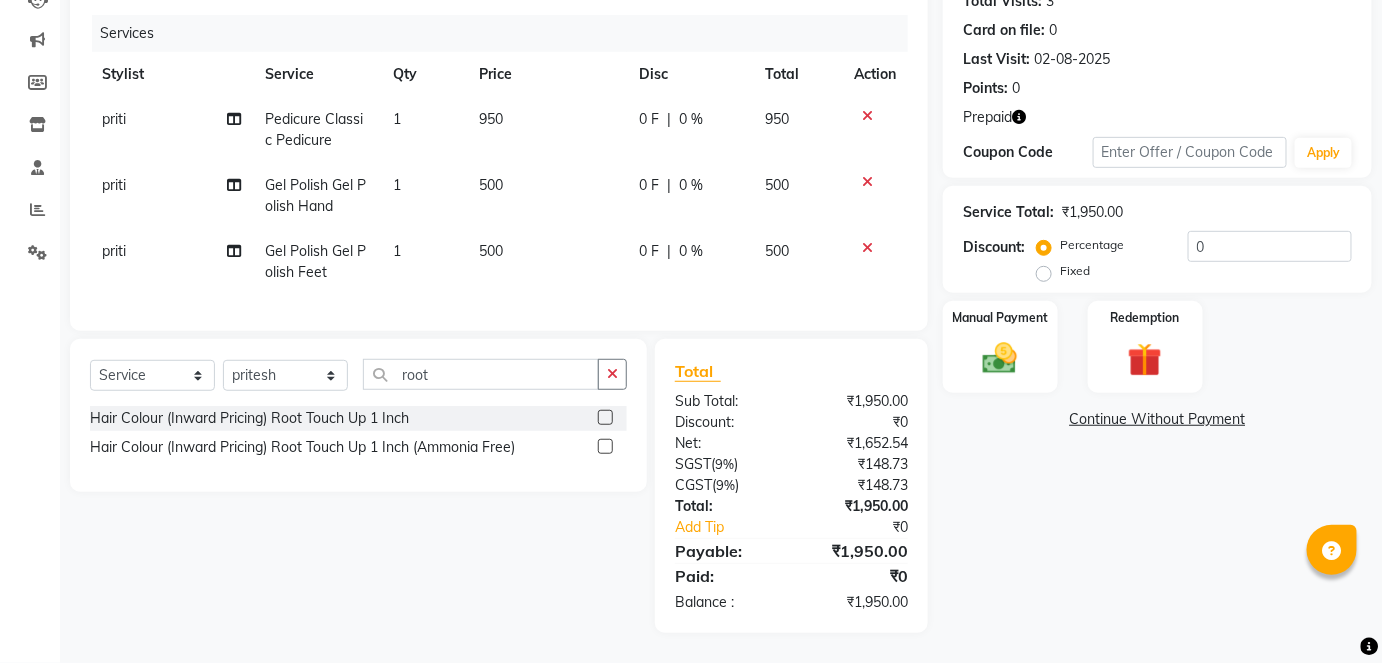 click 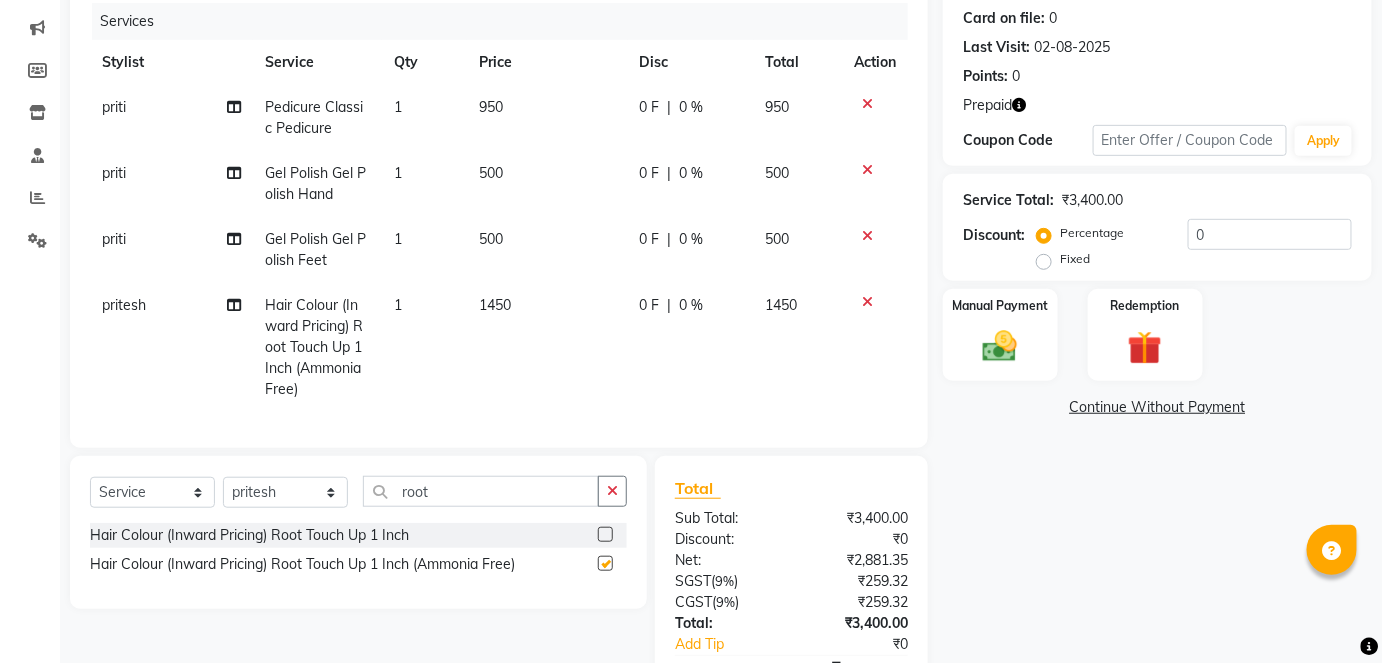 checkbox on "false" 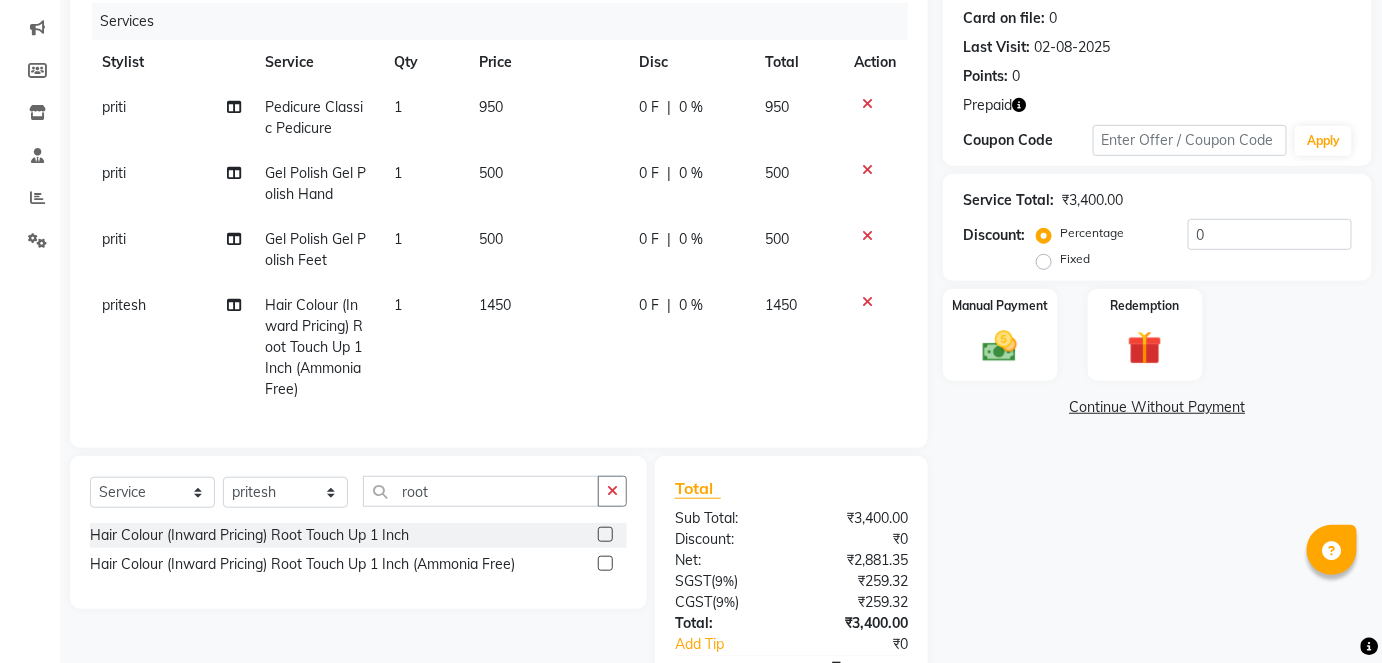 click on "0 F" 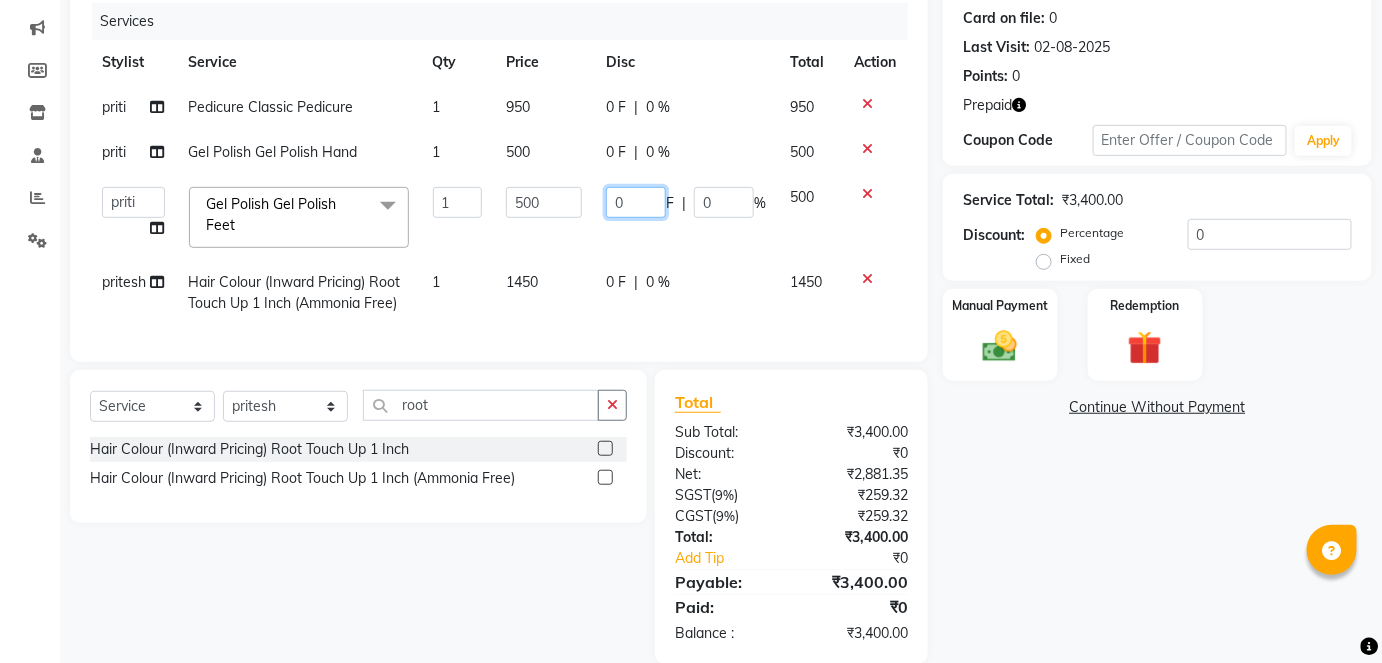 click on "0" 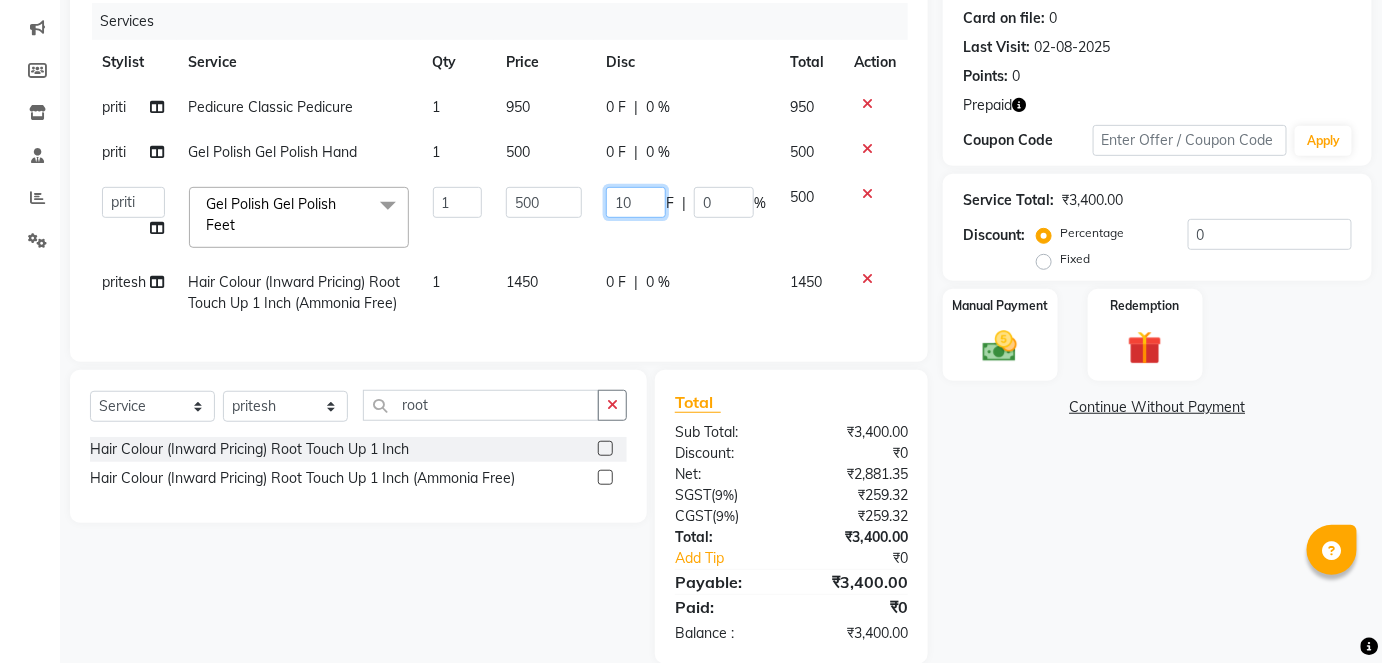 type on "100" 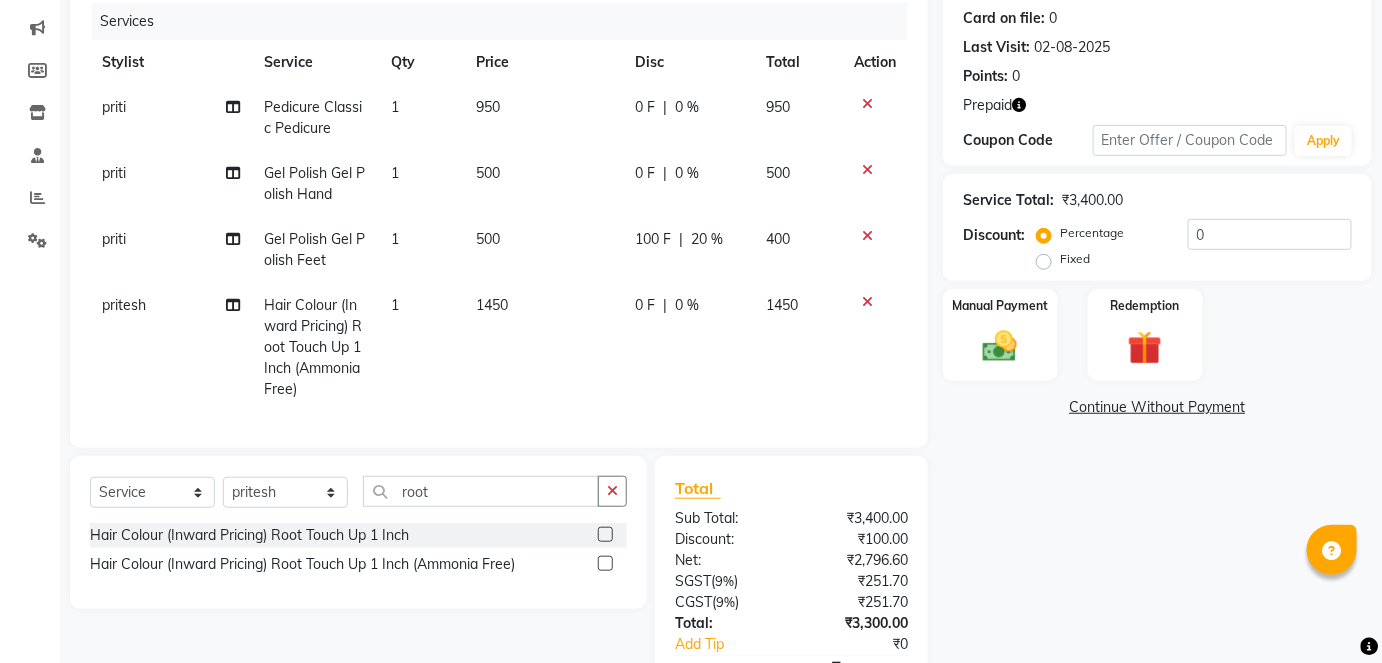 click on "priti Gel Polish Gel Polish Hand 1 500 0 F | 0 % 500" 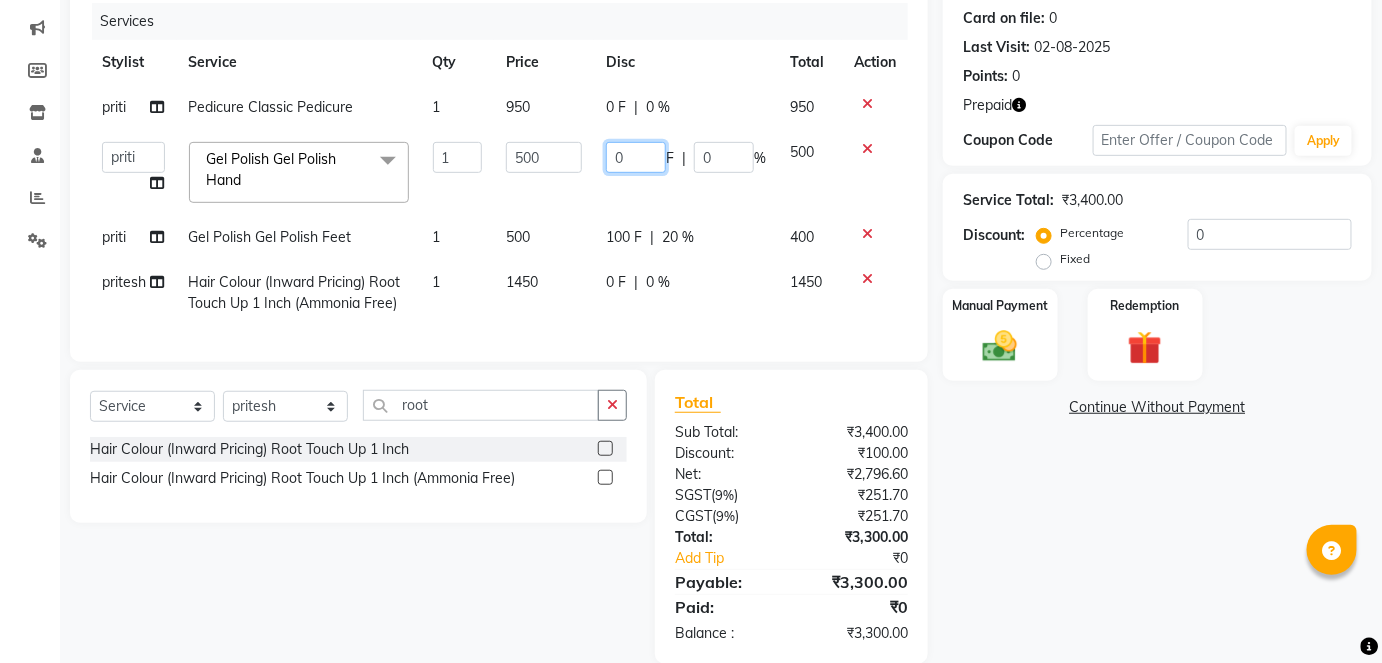 click on "0" 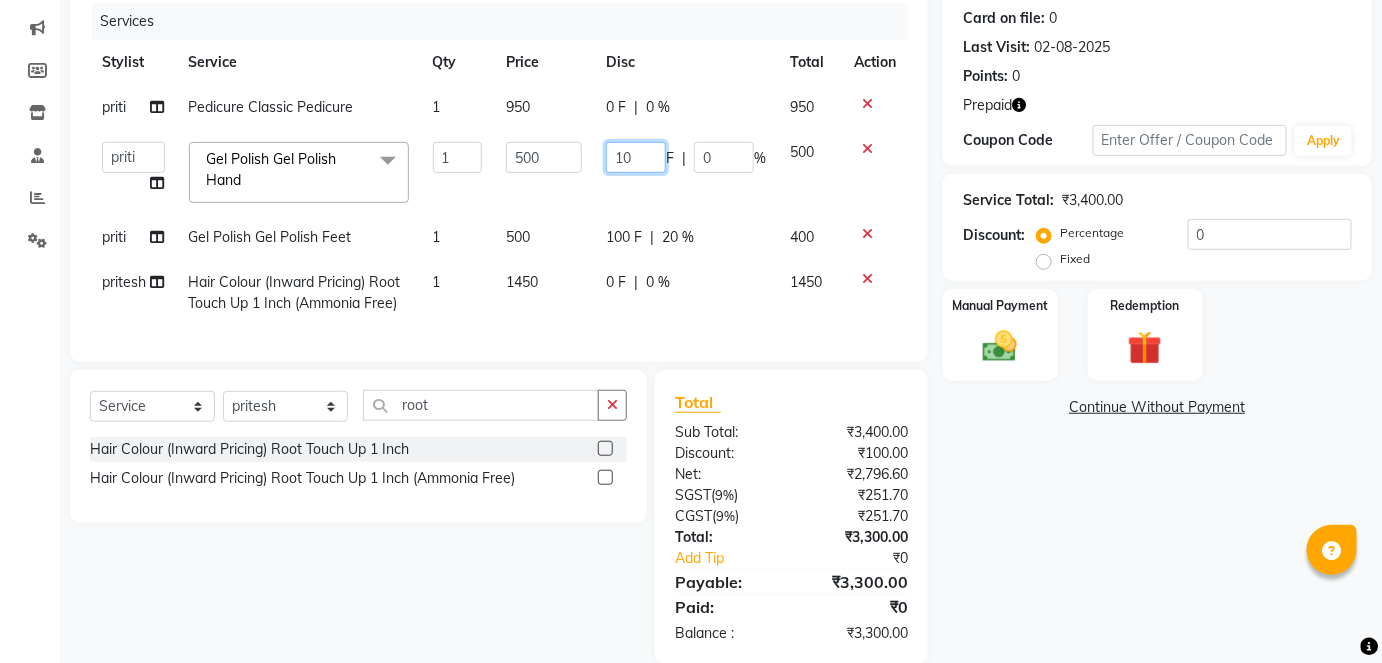 type on "100" 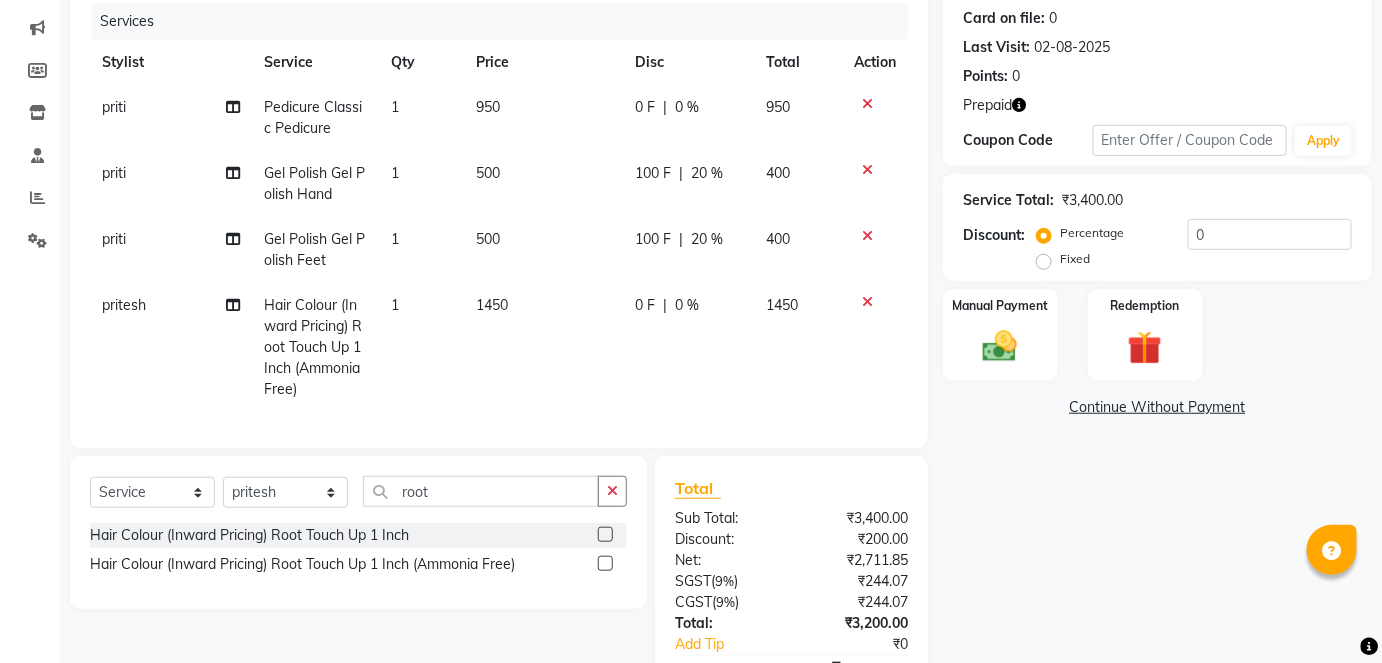 click on "100 F | 20 %" 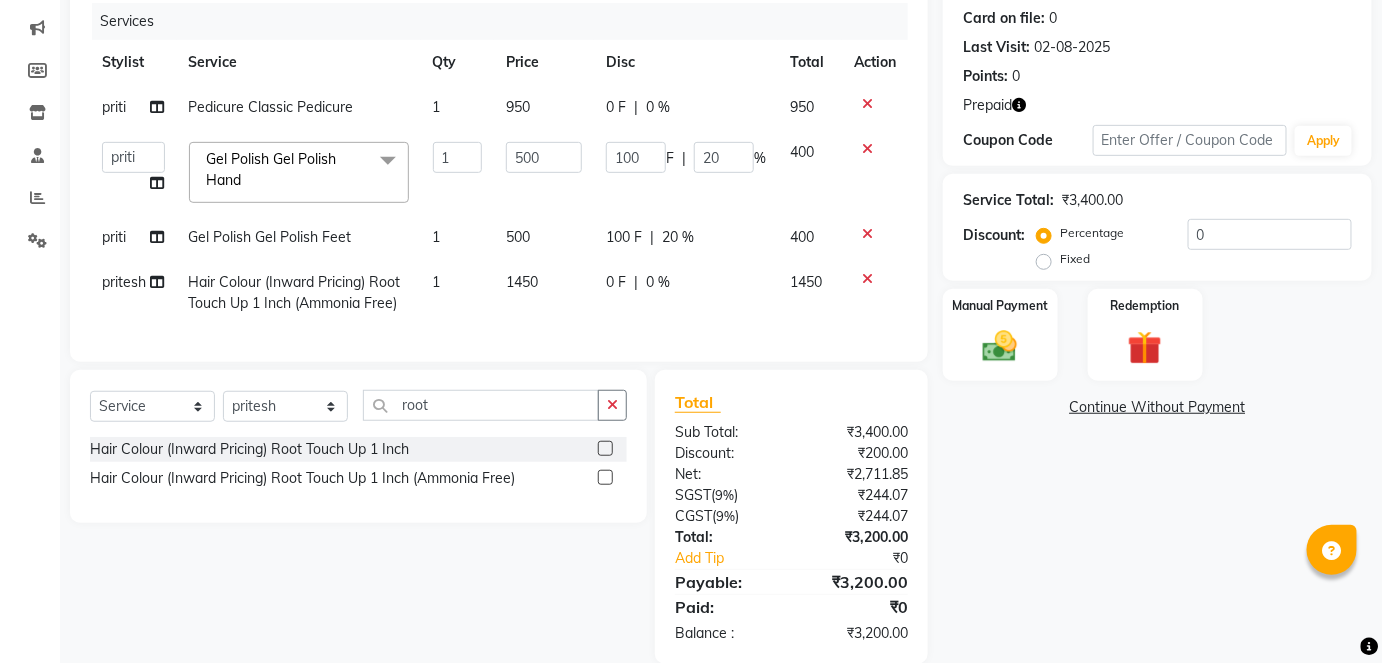 click on "0 F" 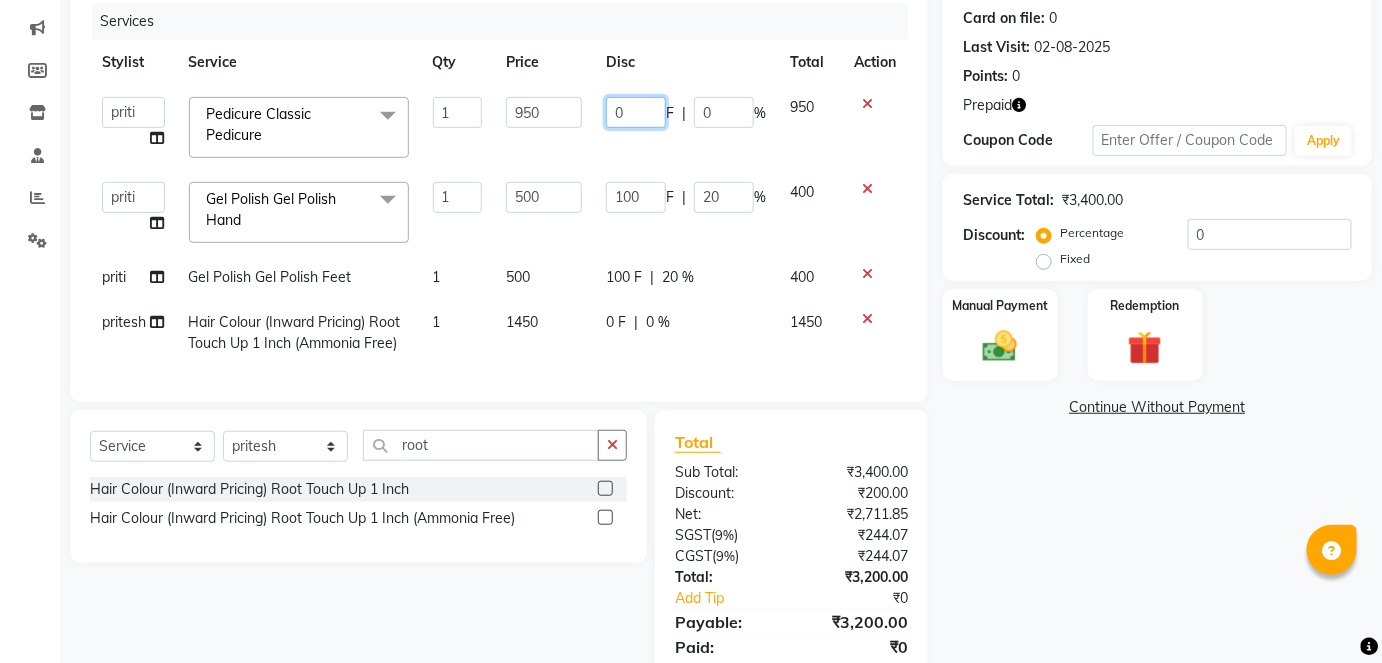 click on "0" 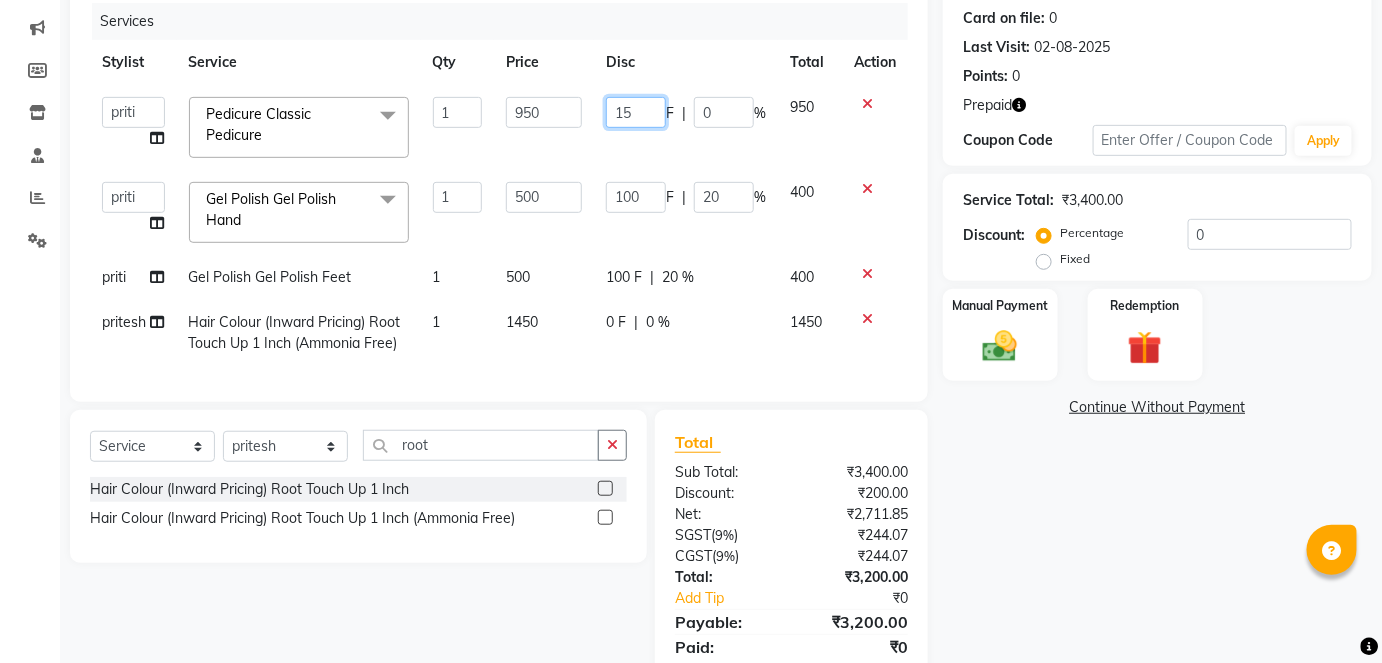 type on "150" 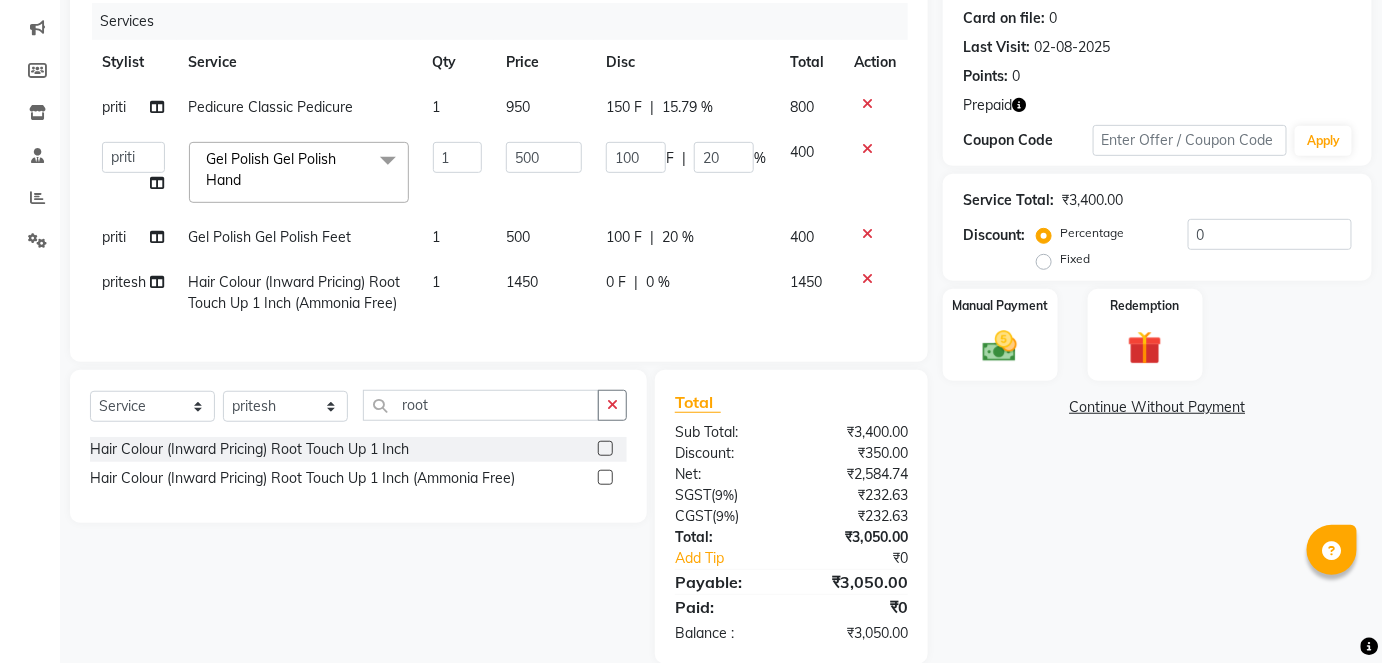 click on "Services Stylist Service Qty Price Disc Total Action priti Pedicure Classic Pedicure 1 950 150 F | 15.79 % 800  [NAME]   [NAME]   [NAME]   [NAME]   [NAME]   [NAME] sir   [NAME]   [NAME]   [NAME]   [NAME]   [NAME]   [NAME]   [NAME]   [NAME]   [NAME]   [NAME]   [NAME]   [NAME]   [NAME]   [NAME]   [NAME]    [NAME]    [NAME]   [NAME]   [NAME]   [NAME]  Gel Polish Gel Polish Hand  x Haircuts Men's Haircut - Junior Stylist Haircuts Men's Haircut - Senior Stylist Haircuts Men's Haircut - Creative Director Haircuts Women's Haircut - Junior Stylist Haircuts Women's Haircut - Senior Stylist Haircuts Women's Haircut - Creative Director Haircuts Fringe / Curtain Bangs Hair Wash & Blast Dry Hair Wash & Blast Dry - Men's Hair Wash & Blast Dry Hair Wash & Blast Dry - Women's Hair Wash & Blast Dry Keratin Hair Wash & Blast Dry - Women's Wash & Blow Dry Wash & Blow Dry Shoulder Length Wash & Blow Dry Wash & Blow Dry Mid Length Wash & Blow Dry Wash & Blow Dry Waist Length Ironing Ironing Shoulder Length Ironing Ironing Mid Length Tong Tong Mid Length 1" 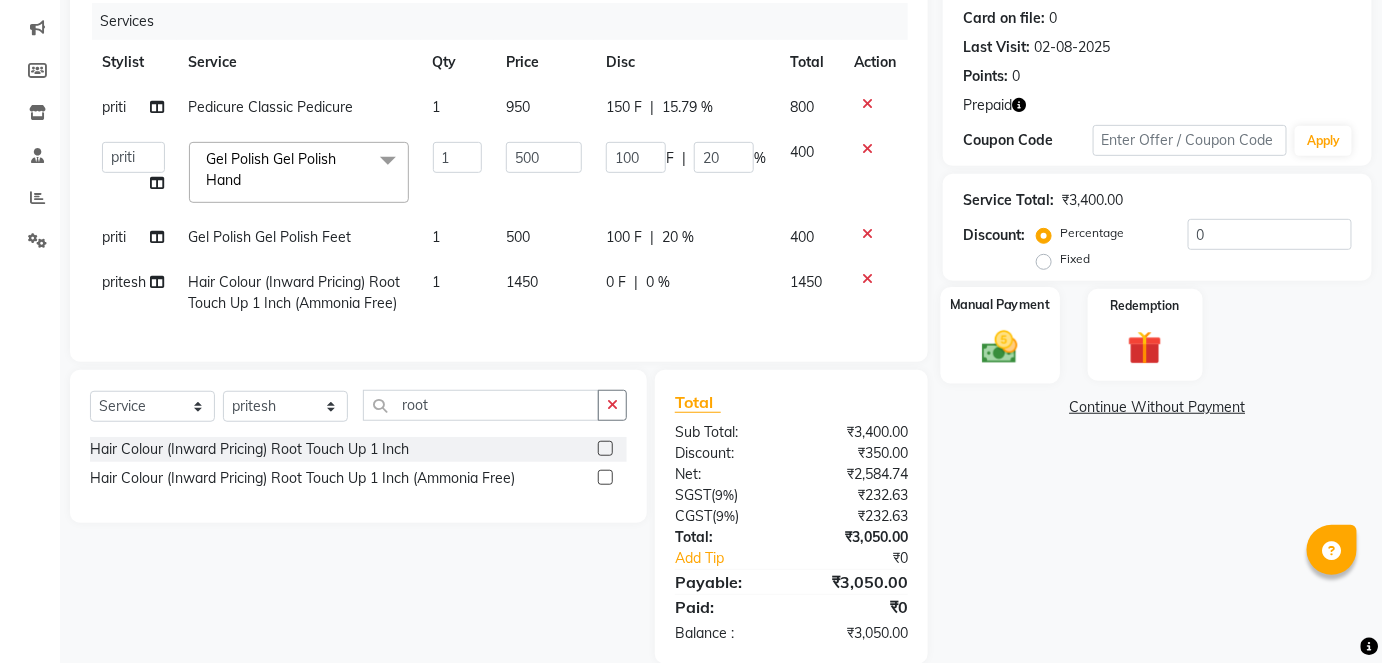 scroll, scrollTop: 288, scrollLeft: 0, axis: vertical 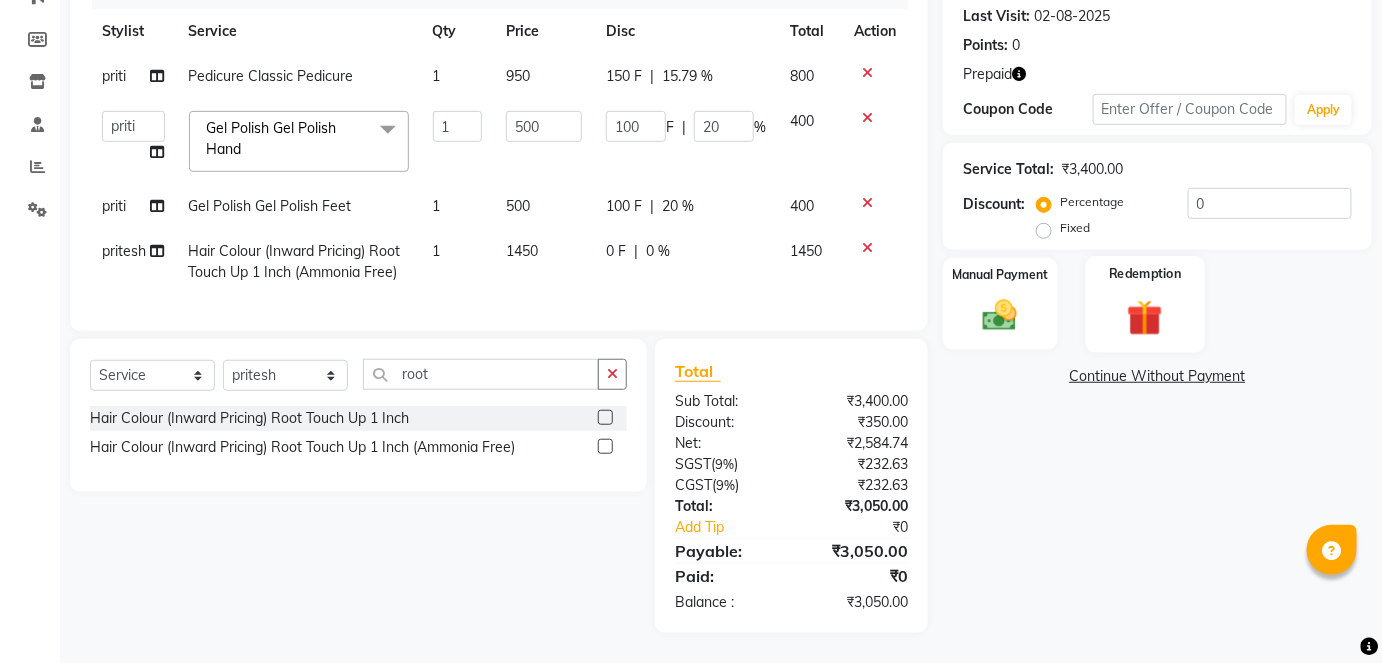 click 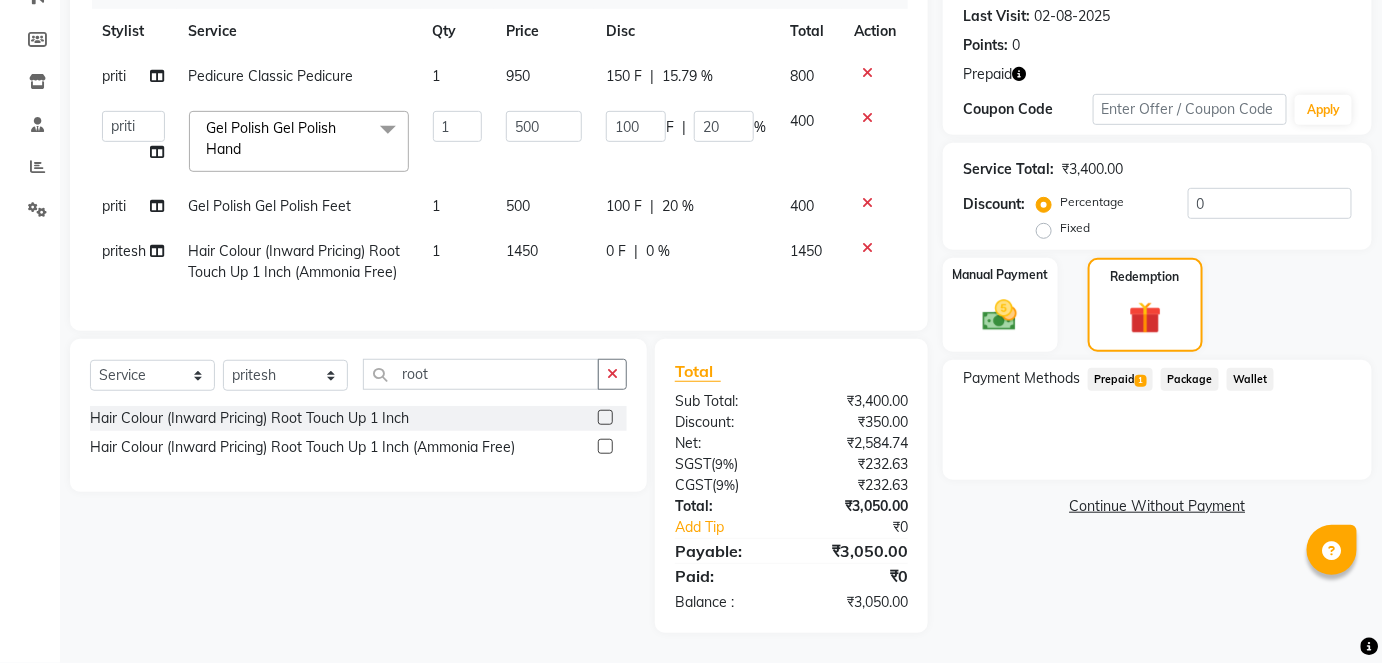 click on "Prepaid  1" 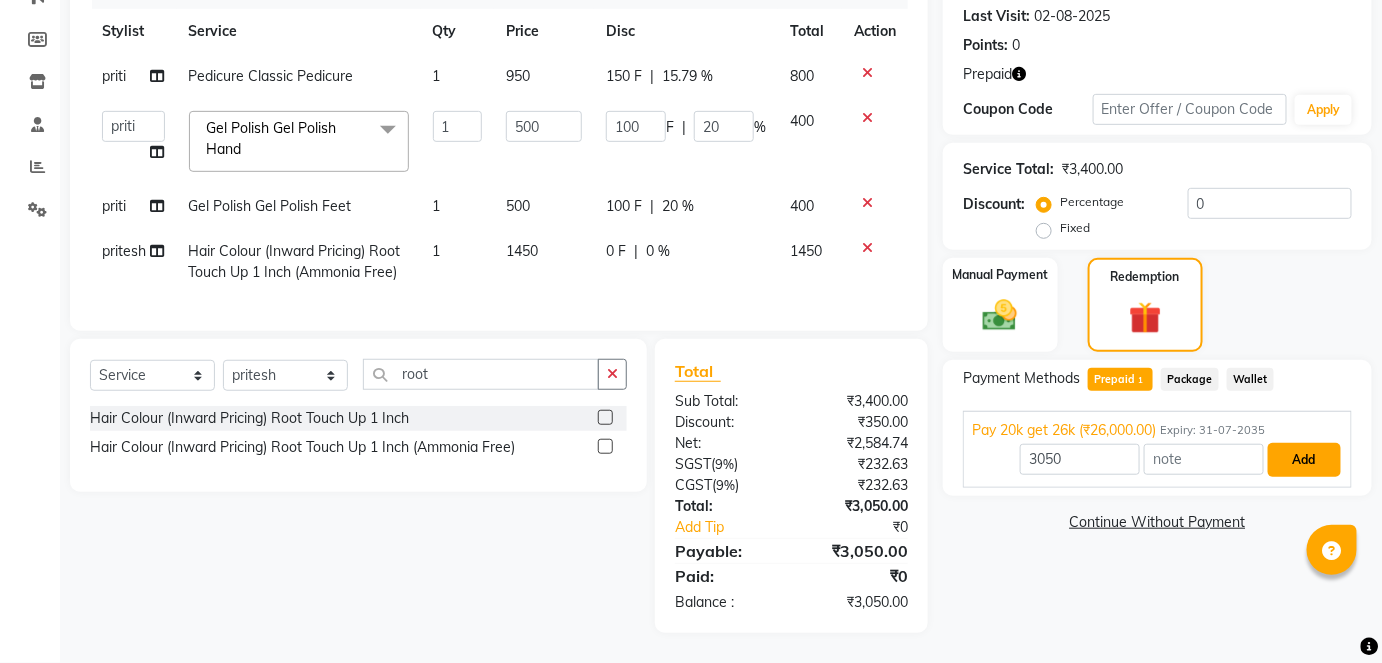 click on "Add" at bounding box center [1304, 460] 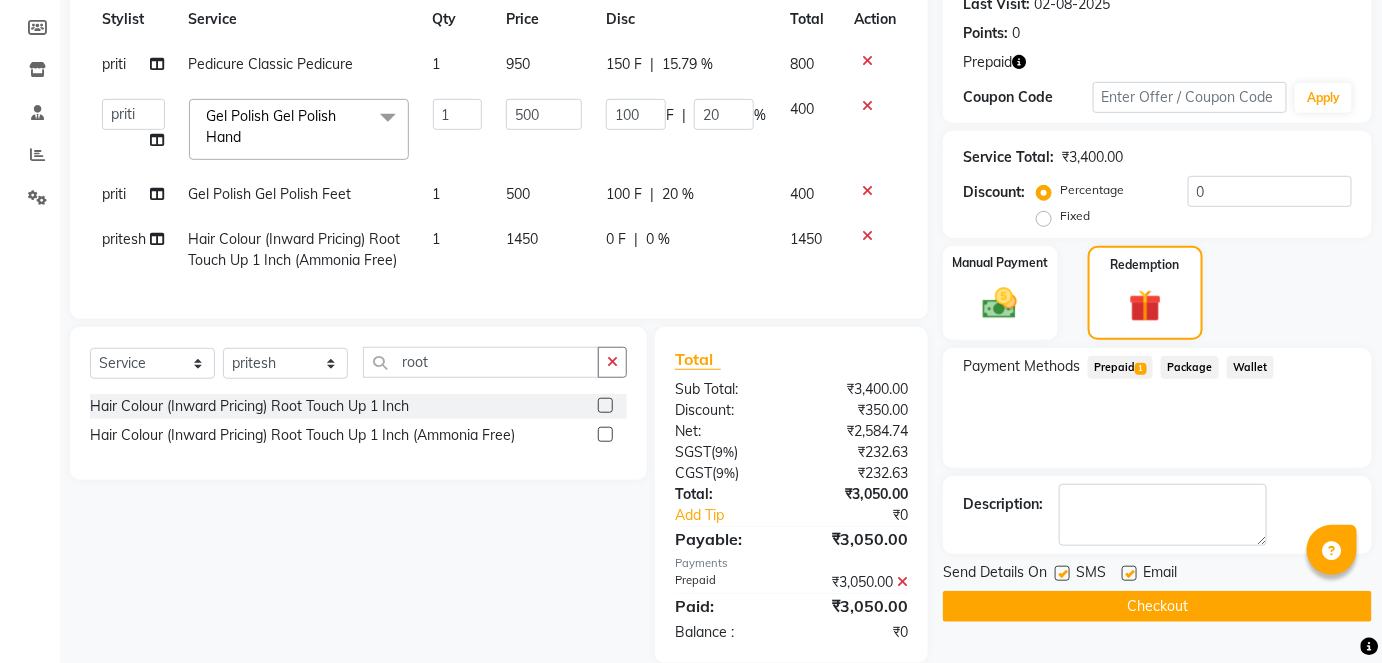 scroll, scrollTop: 329, scrollLeft: 0, axis: vertical 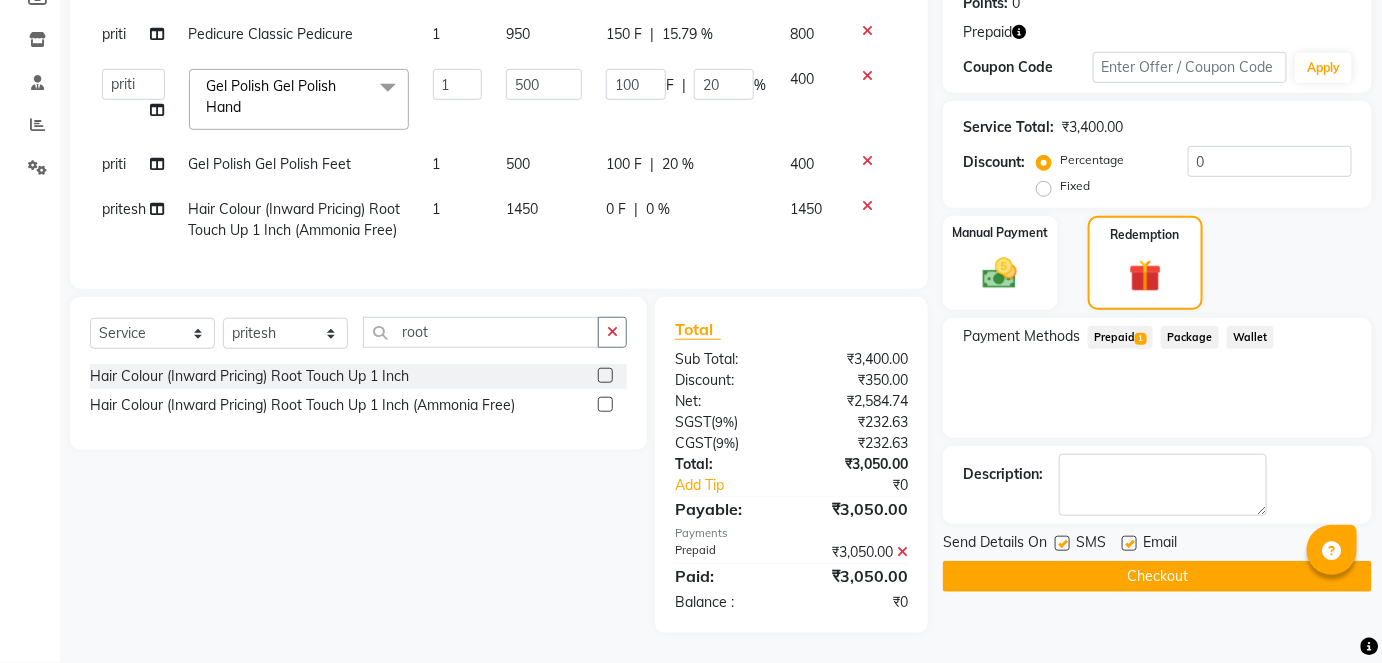 click on "Checkout" 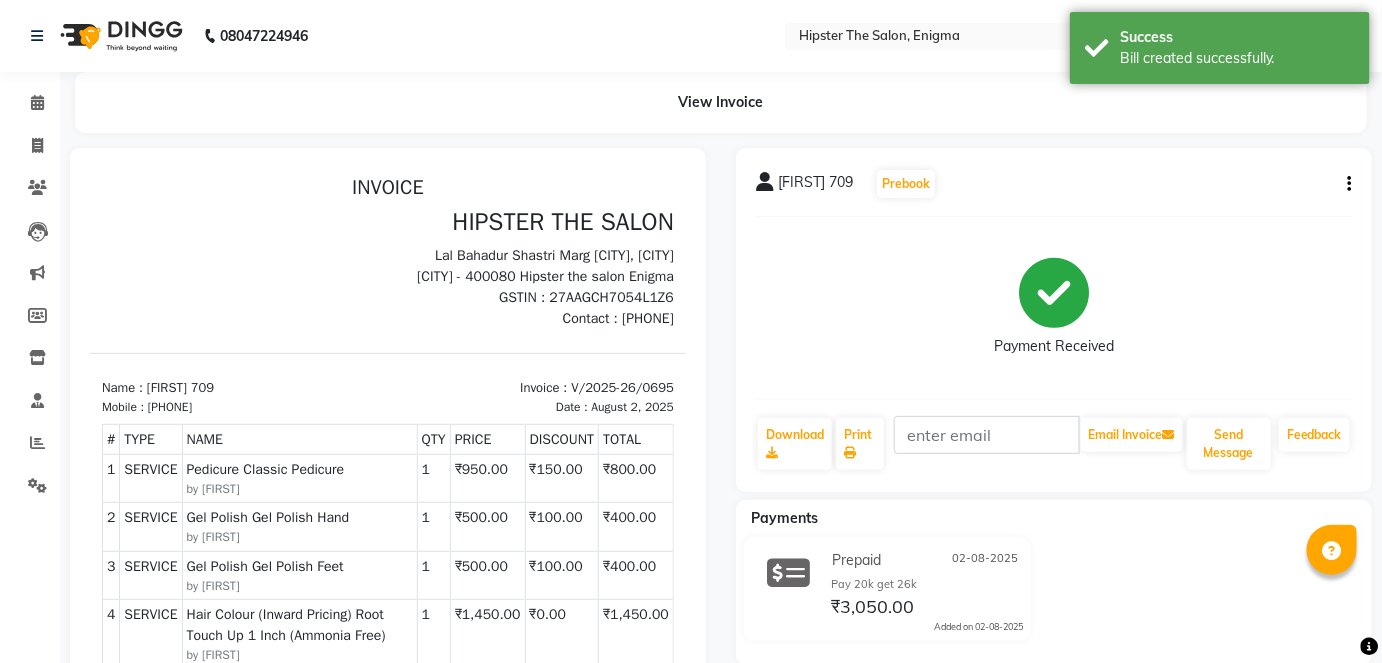 scroll, scrollTop: 0, scrollLeft: 0, axis: both 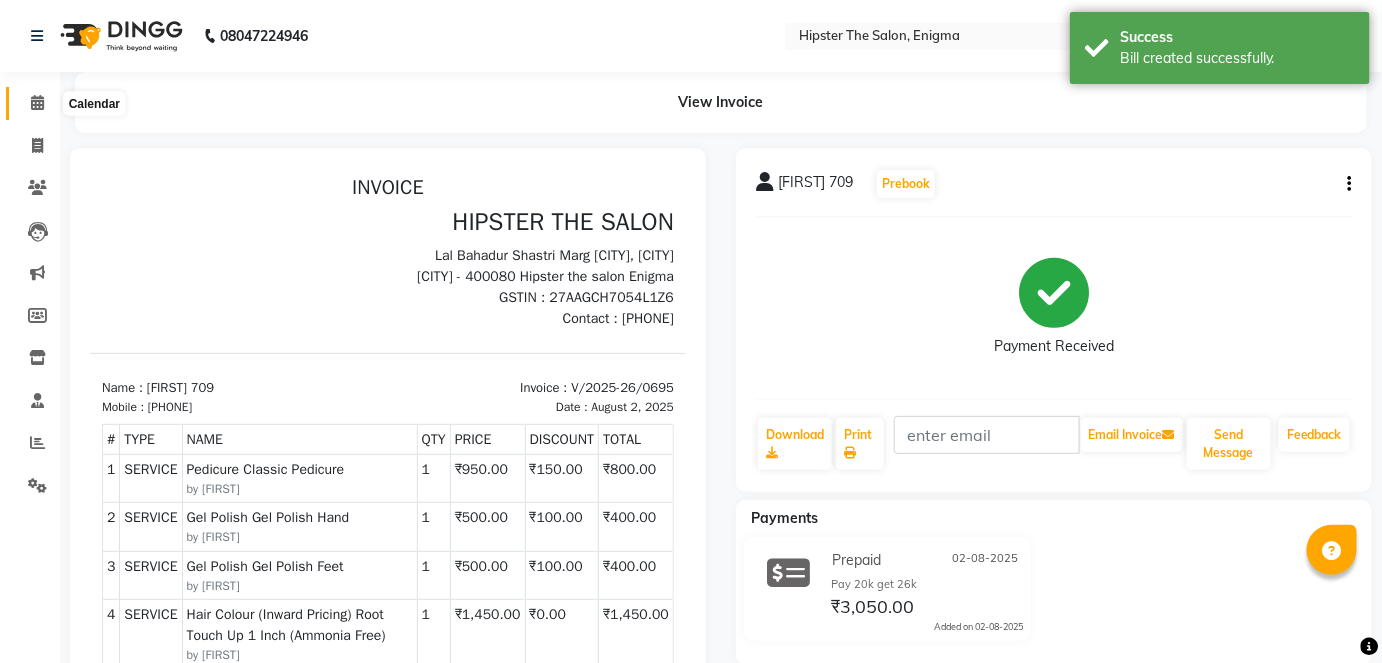 click 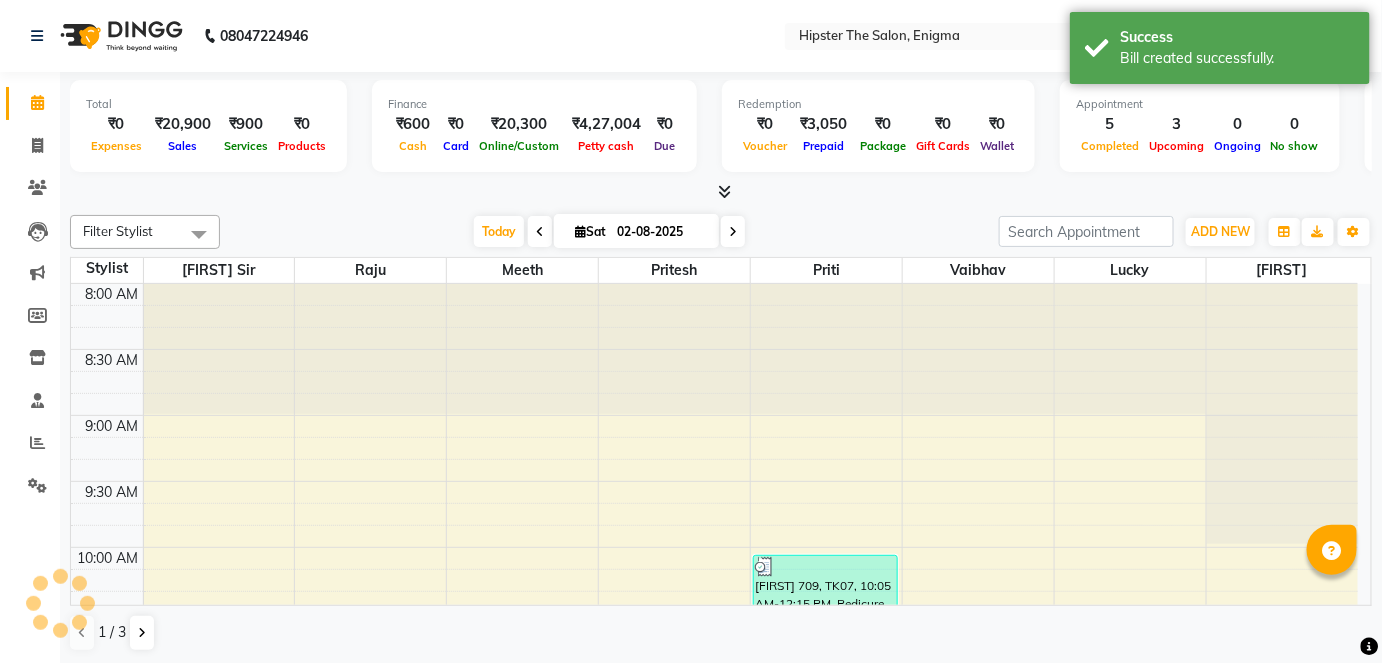 scroll, scrollTop: 0, scrollLeft: 0, axis: both 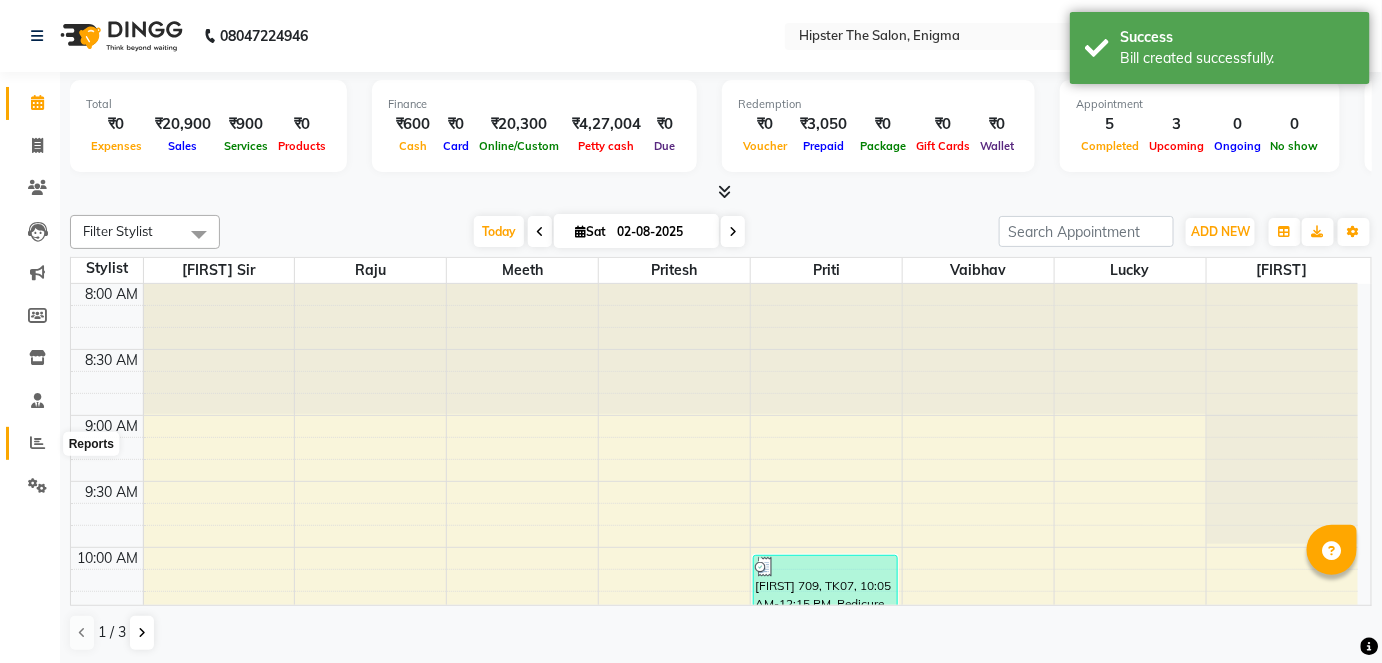 click 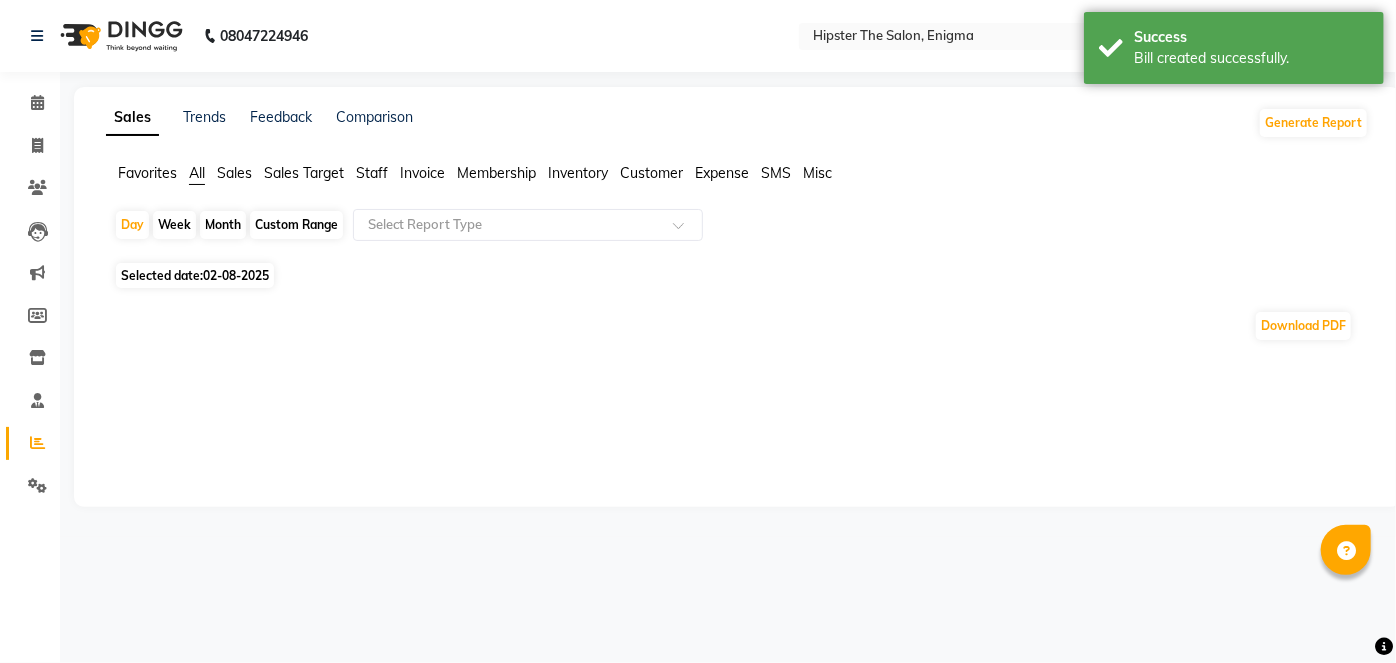 click on "Custom Range" 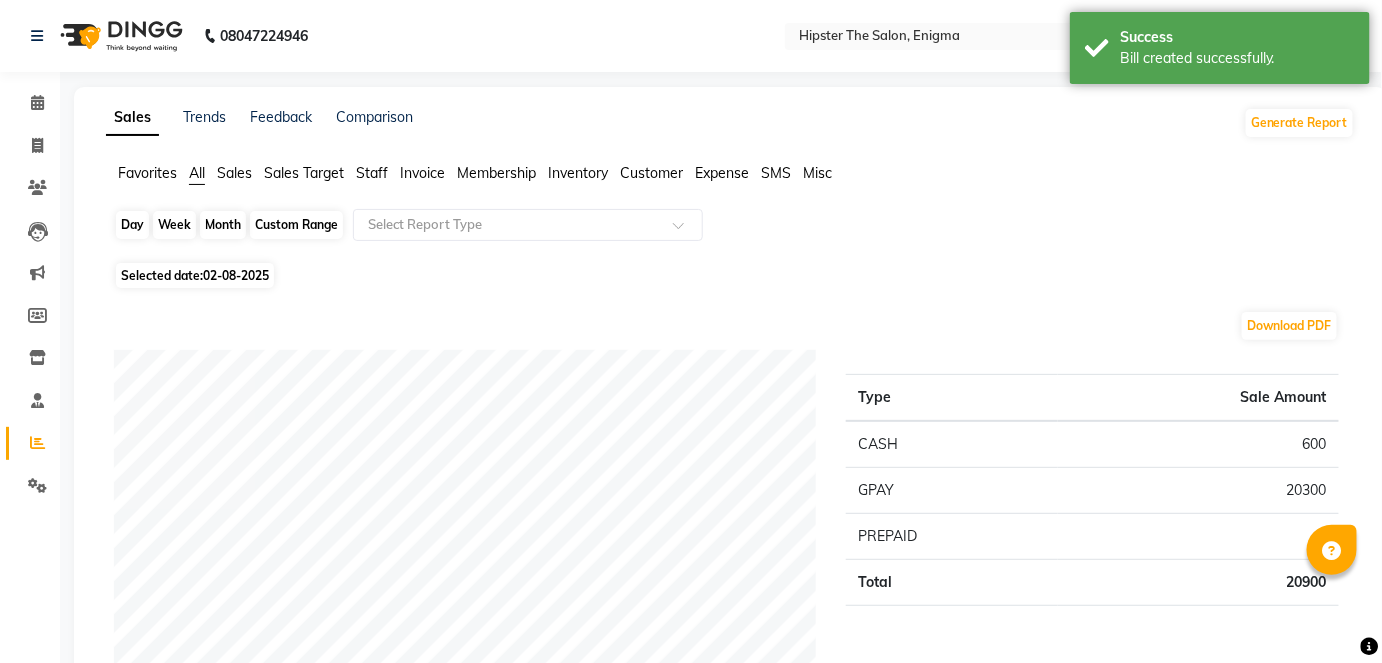 click on "Custom Range" 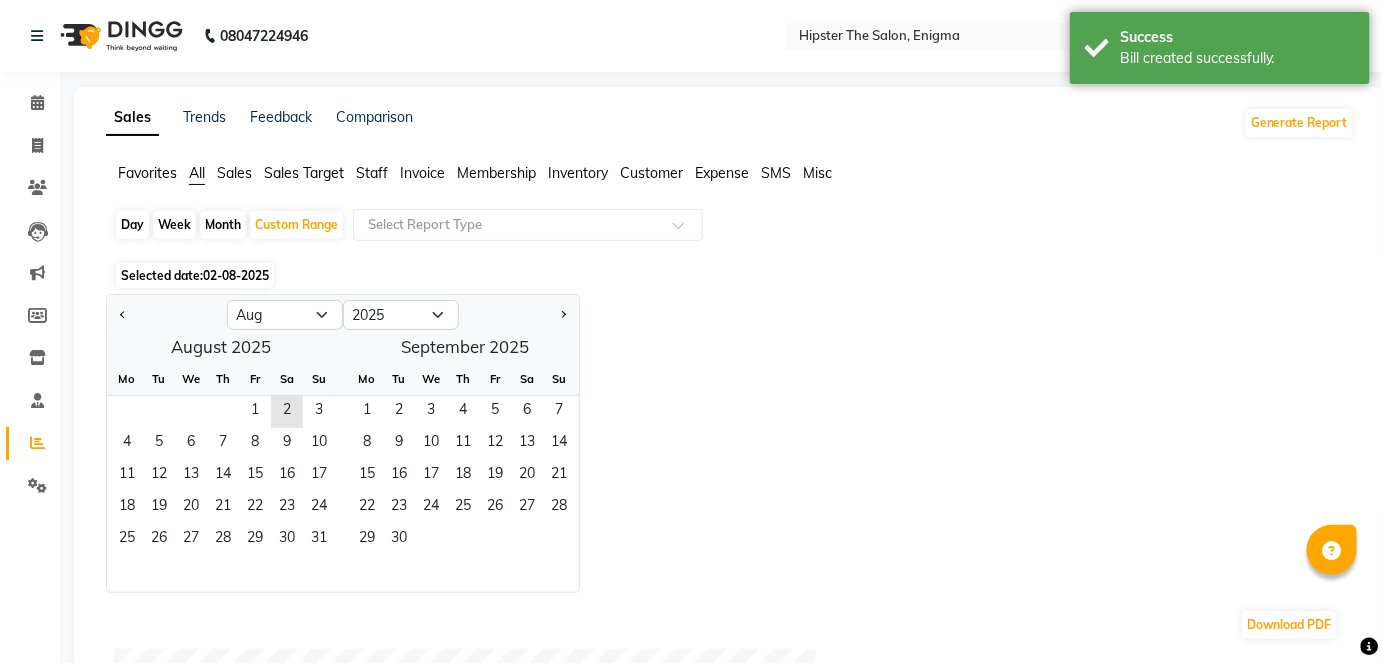 click 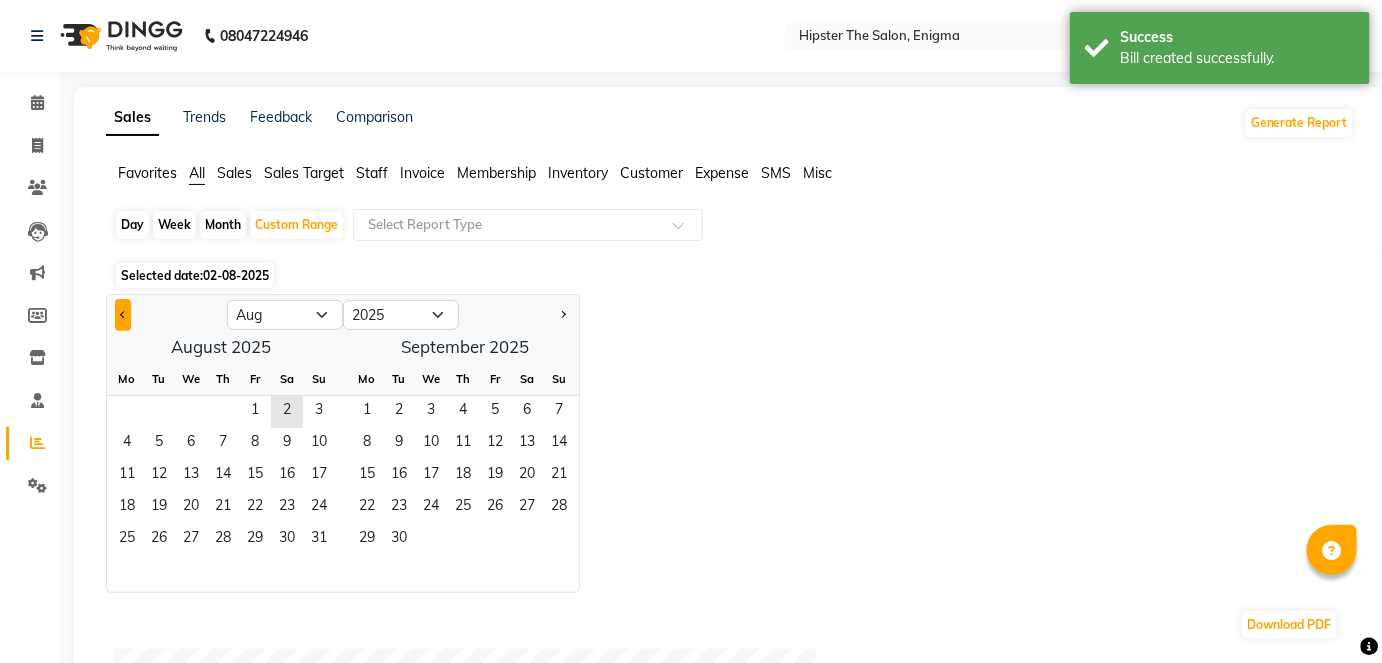 click 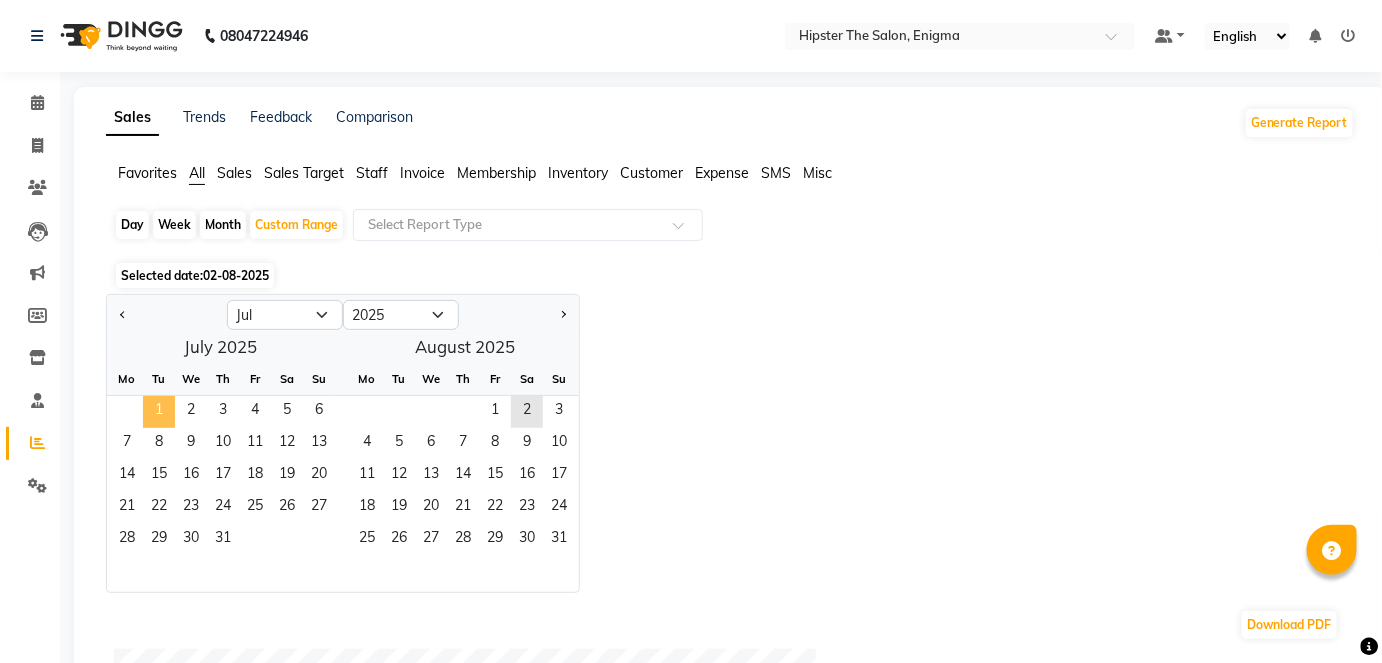 click on "1" 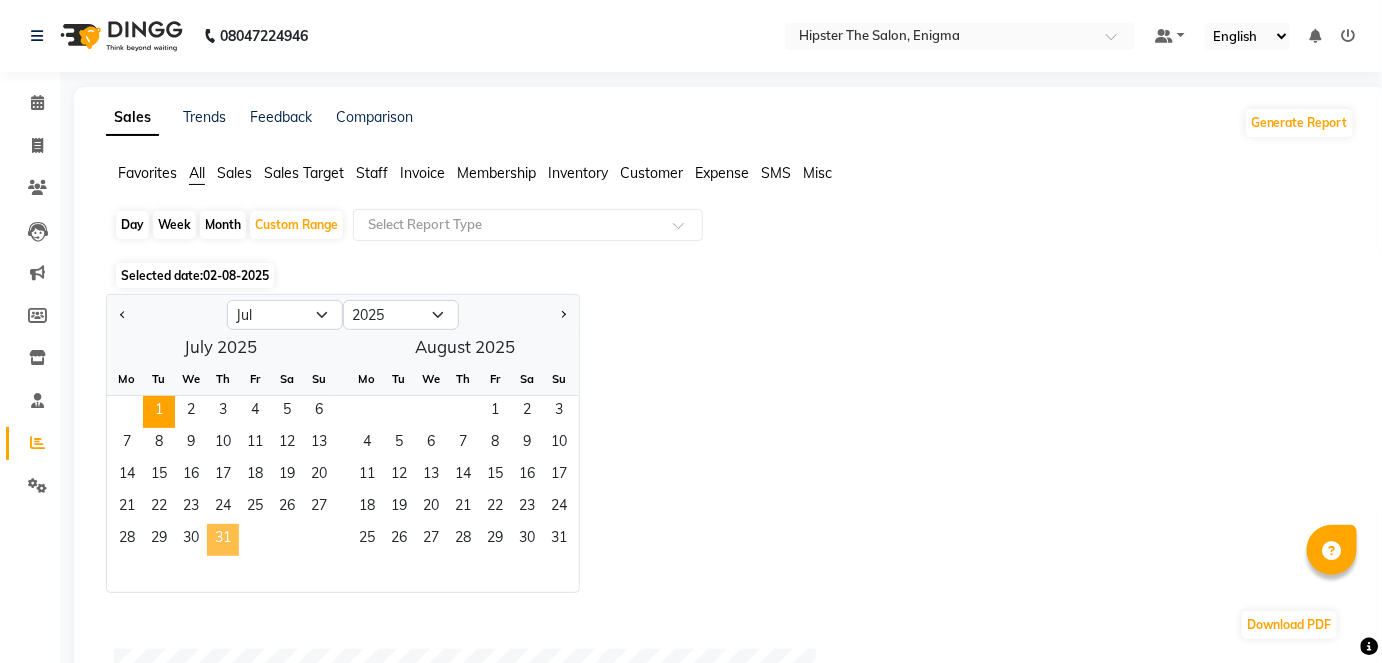 click on "31" 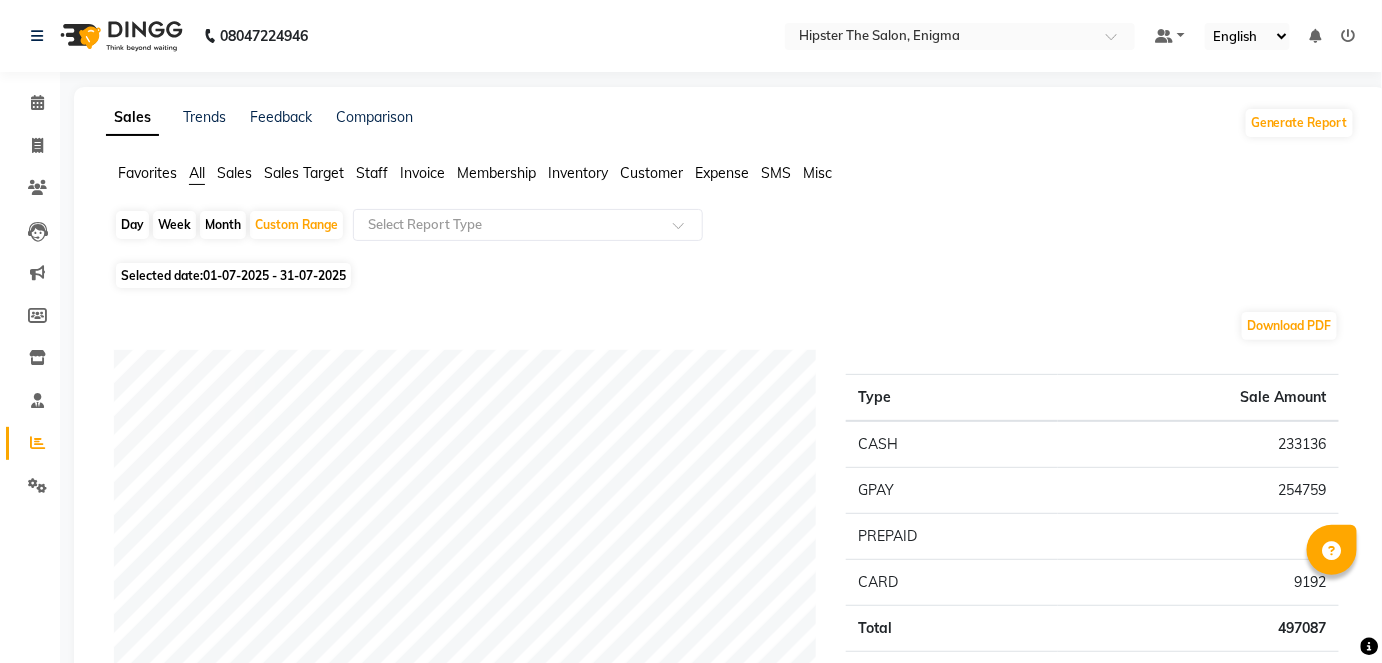 click on "Staff" 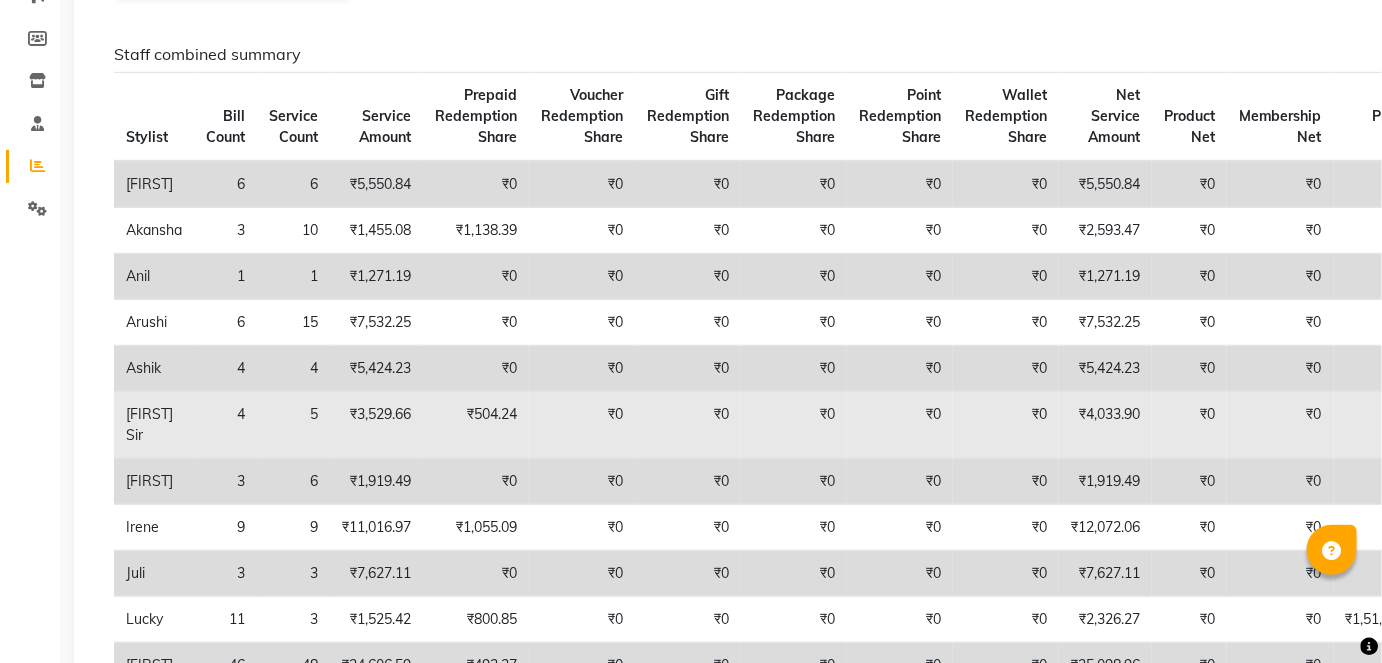 scroll, scrollTop: 0, scrollLeft: 0, axis: both 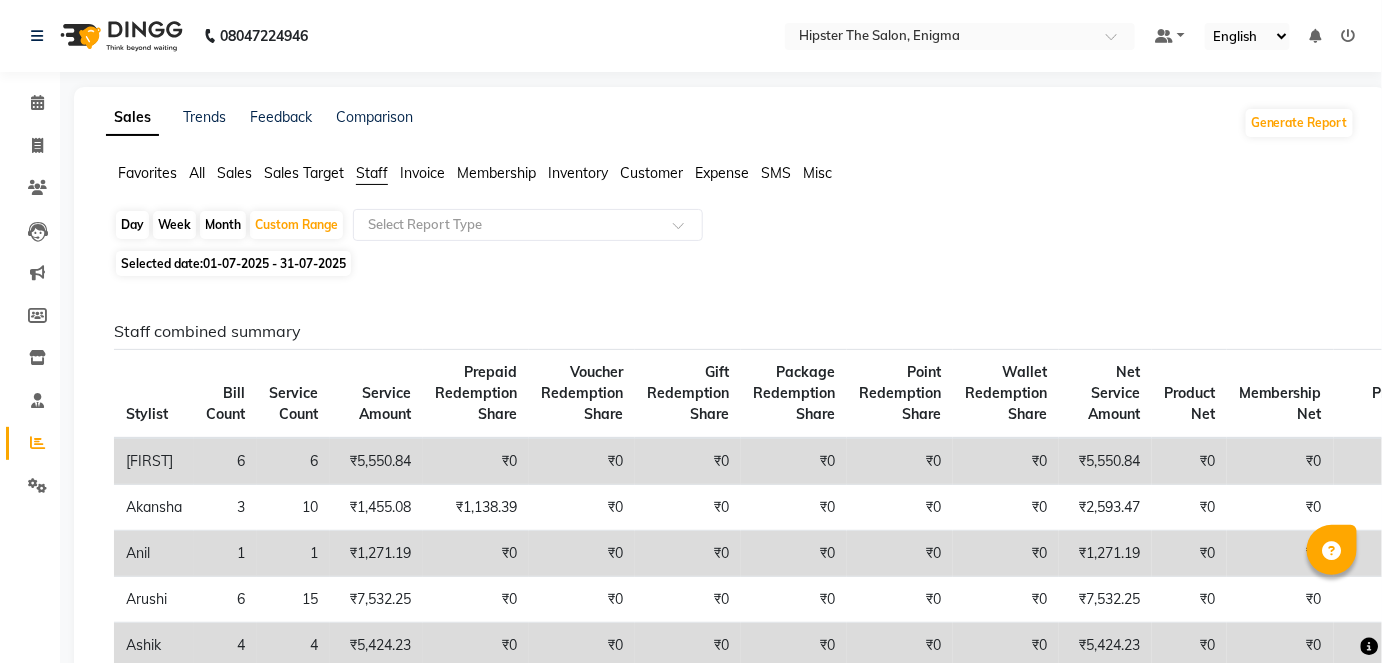 click on "Invoice" 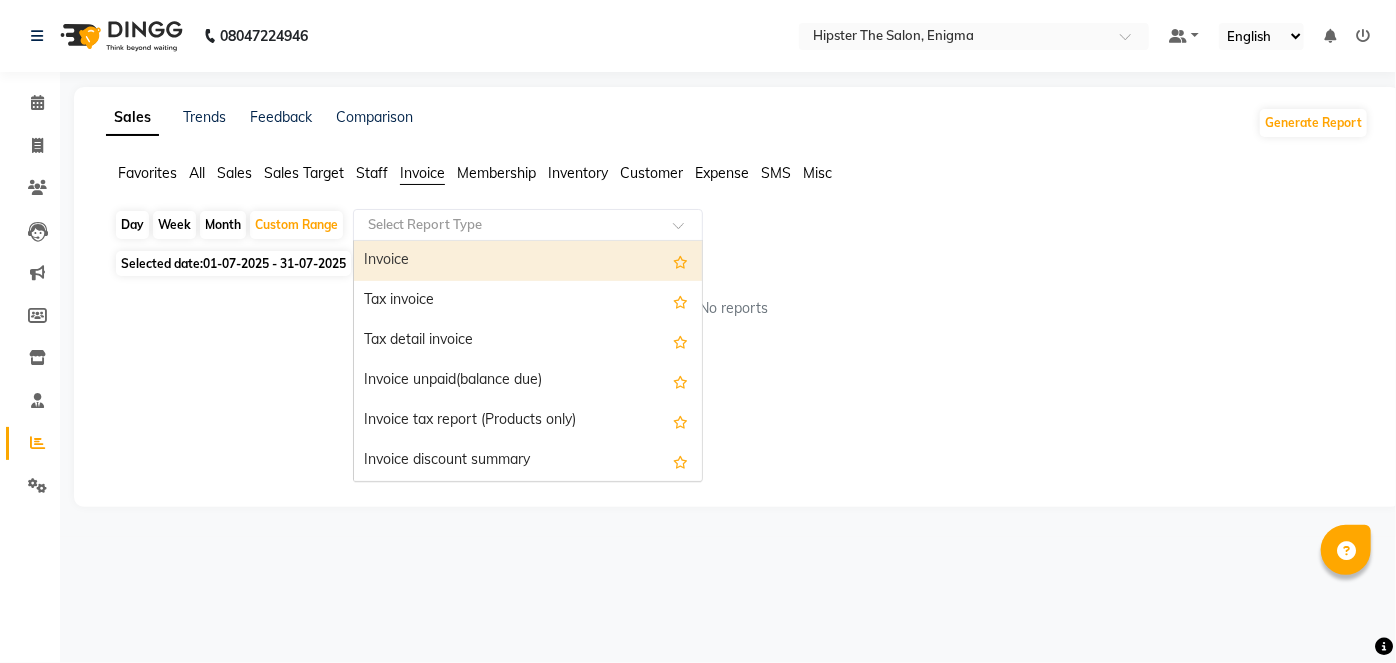 click on "Select Report Type" 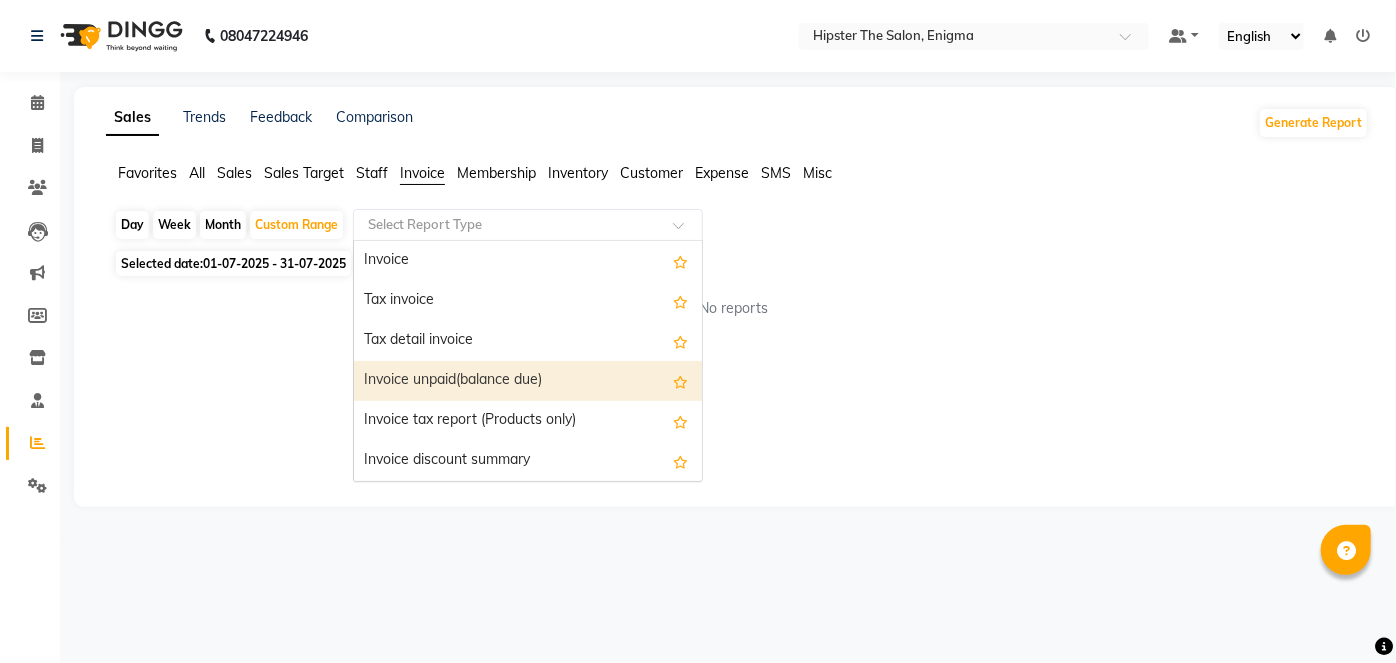 click on "Invoice unpaid(balance due)" at bounding box center (528, 381) 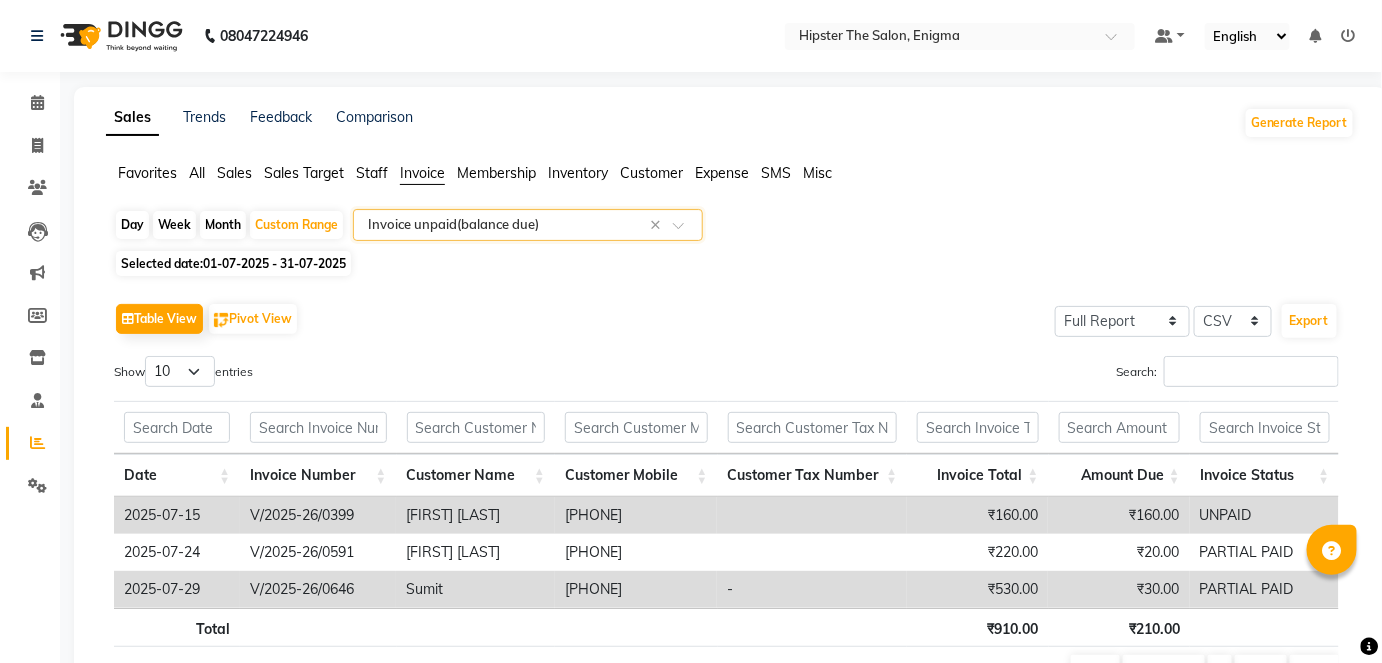scroll, scrollTop: 107, scrollLeft: 0, axis: vertical 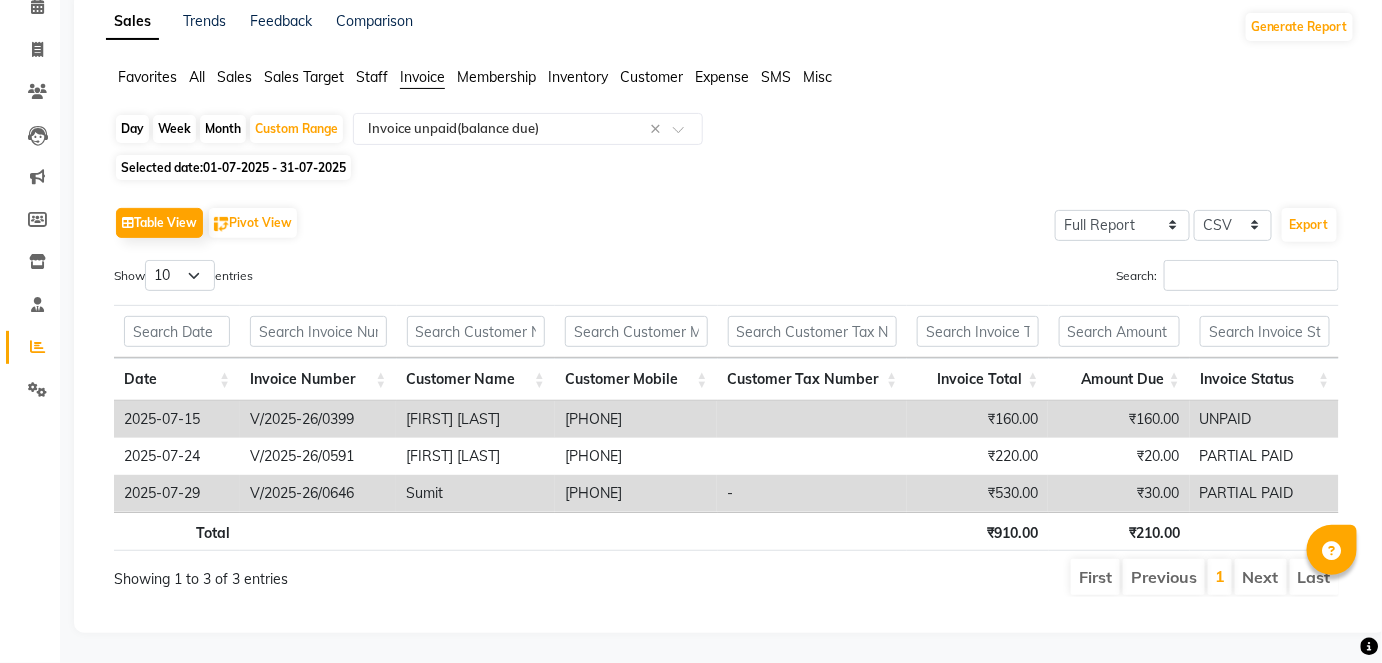 click on "Sales" 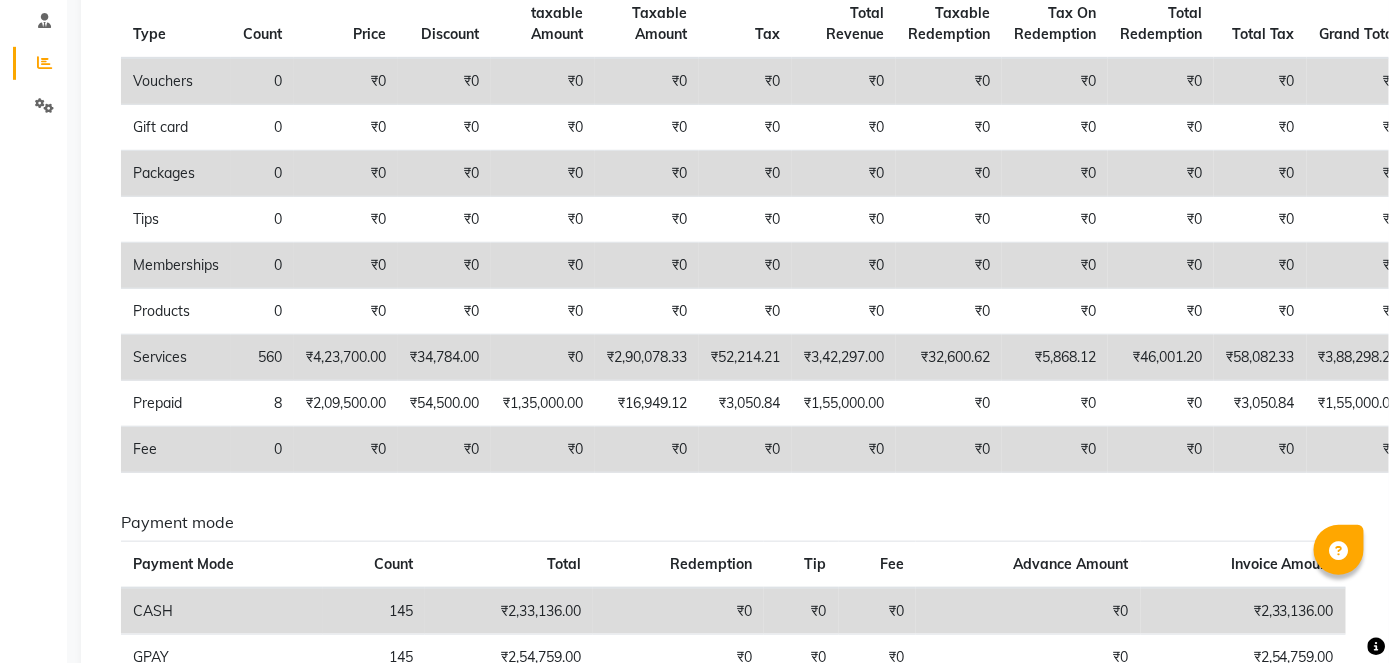 scroll, scrollTop: 0, scrollLeft: 0, axis: both 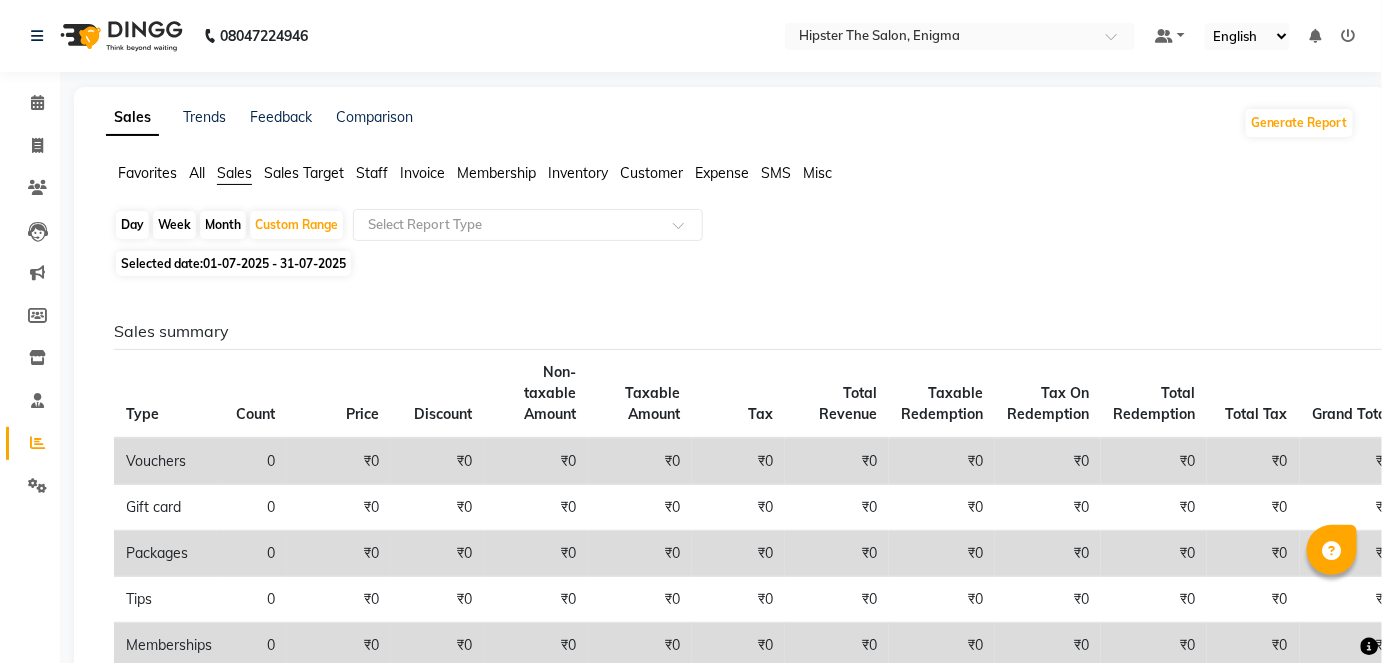 click at bounding box center [1349, 36] 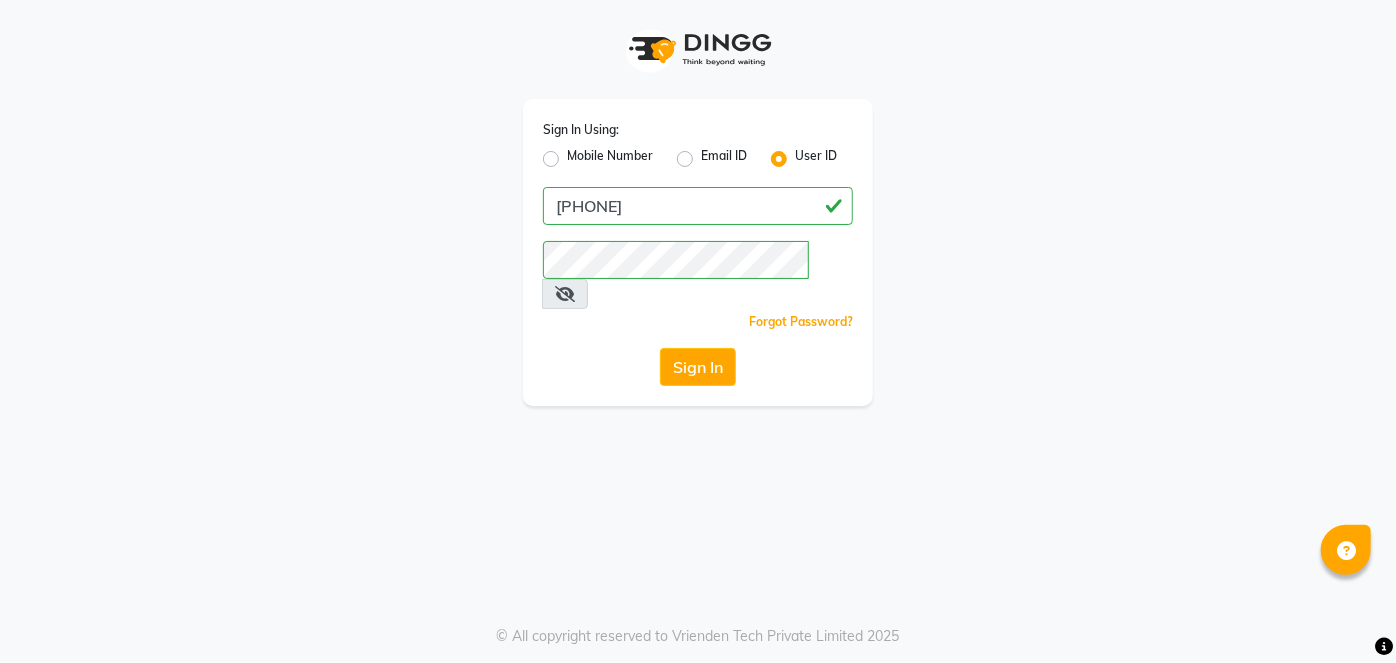 click on "Sign In Using: Mobile Number Email ID User ID [PHONE]  Remember me Forgot Password?  Sign In" 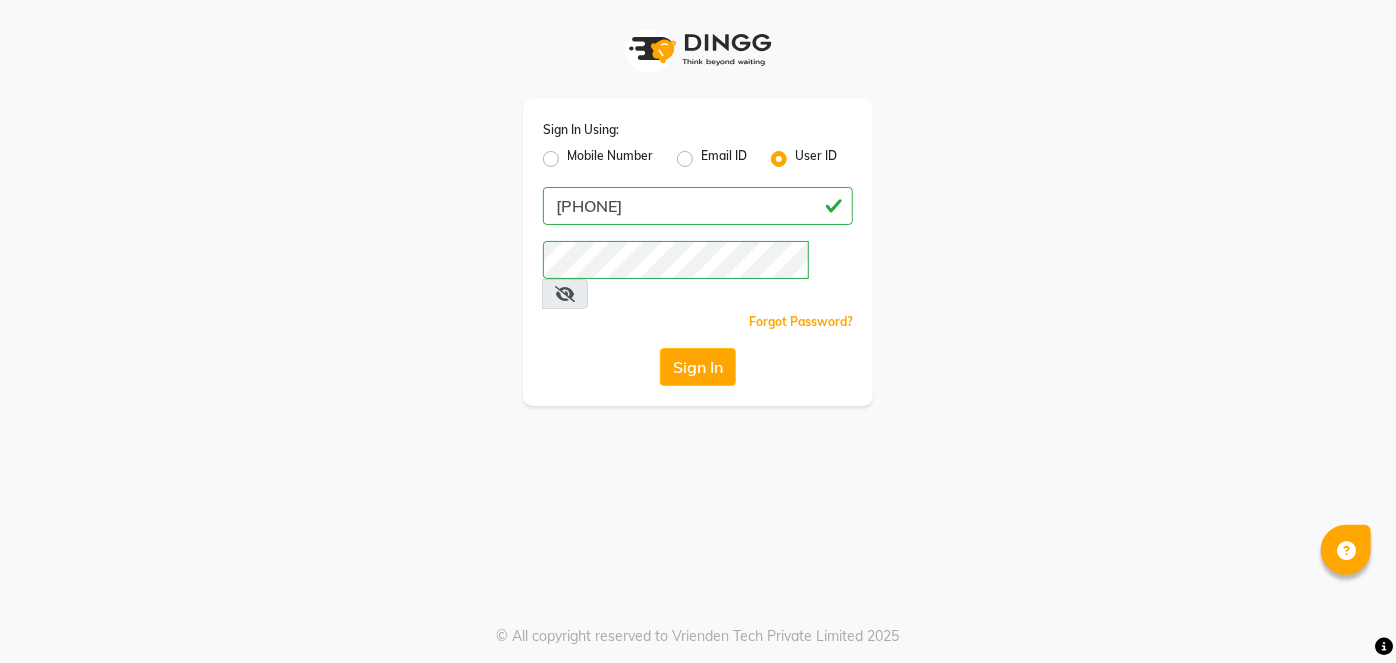 click on "Mobile Number" 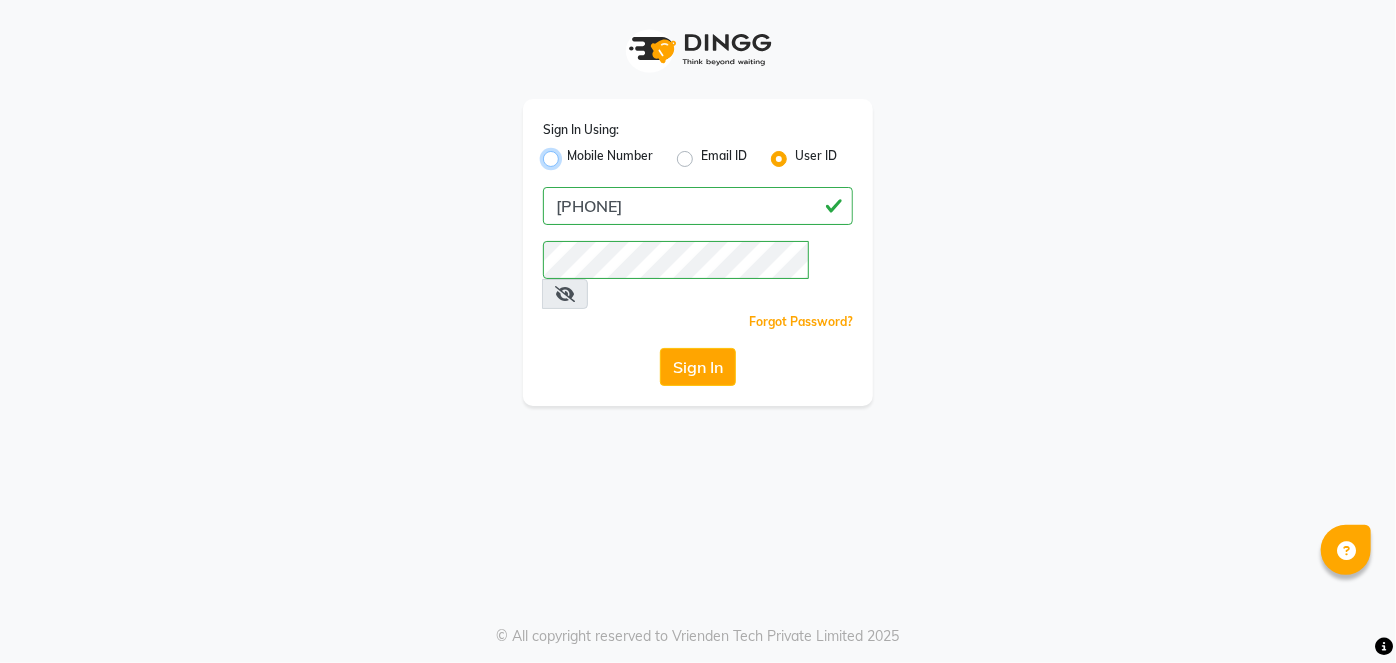 click on "Mobile Number" at bounding box center (573, 153) 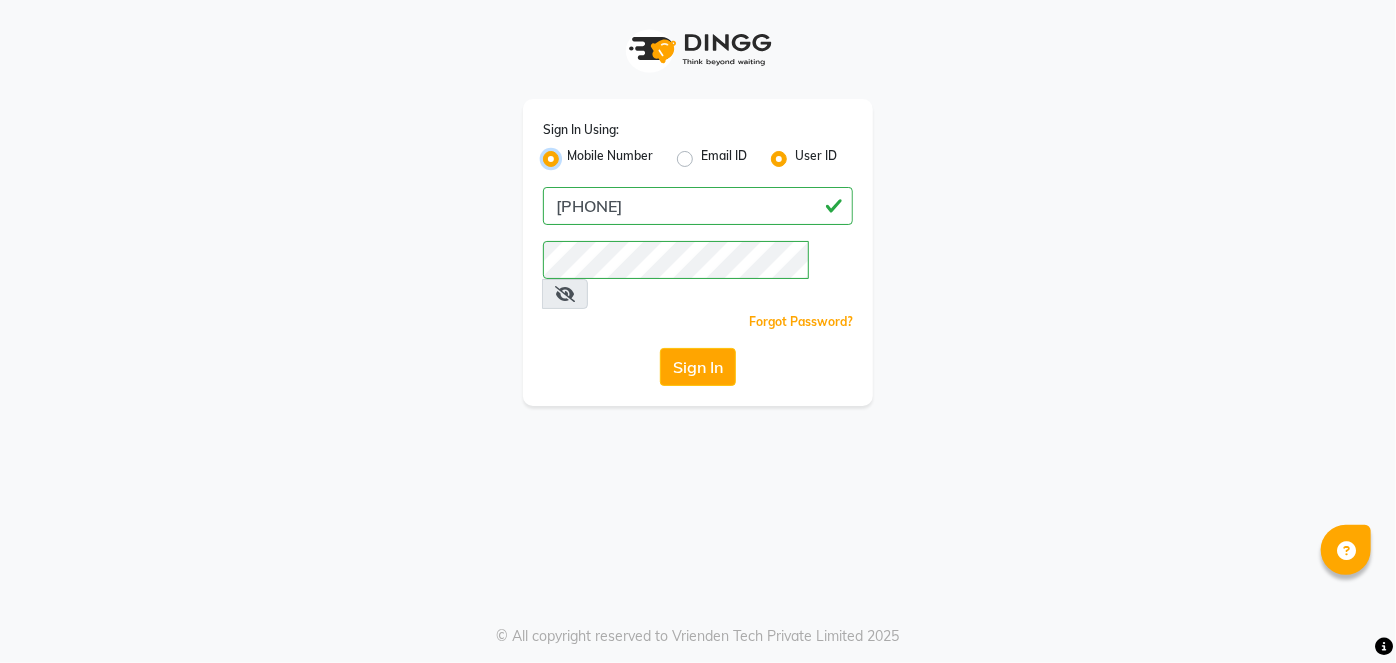radio on "false" 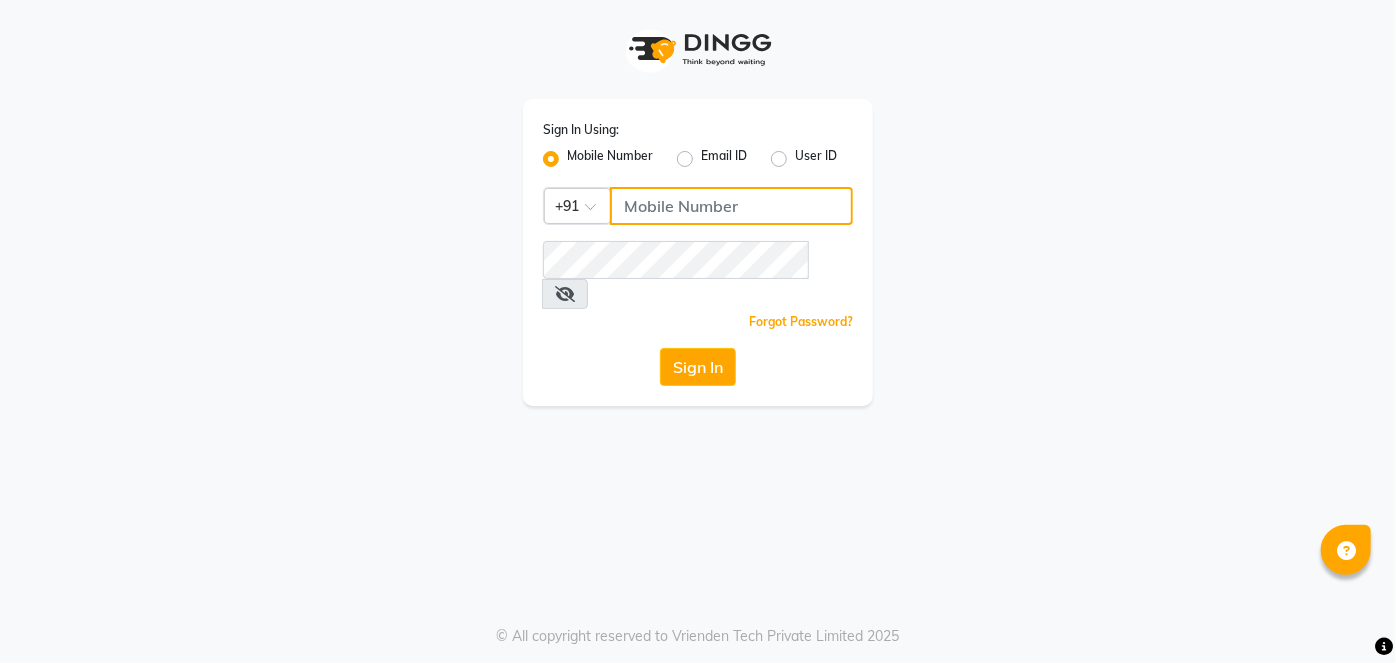 click 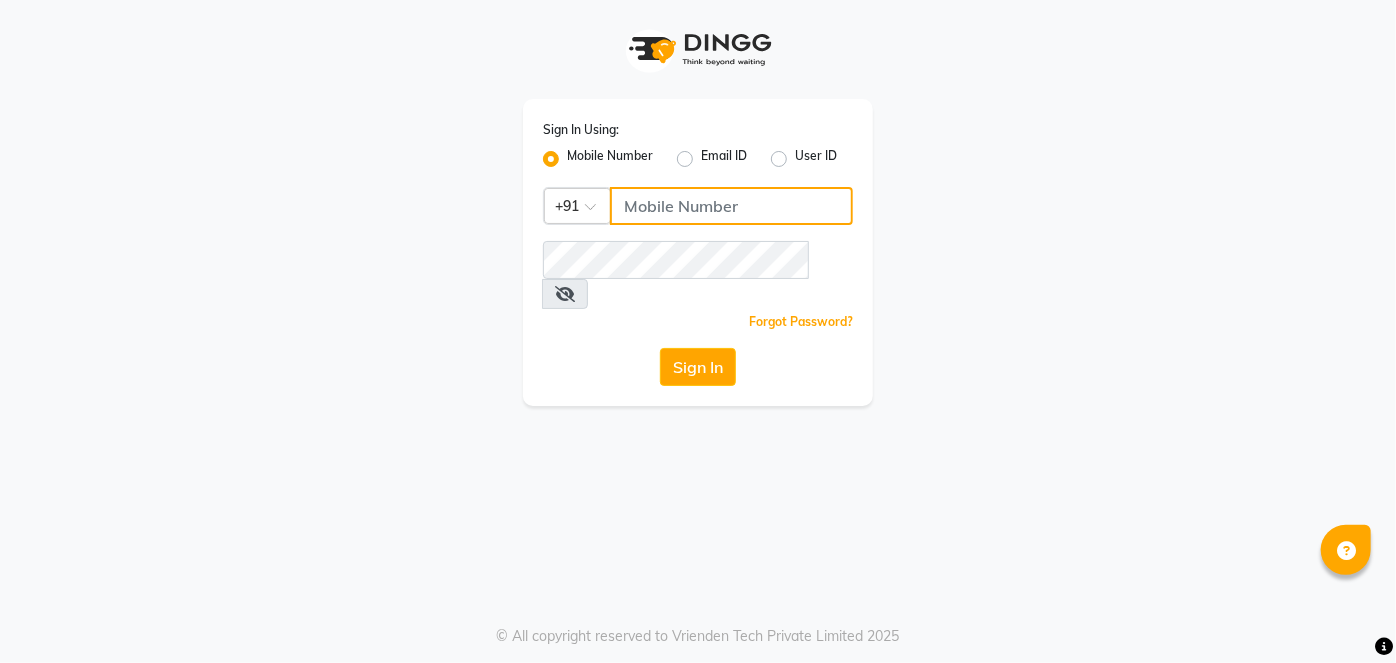 type on "9867141431" 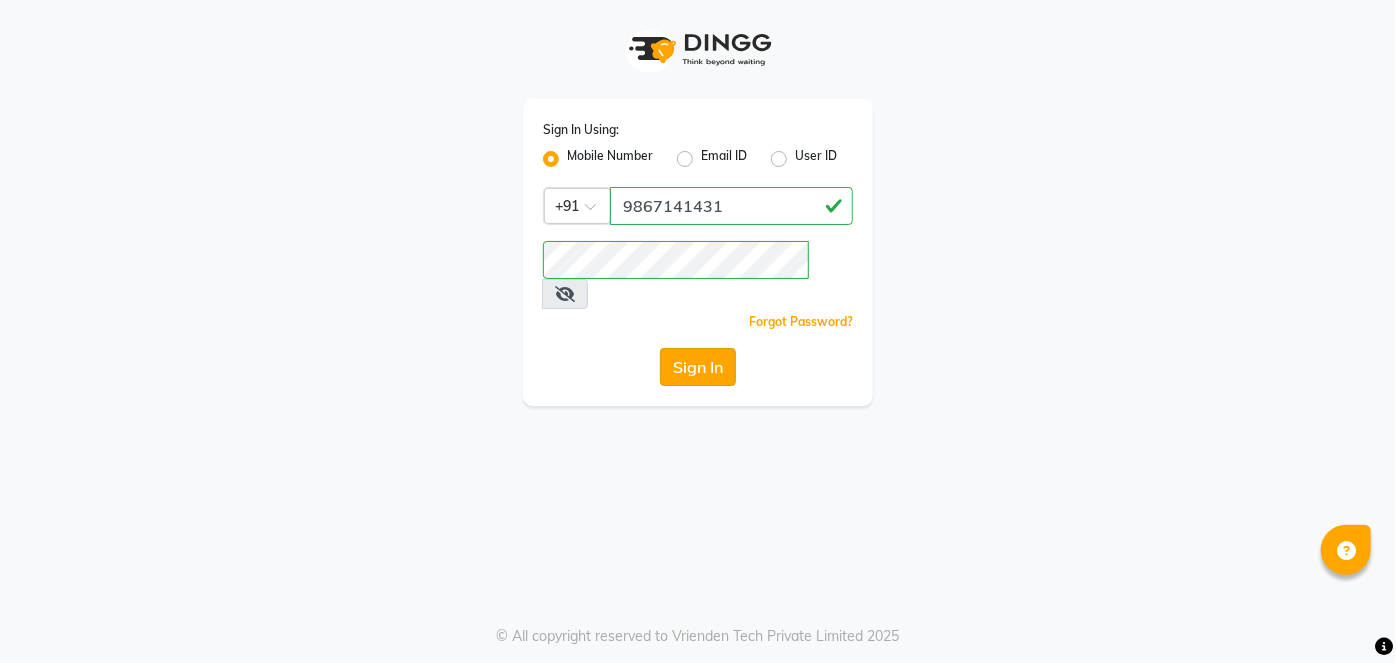 click on "Sign In" 